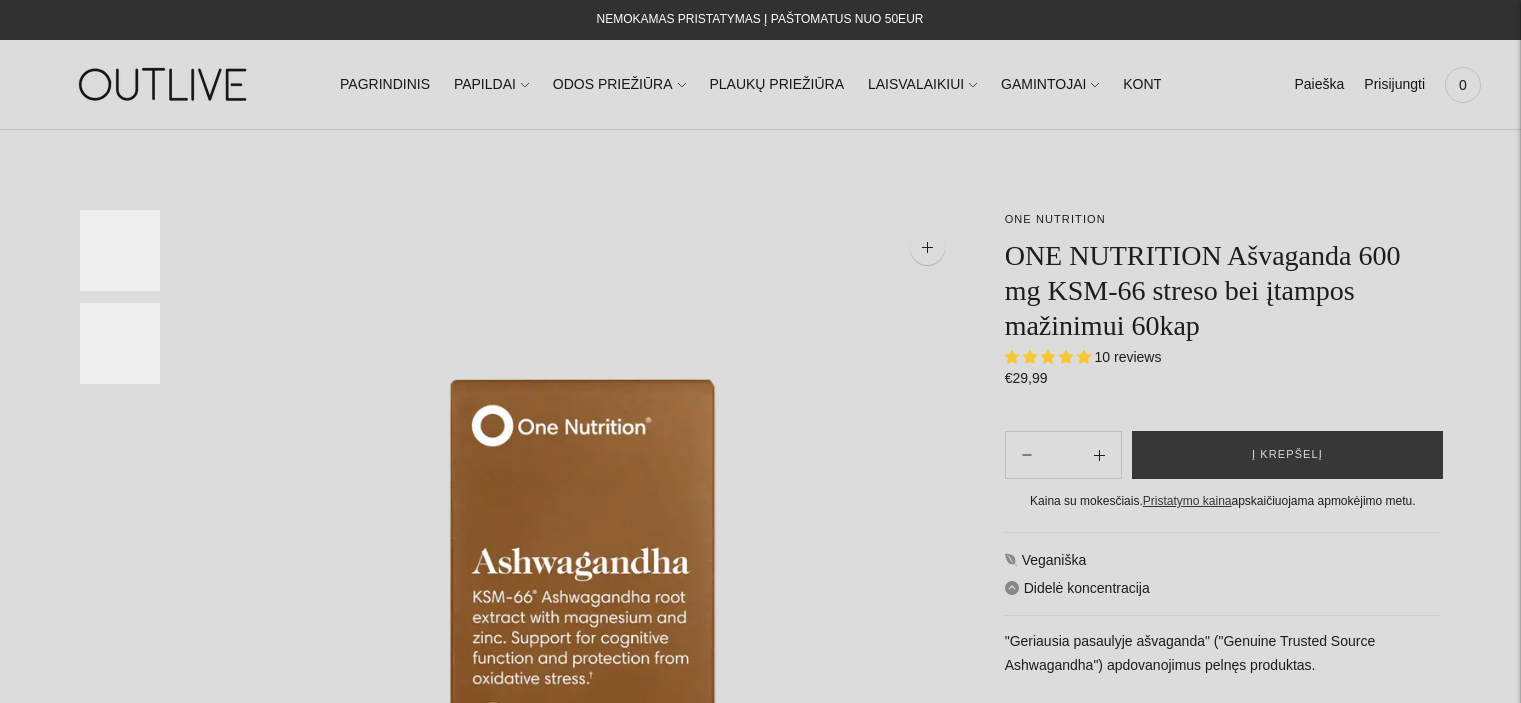 scroll, scrollTop: 0, scrollLeft: 0, axis: both 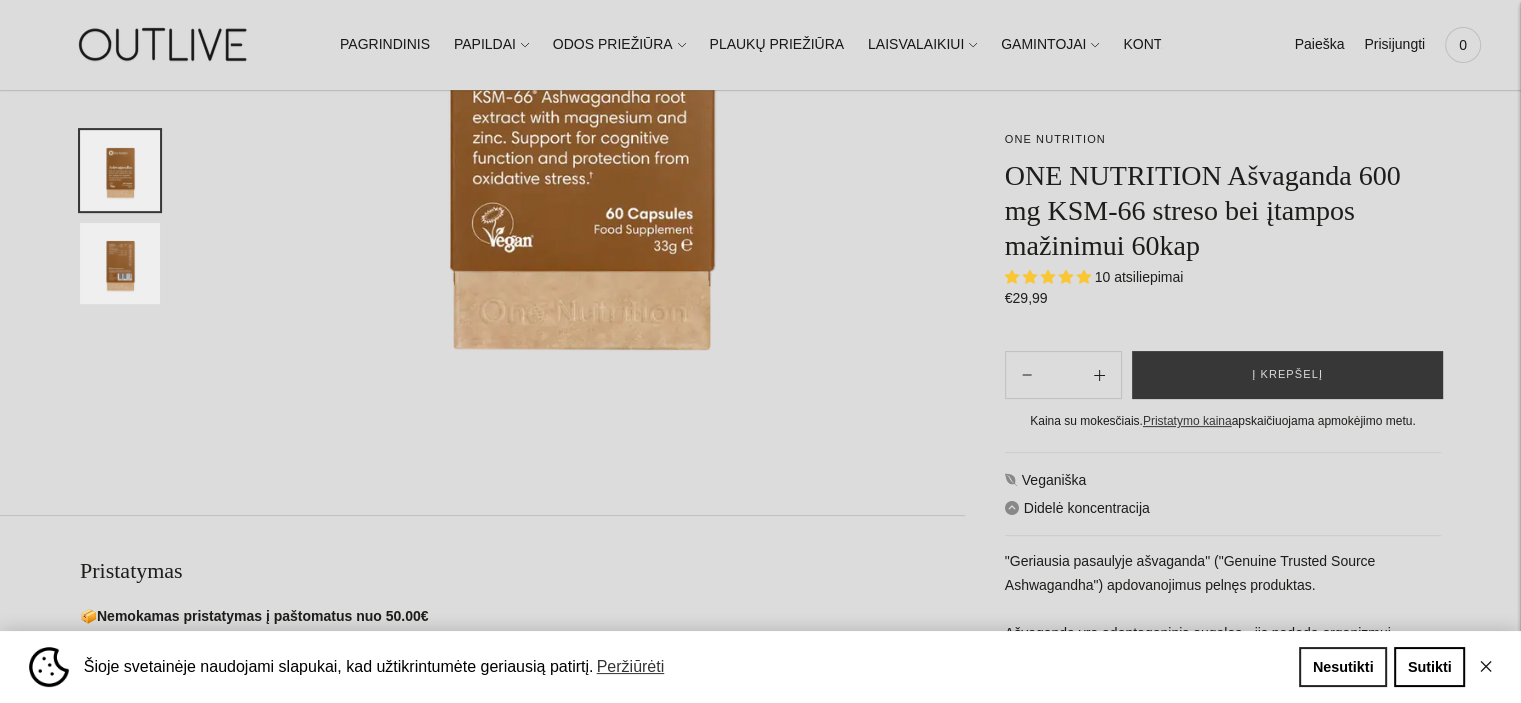 click on "Nesutikti" at bounding box center [1343, 667] 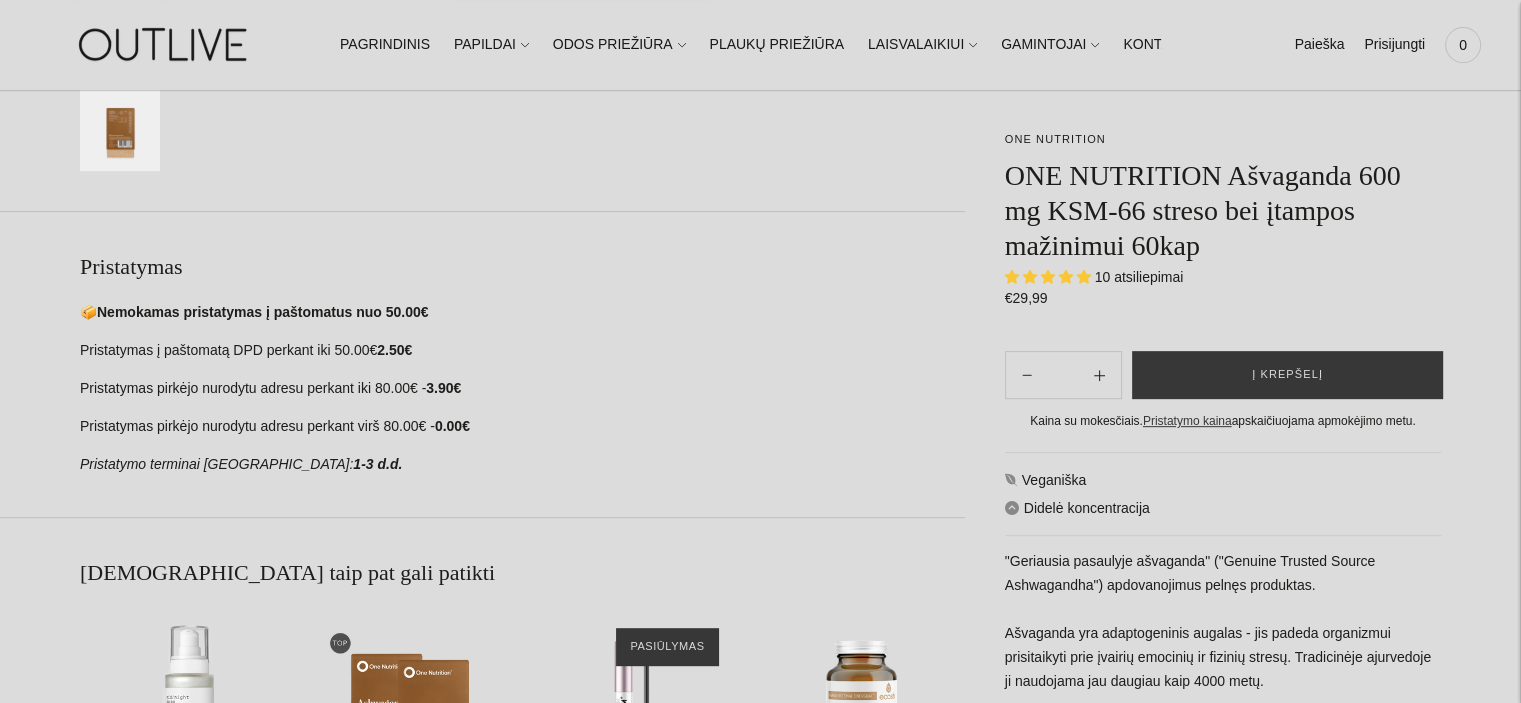 scroll, scrollTop: 800, scrollLeft: 0, axis: vertical 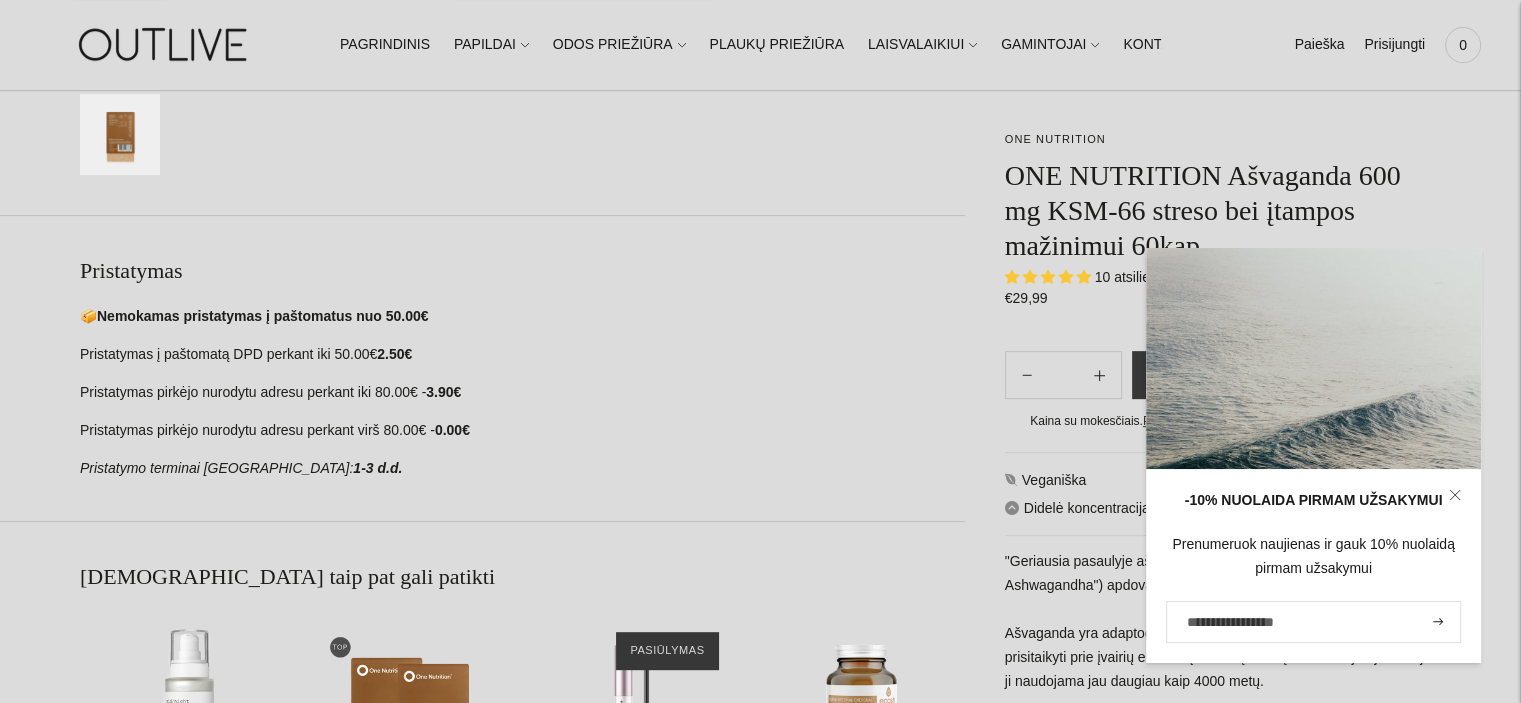 click 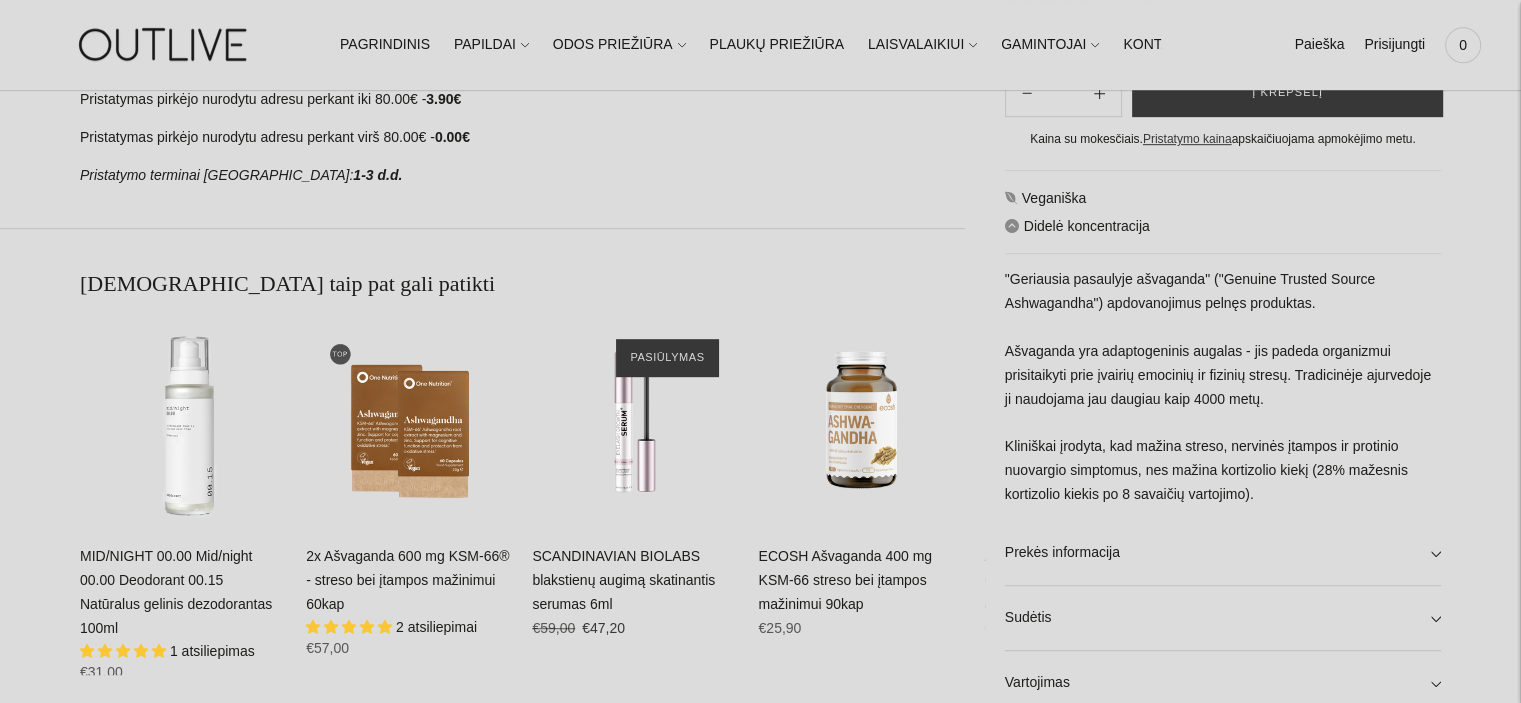 scroll, scrollTop: 800, scrollLeft: 0, axis: vertical 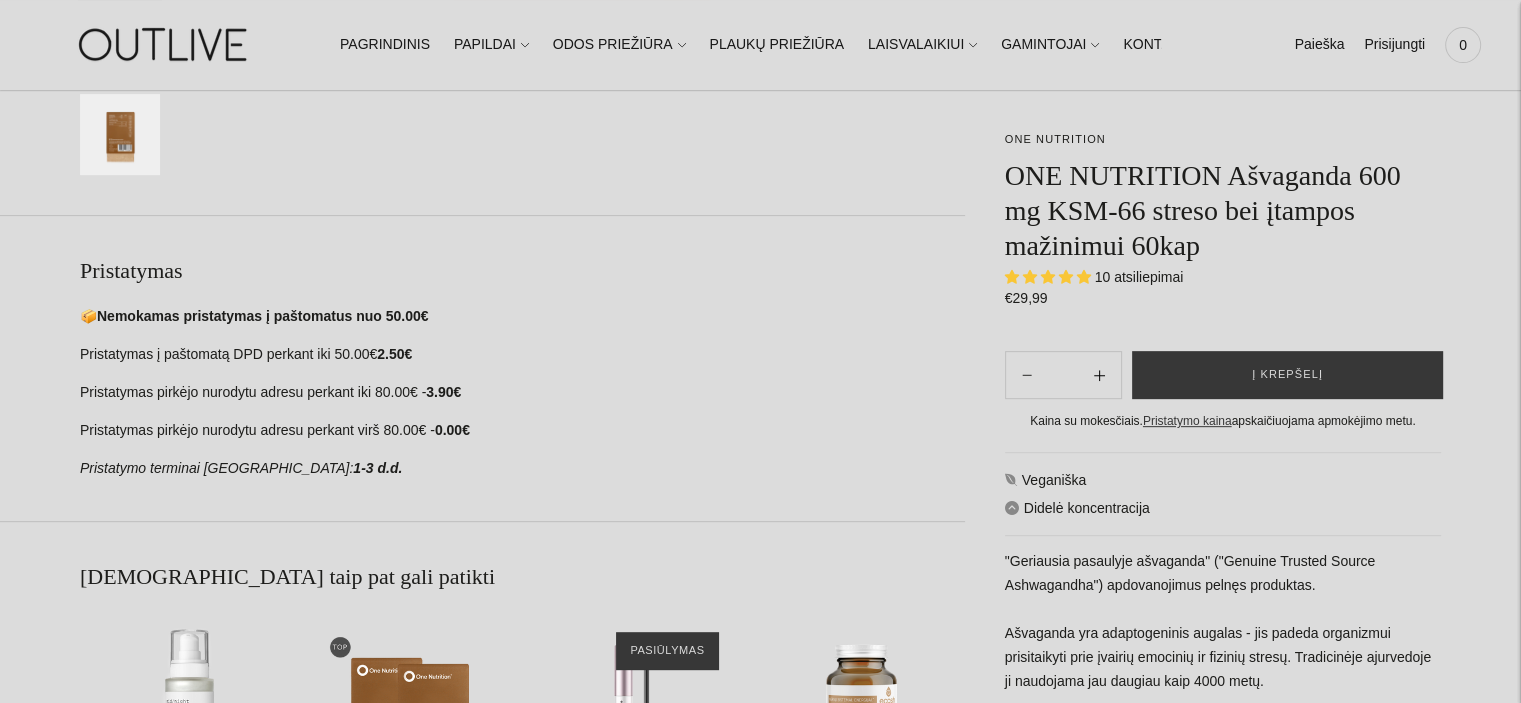 click 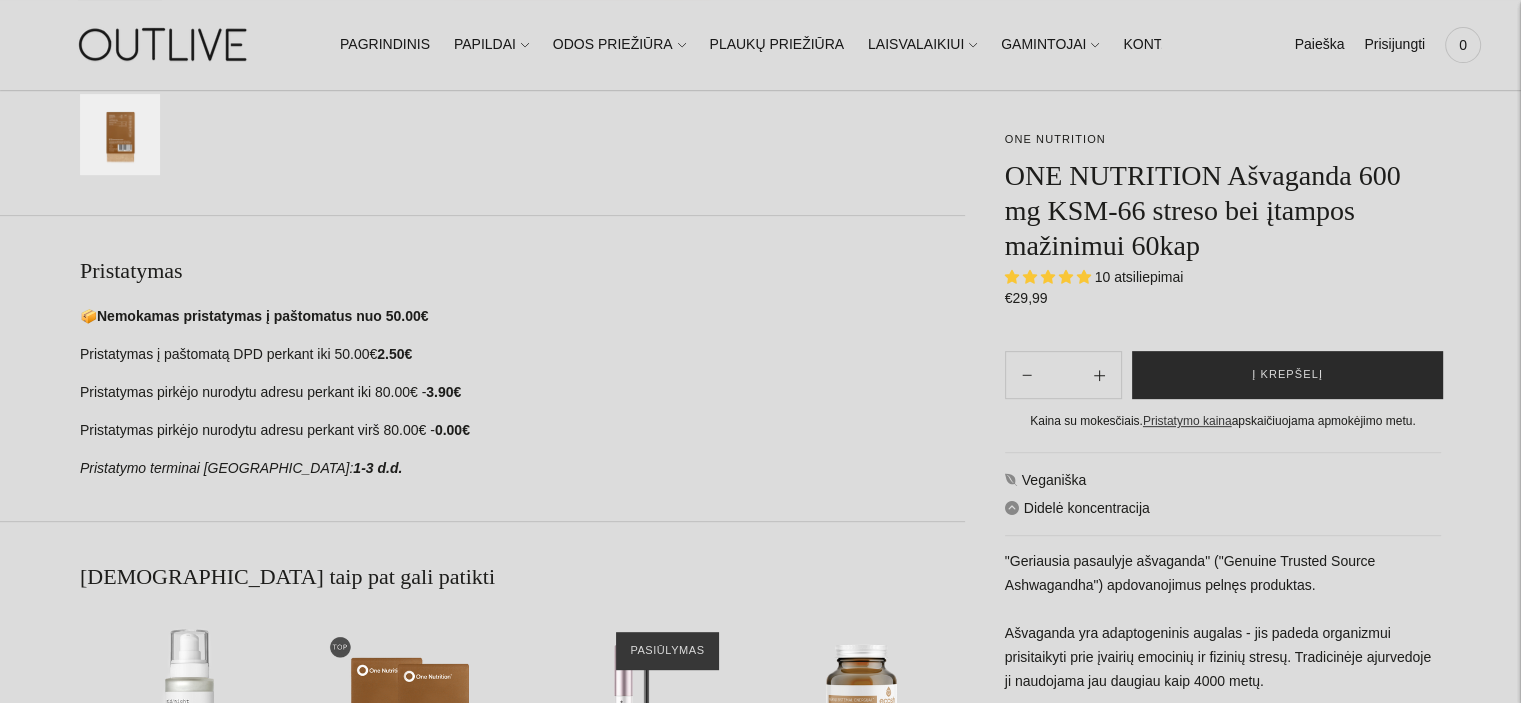click on "Į krepšelį" at bounding box center [1287, 375] 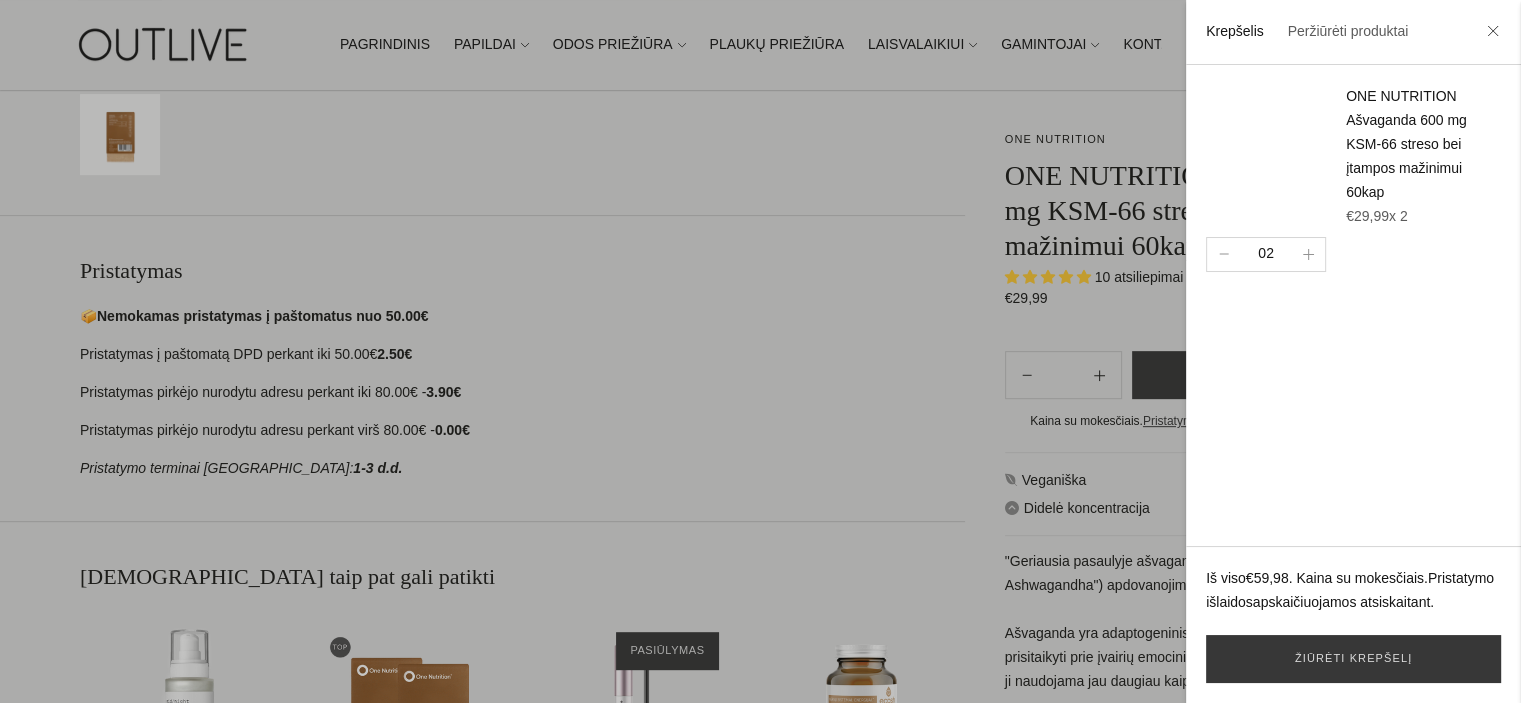 click at bounding box center (760, 351) 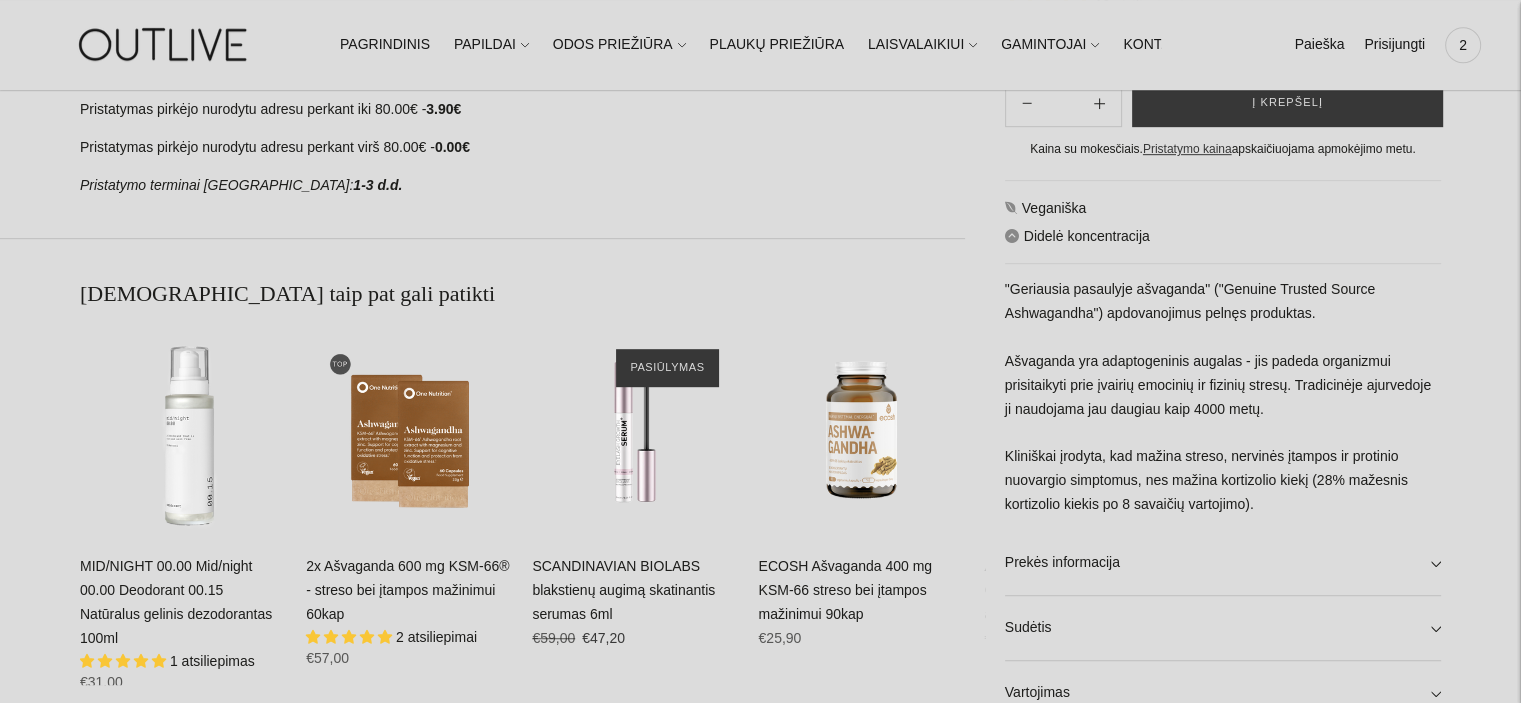 scroll, scrollTop: 1200, scrollLeft: 0, axis: vertical 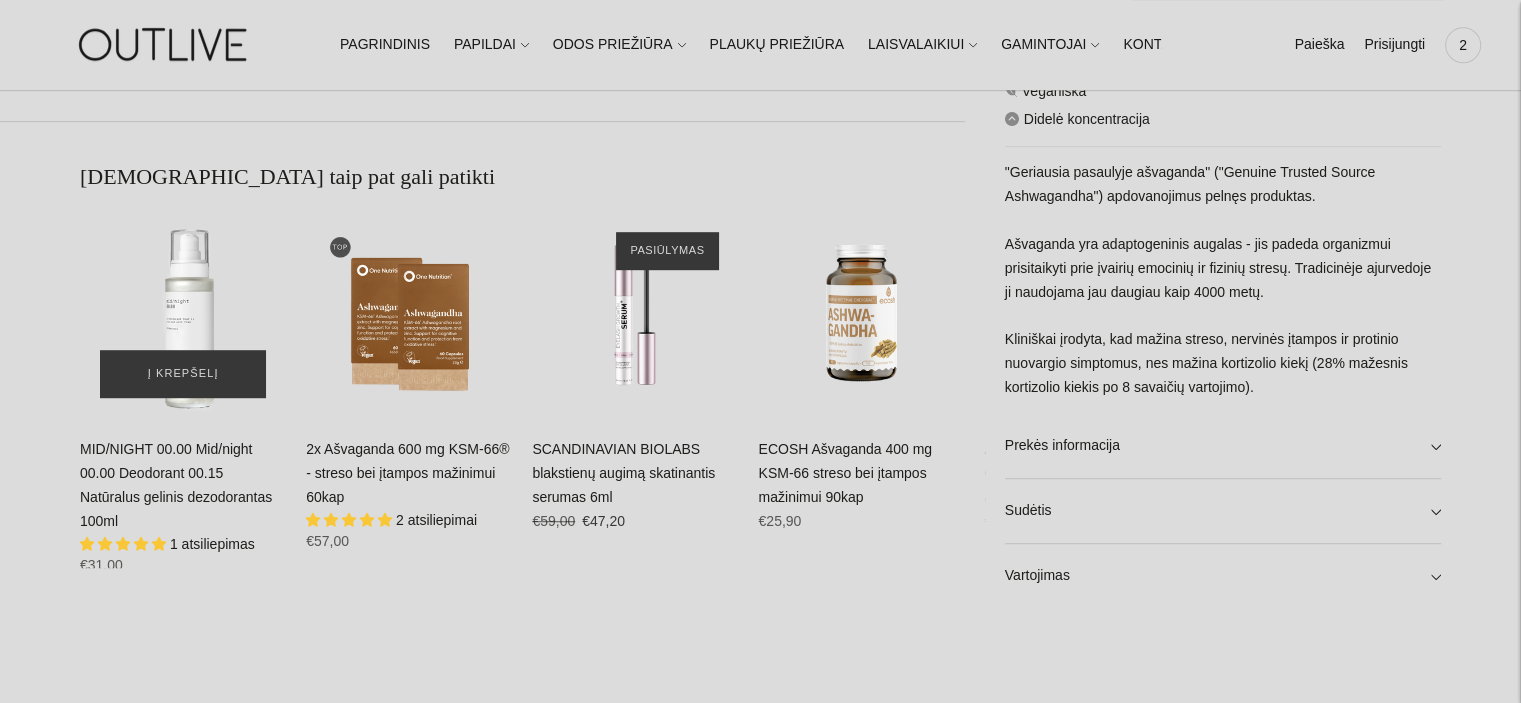 click at bounding box center [183, 315] 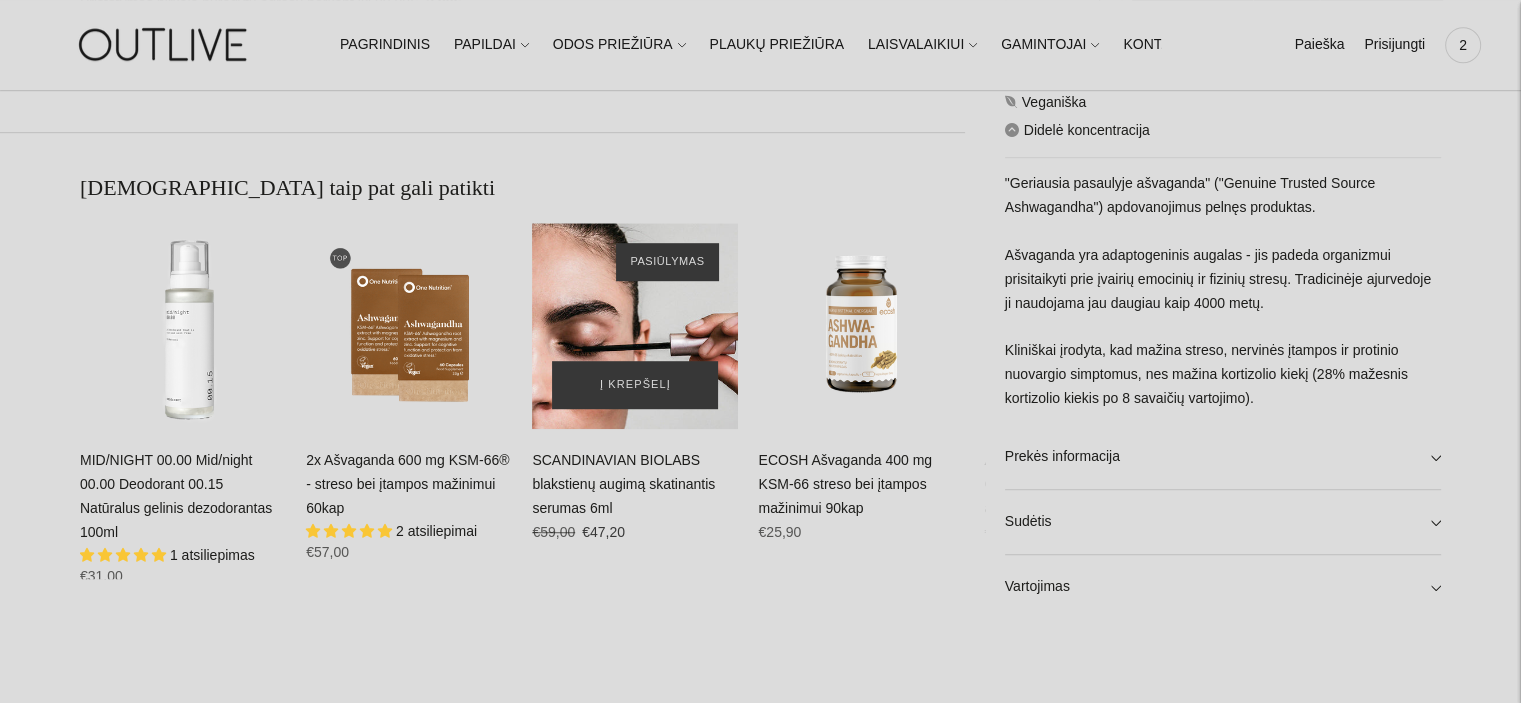 click at bounding box center [635, 326] 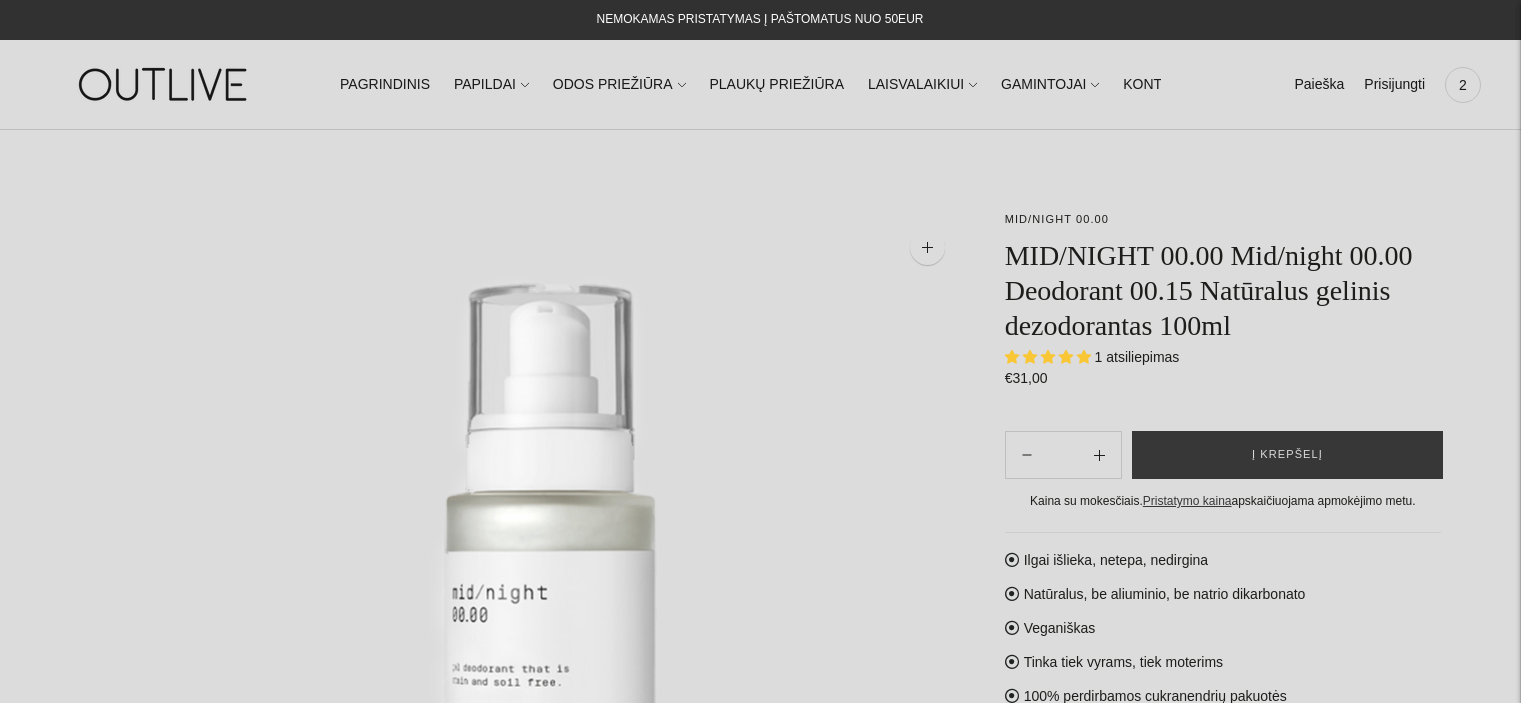 scroll, scrollTop: 0, scrollLeft: 0, axis: both 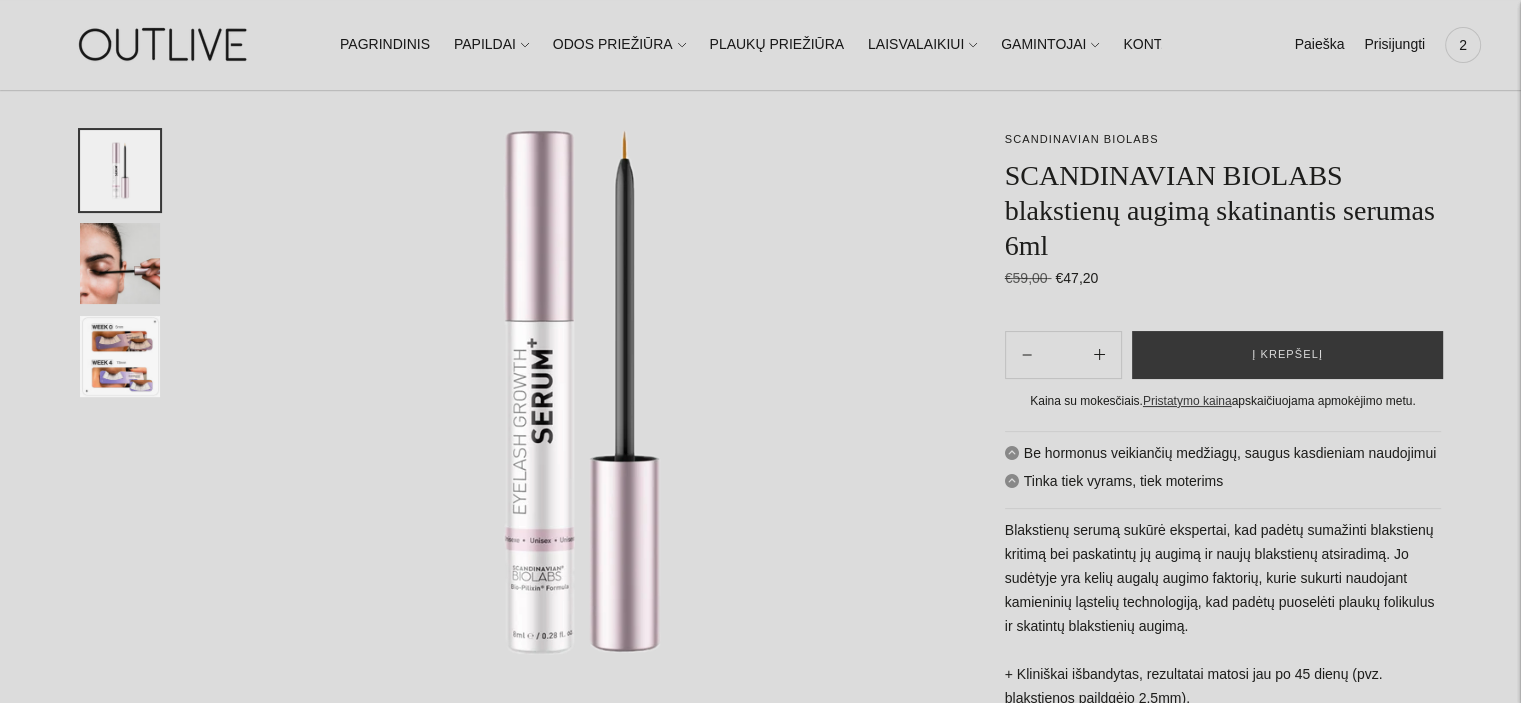 click at bounding box center [120, 263] 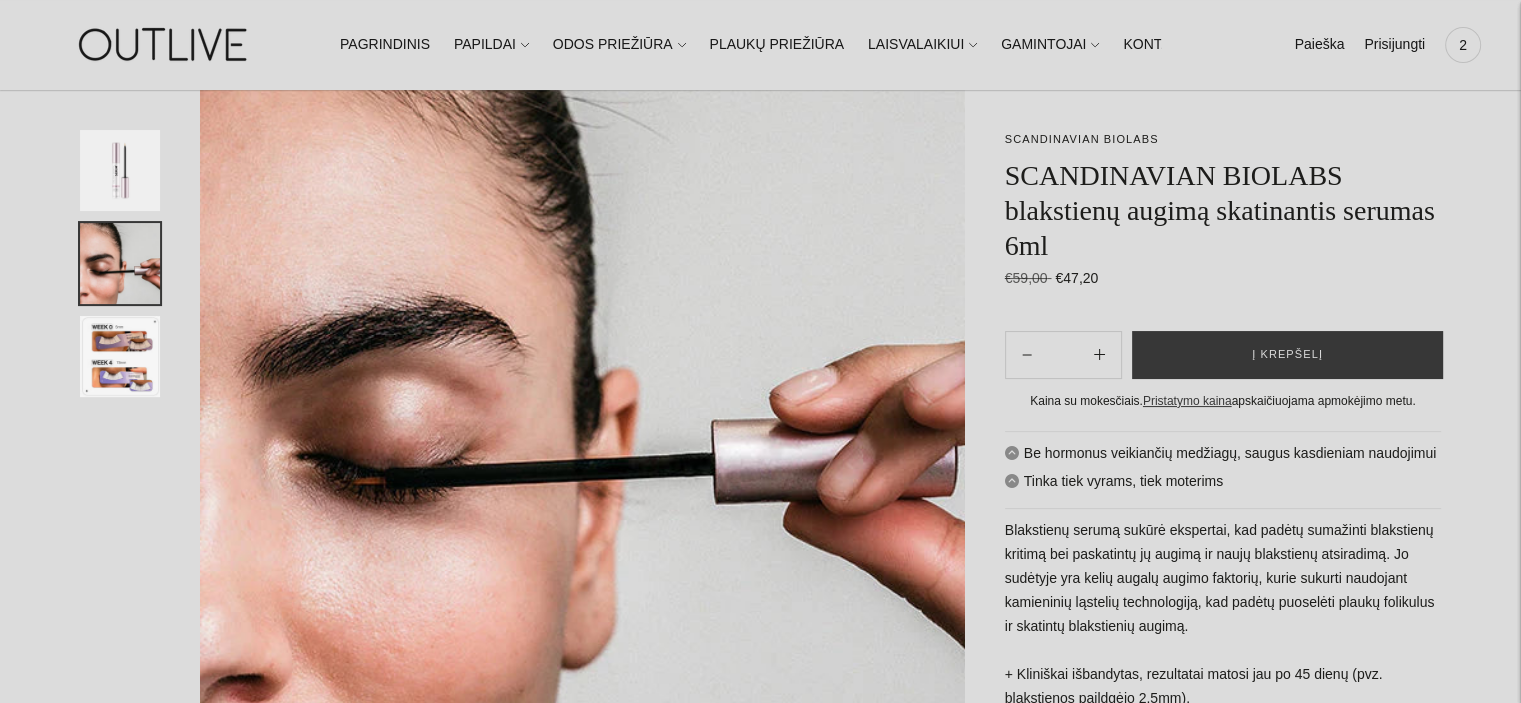 click at bounding box center (120, 356) 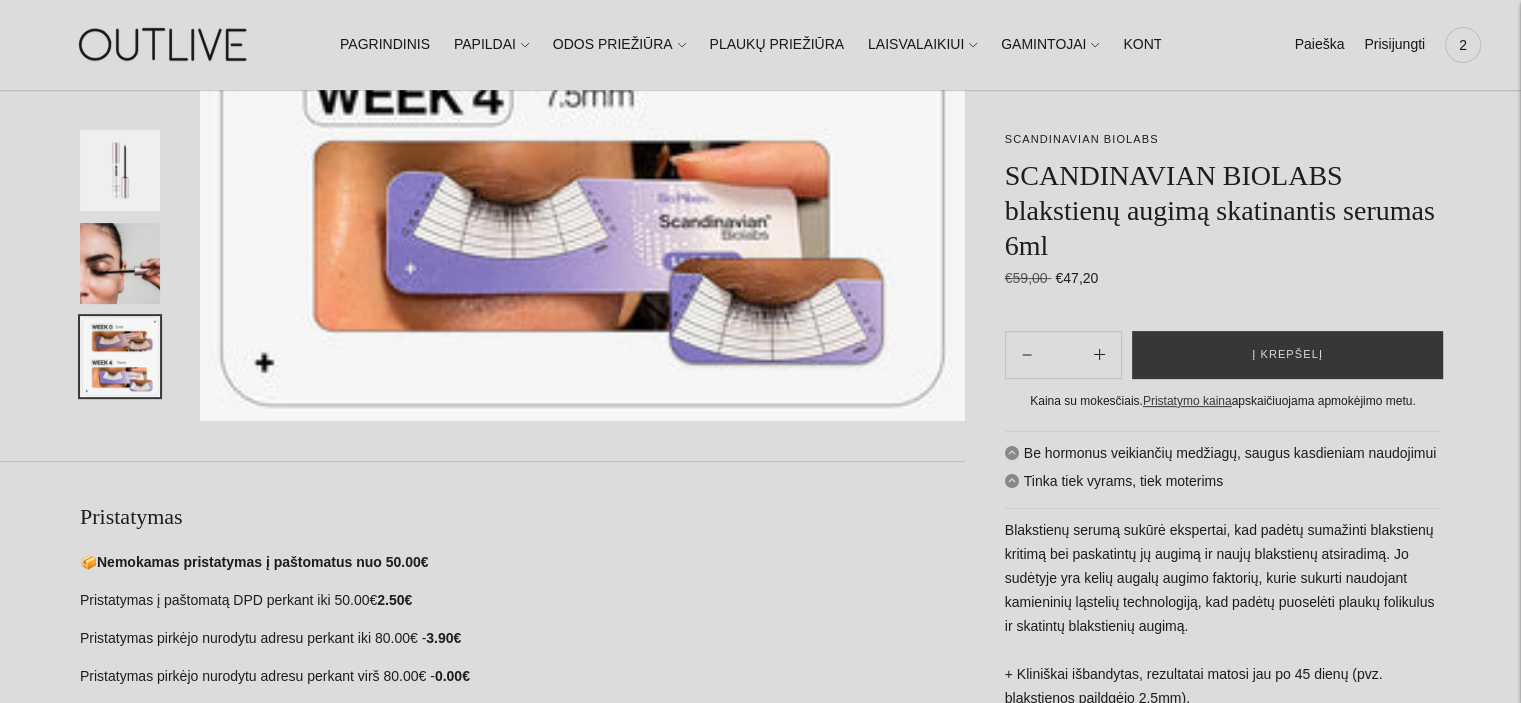 scroll, scrollTop: 400, scrollLeft: 0, axis: vertical 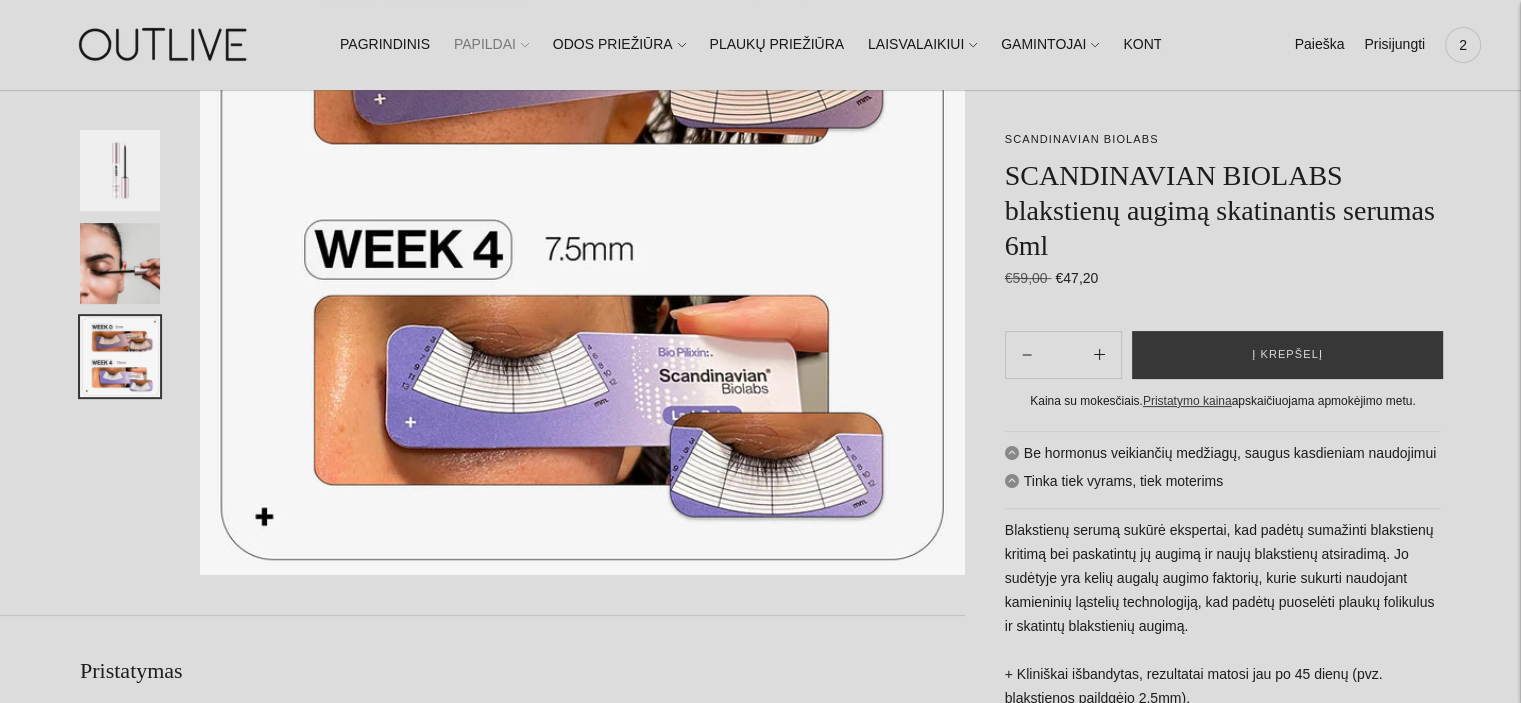 click on "PAPILDAI" at bounding box center (491, 45) 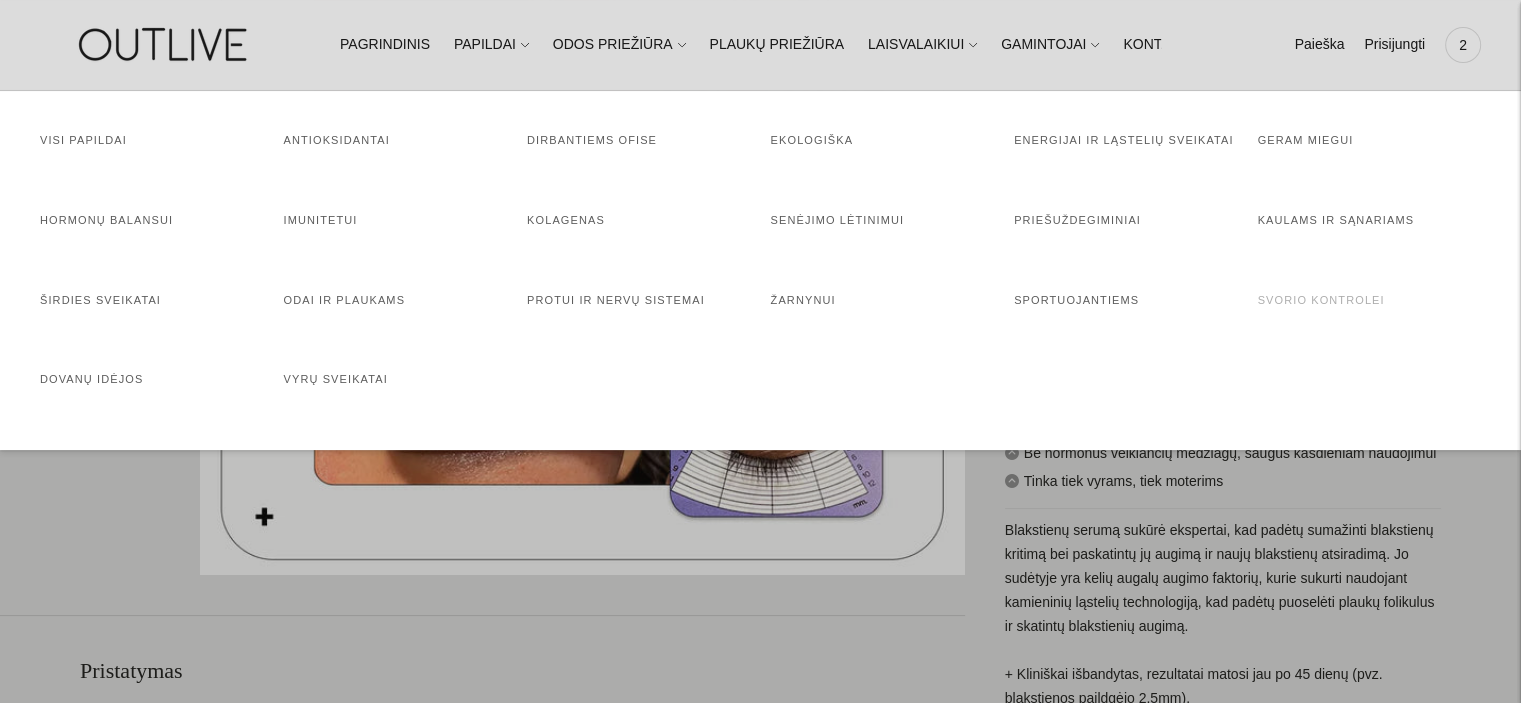 click on "Svorio kontrolei" at bounding box center (1321, 300) 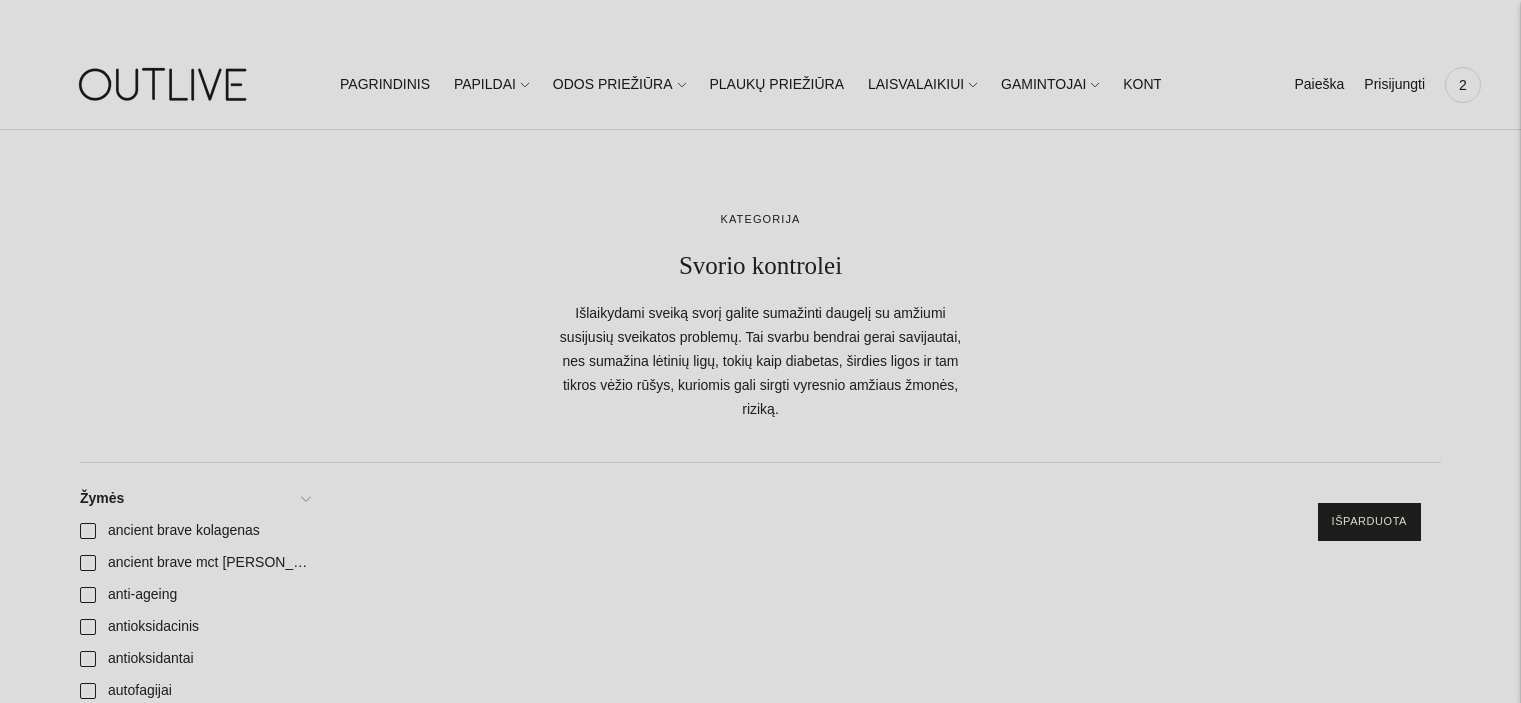 scroll, scrollTop: 0, scrollLeft: 0, axis: both 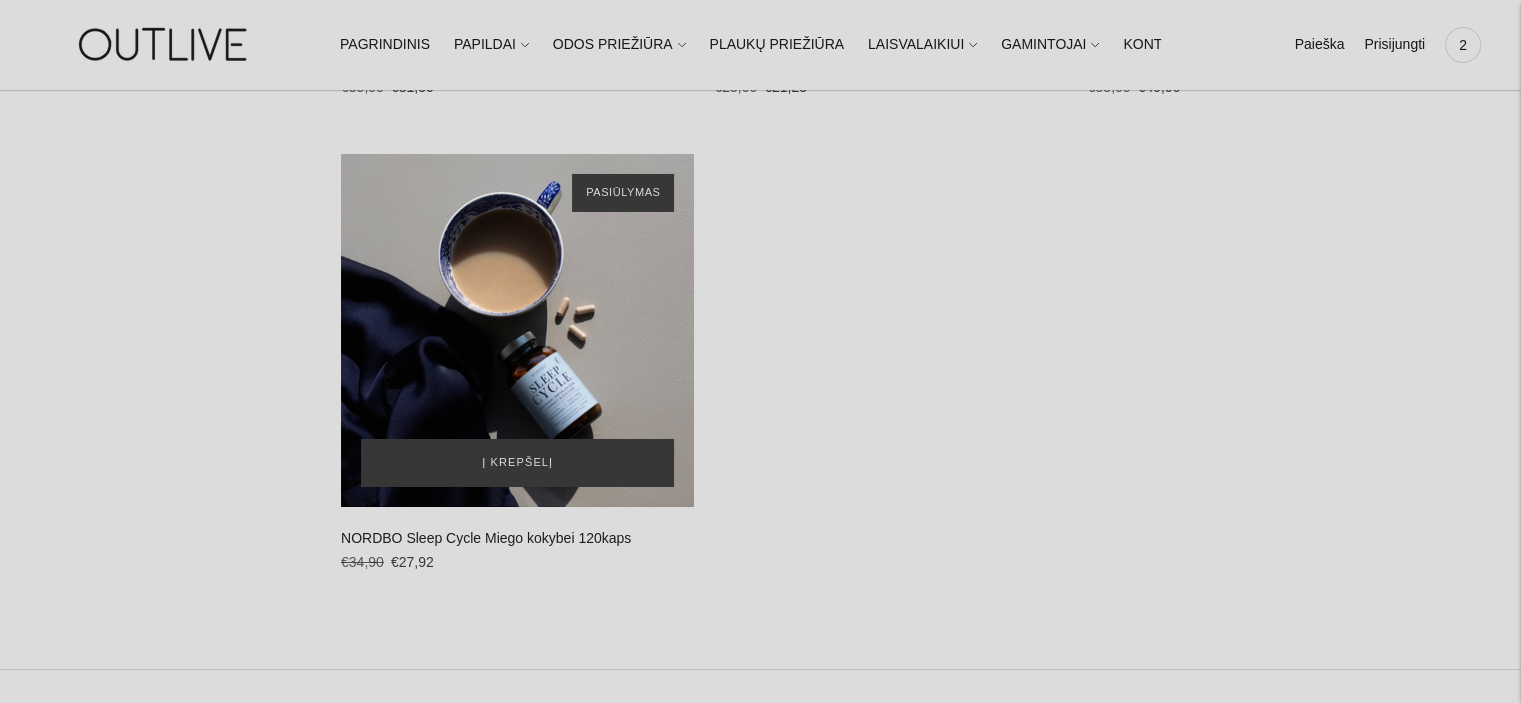 click at bounding box center (517, 330) 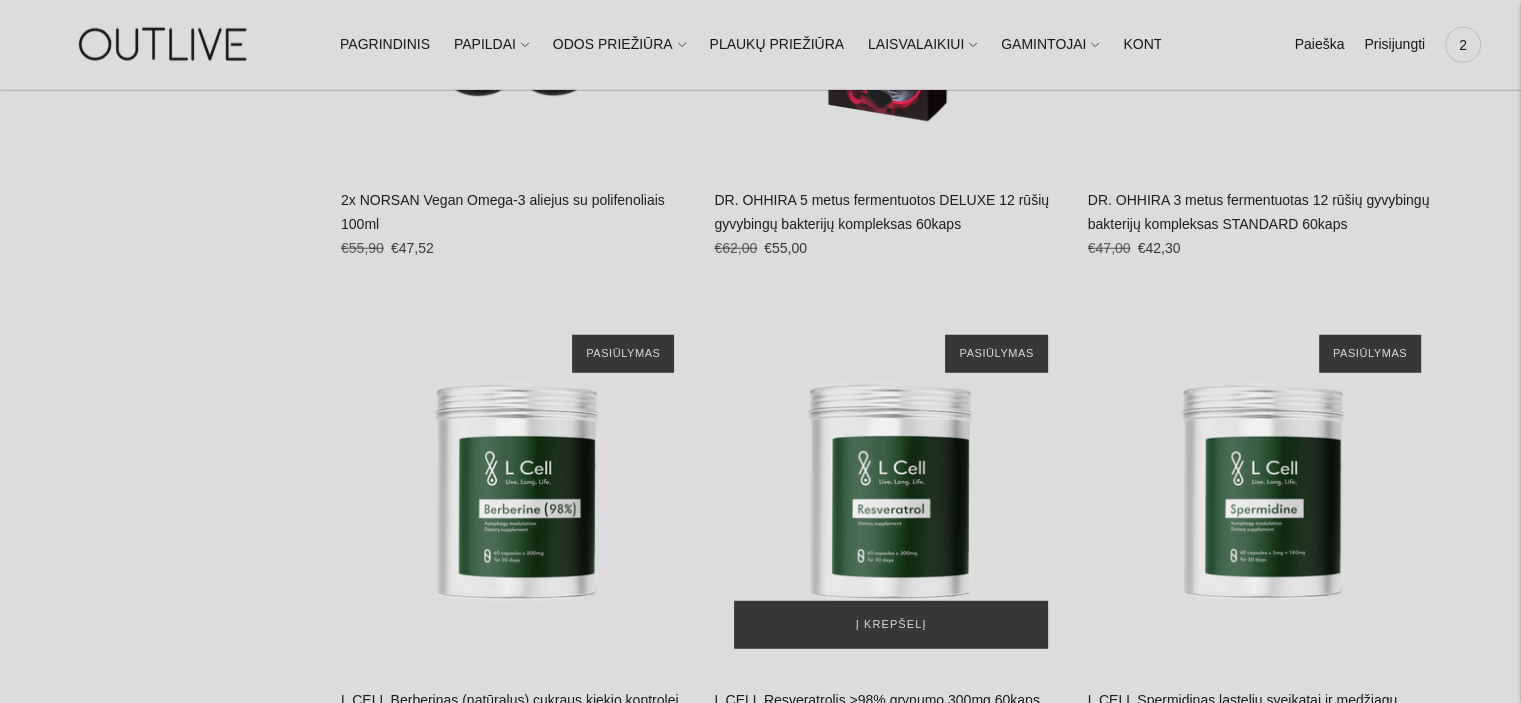 scroll, scrollTop: 5400, scrollLeft: 0, axis: vertical 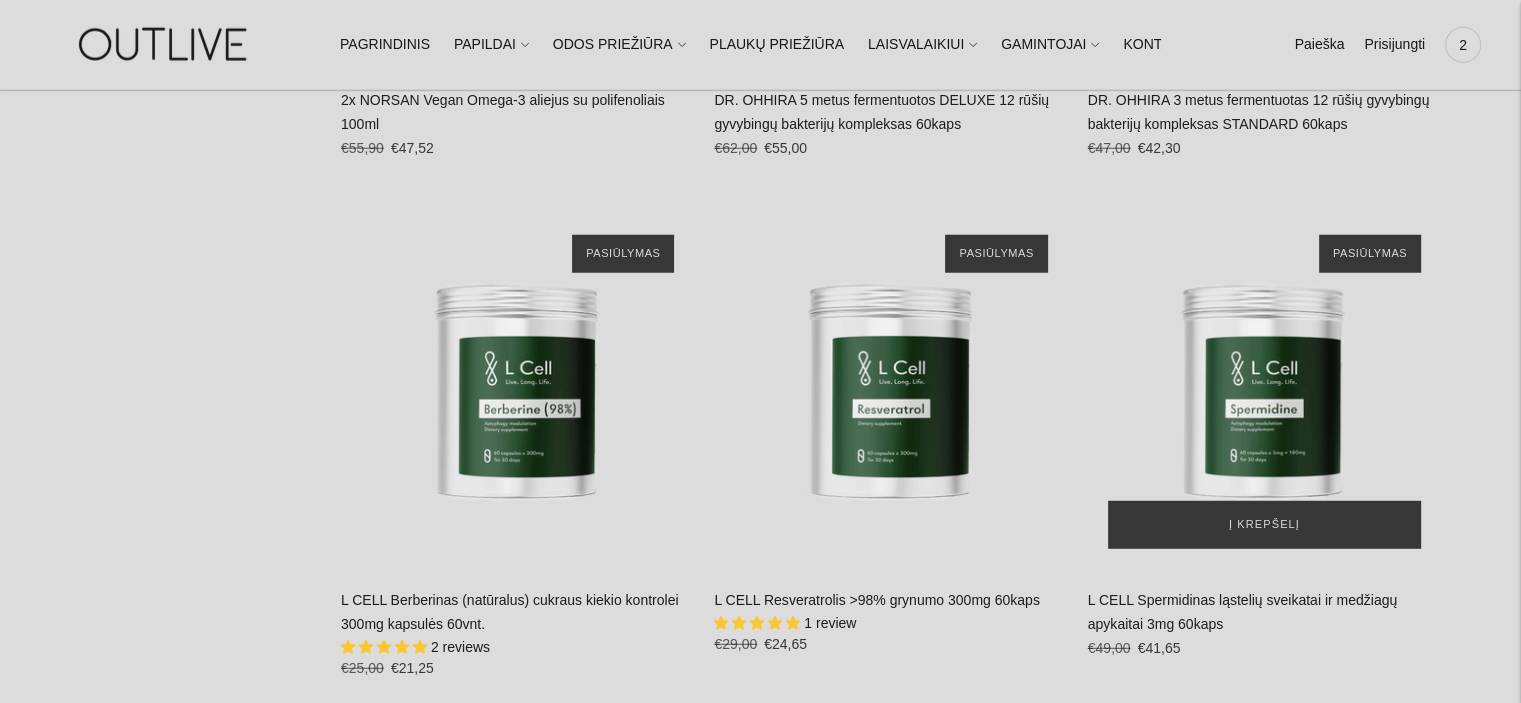 click at bounding box center (1264, 391) 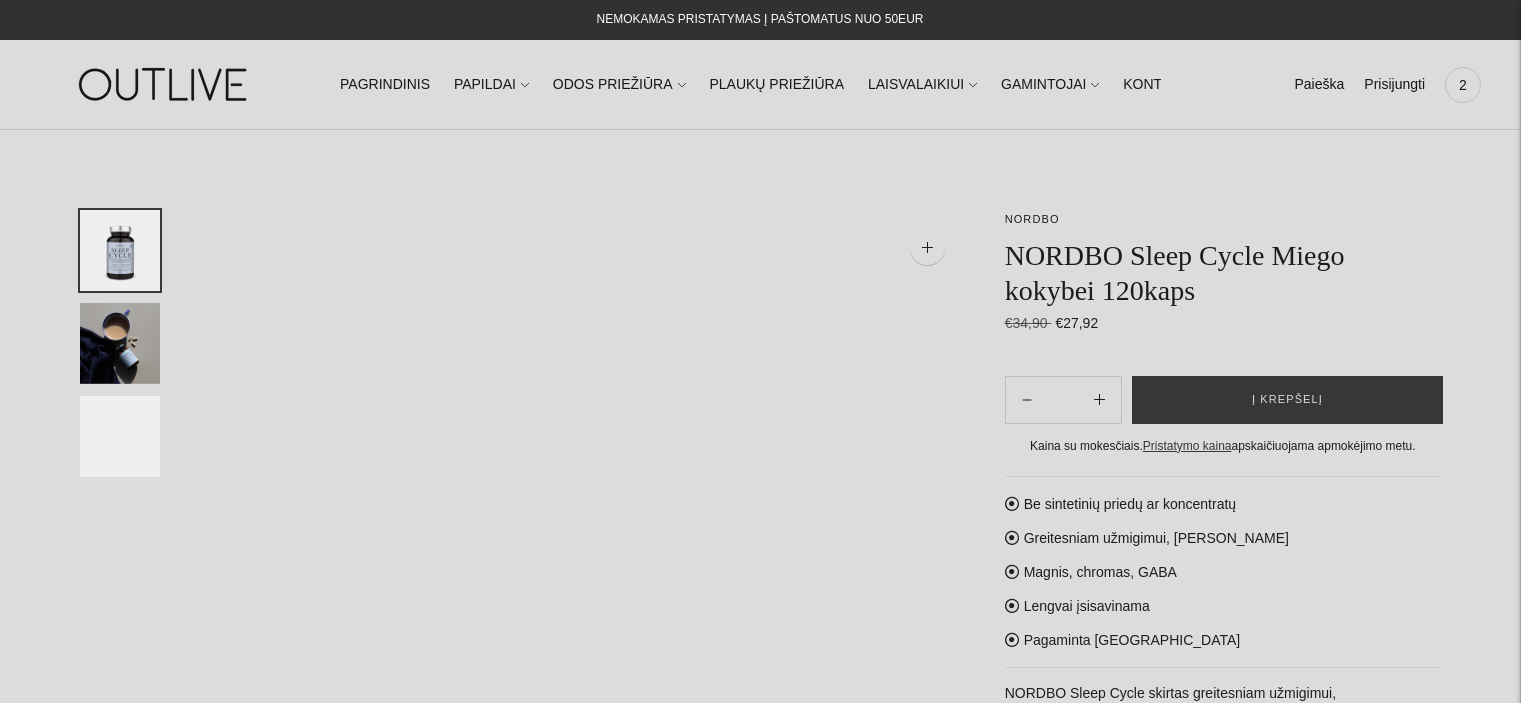 scroll, scrollTop: 0, scrollLeft: 0, axis: both 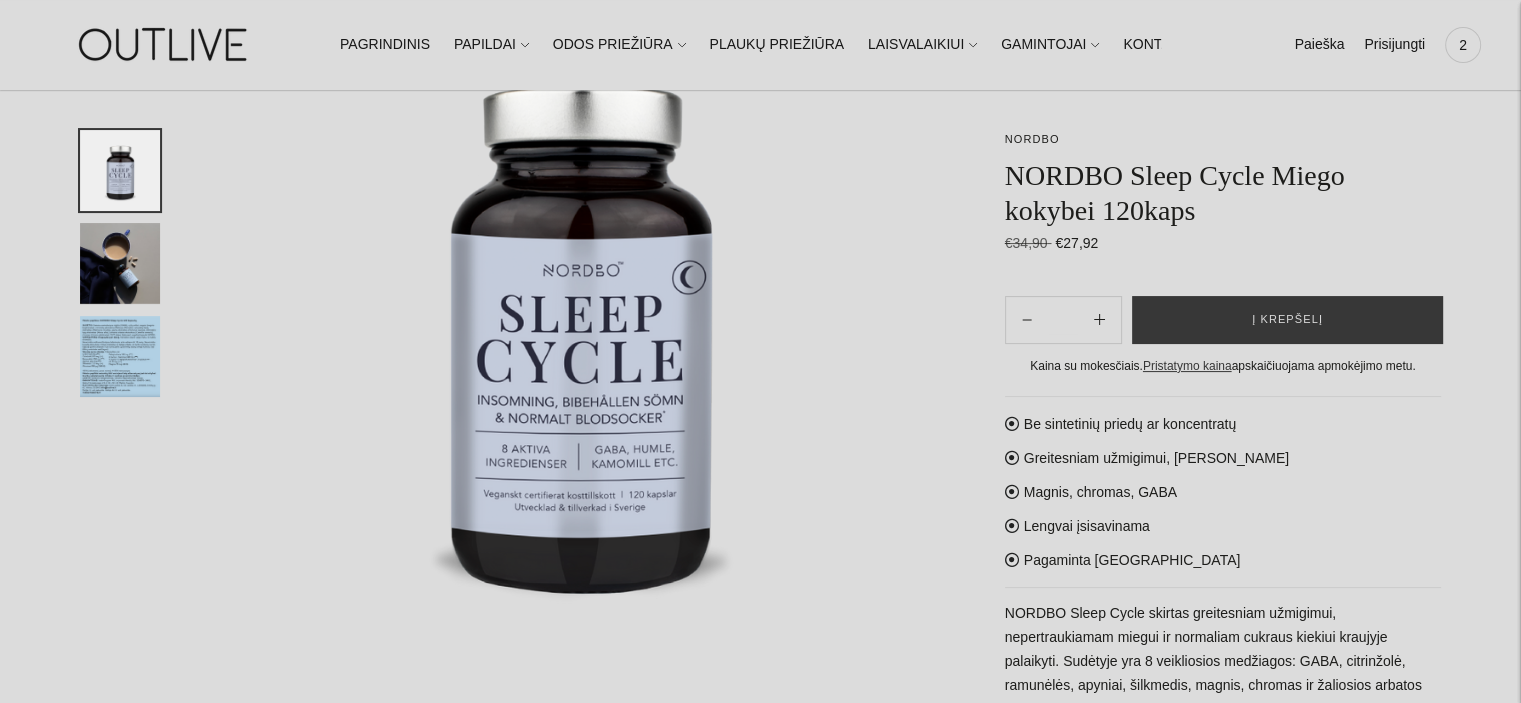 click at bounding box center [120, 356] 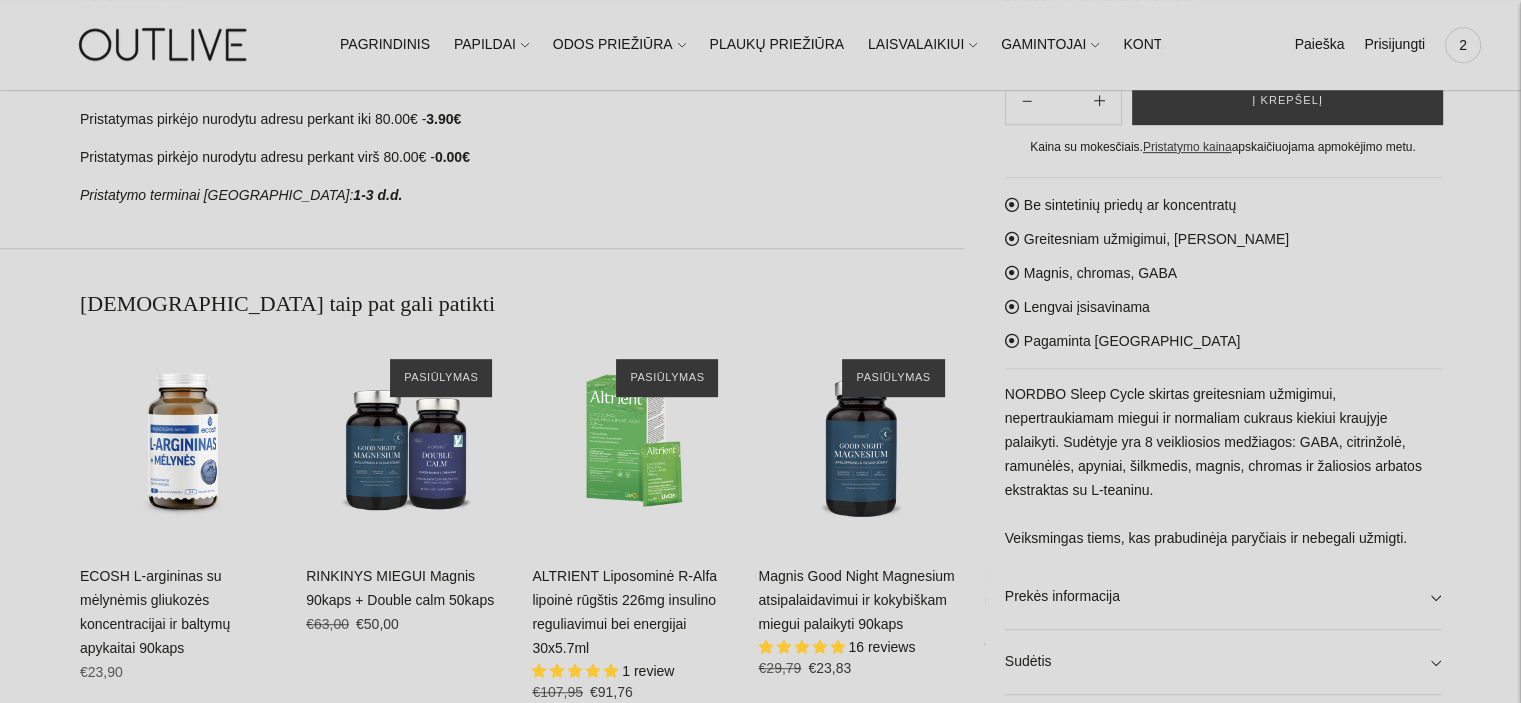 scroll, scrollTop: 1176, scrollLeft: 0, axis: vertical 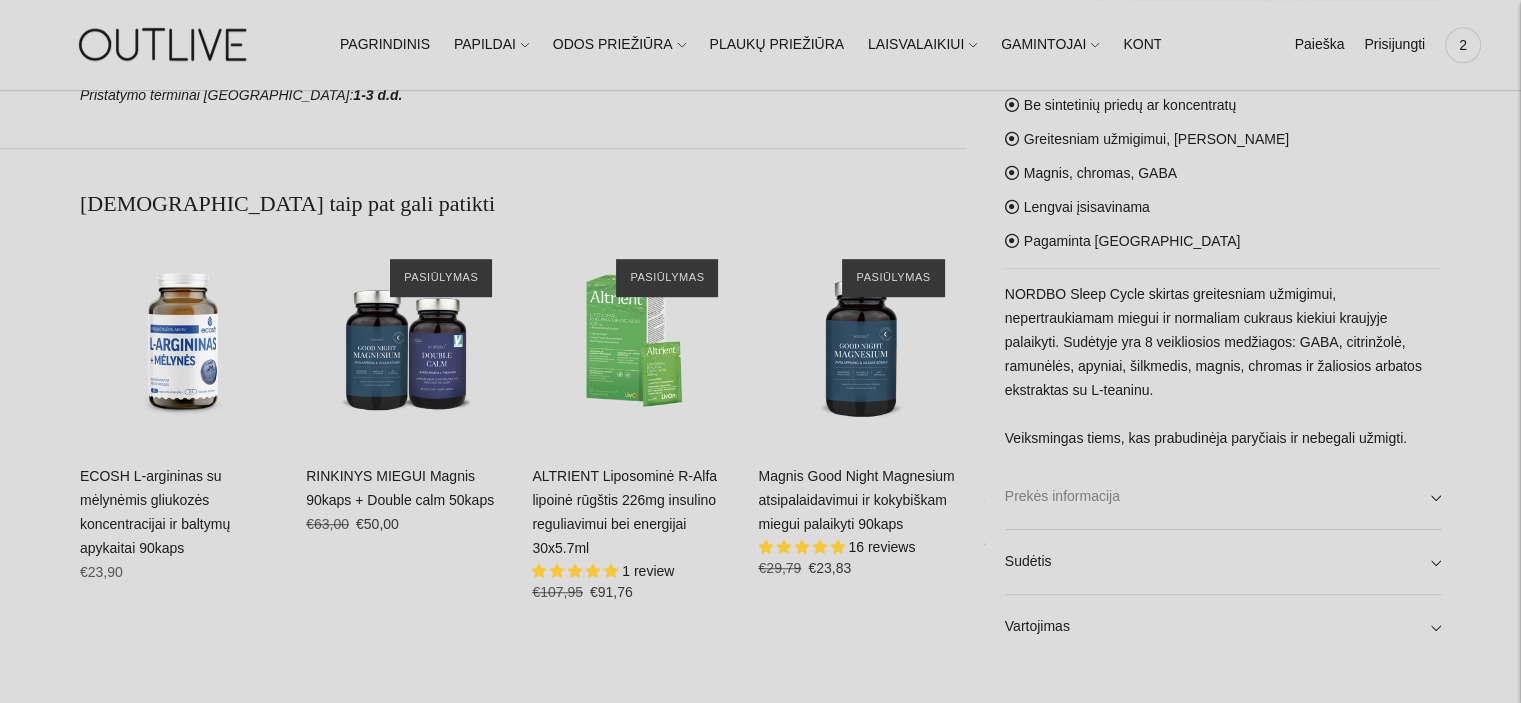 click on "Prekės informacija" at bounding box center [1223, 497] 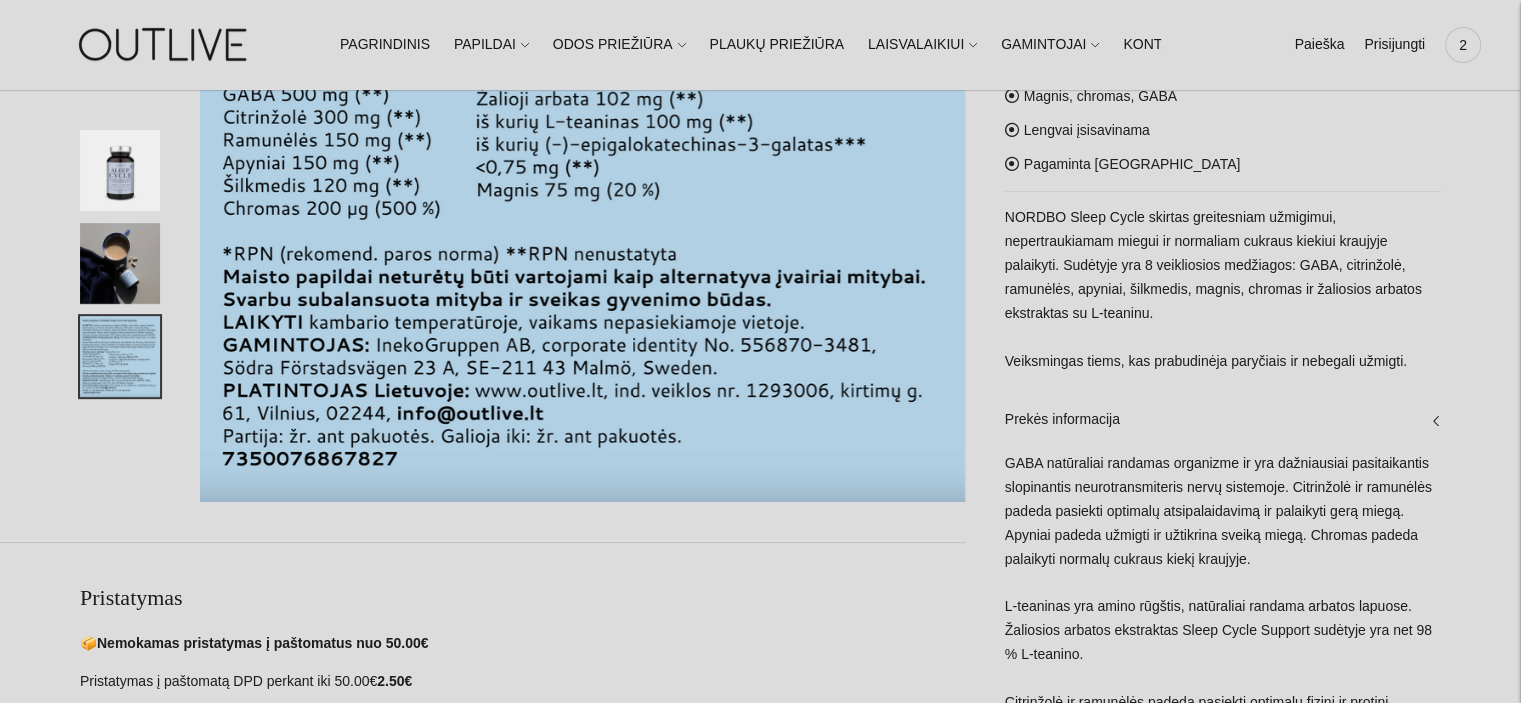 scroll, scrollTop: 0, scrollLeft: 0, axis: both 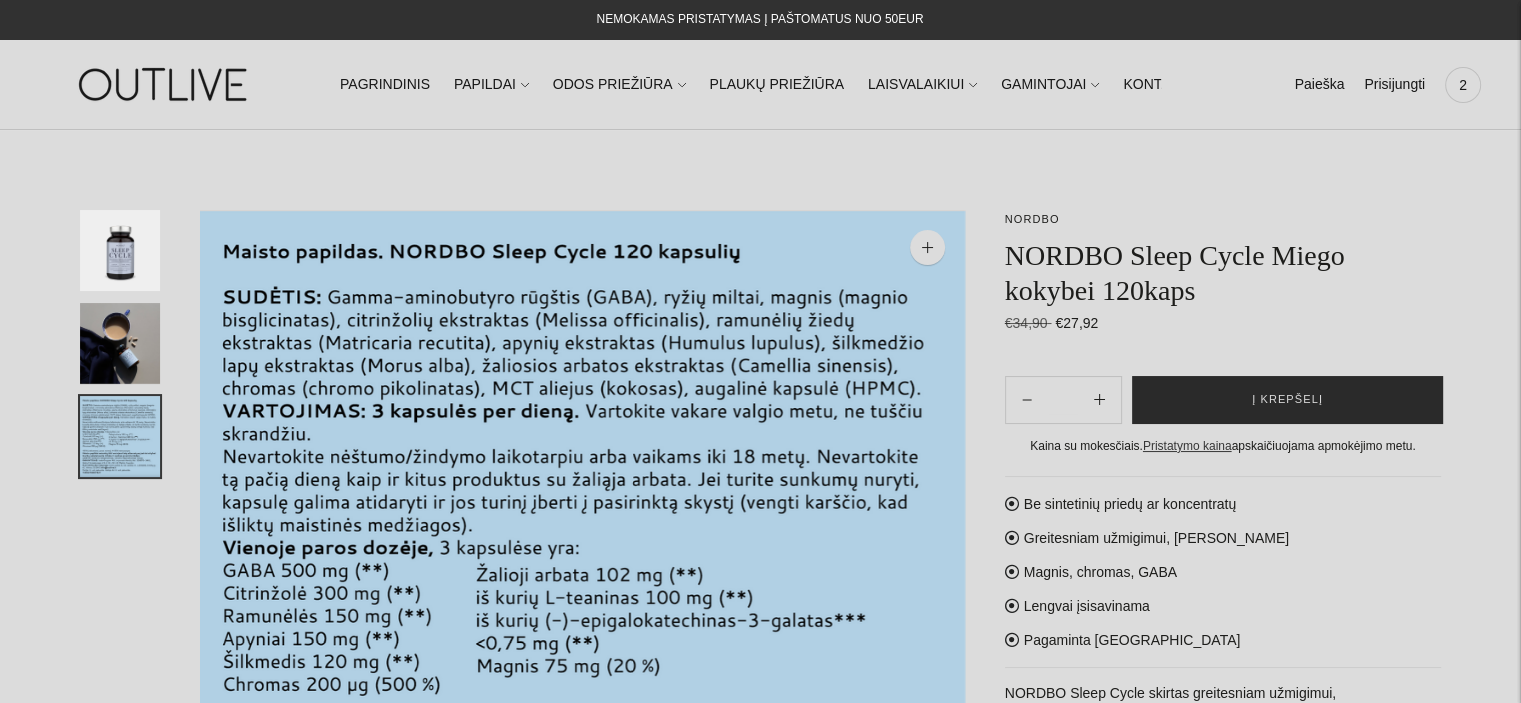 click on "Į krepšelį" at bounding box center (1287, 400) 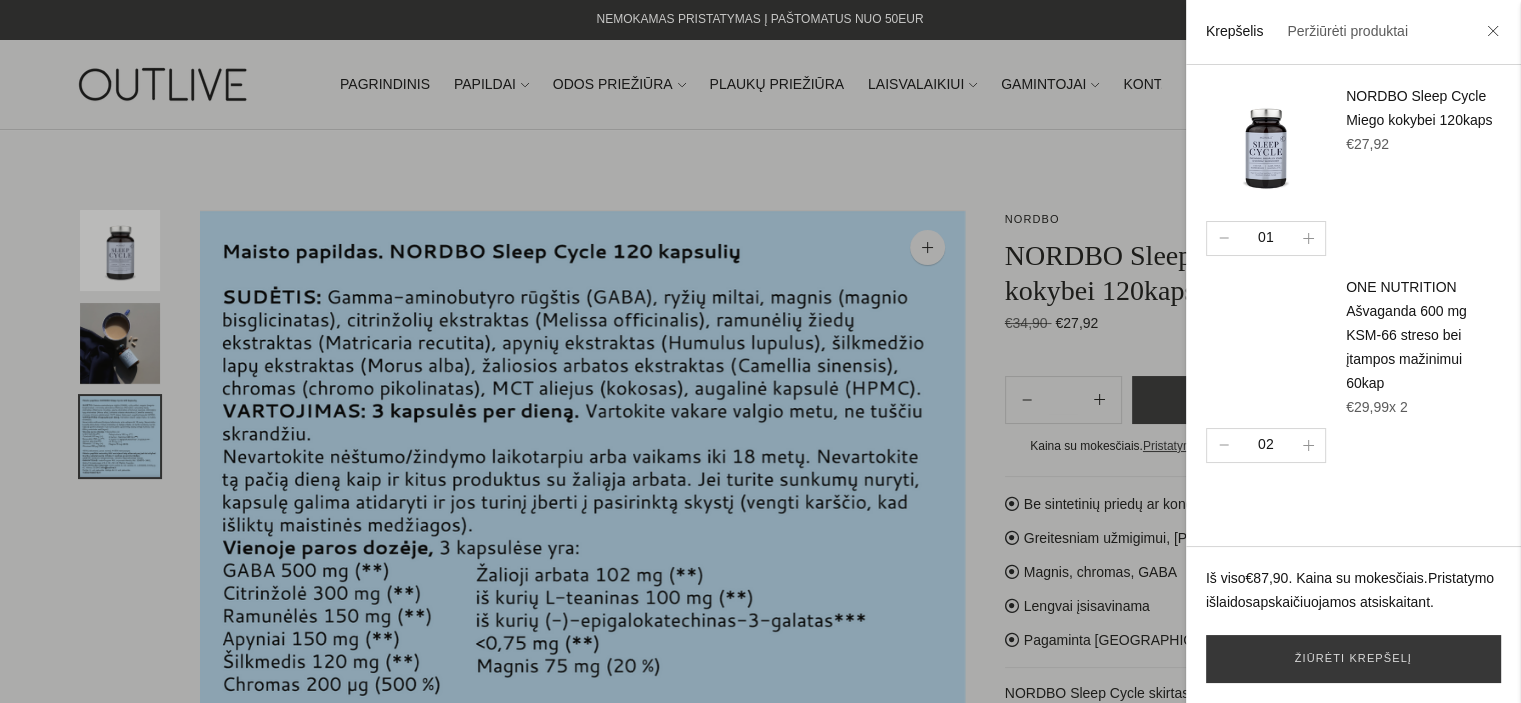 click at bounding box center [760, 351] 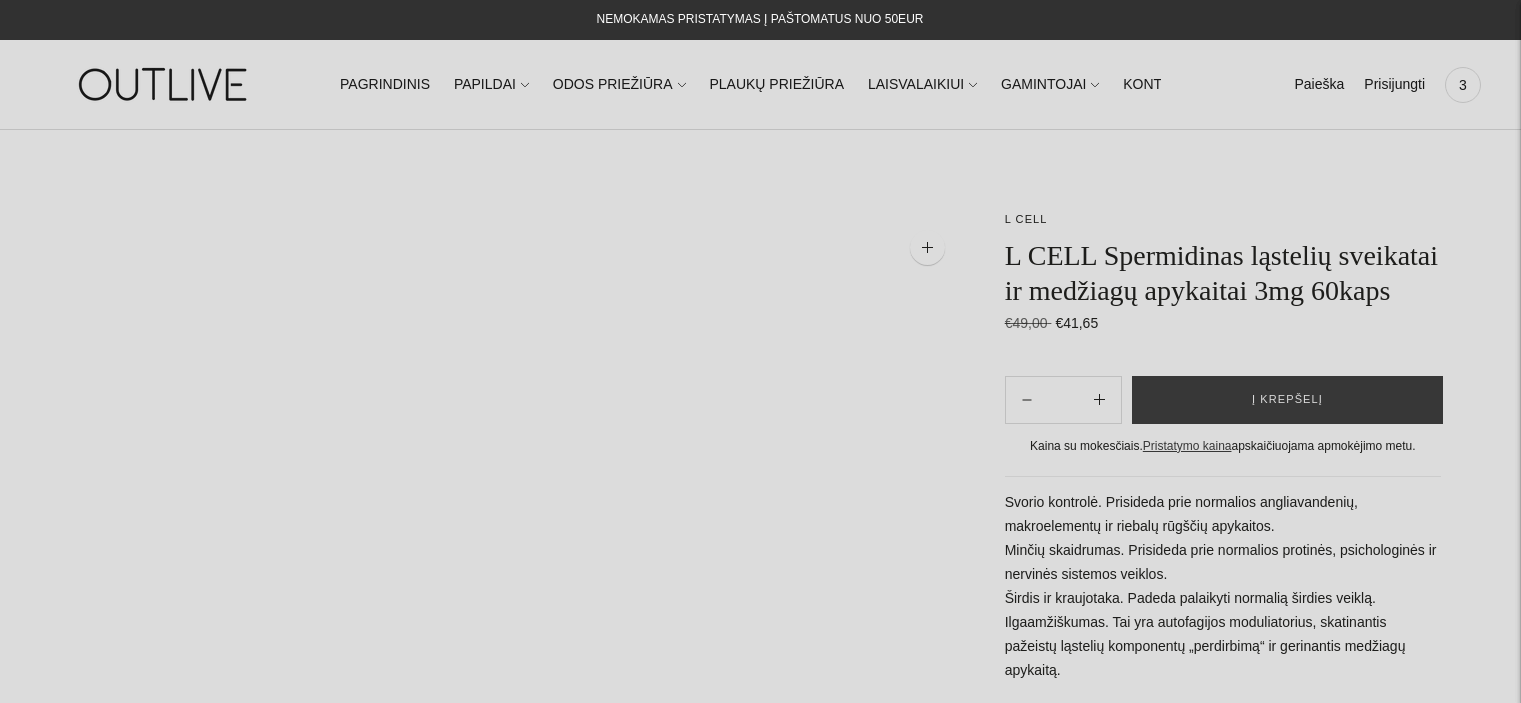 scroll, scrollTop: 0, scrollLeft: 0, axis: both 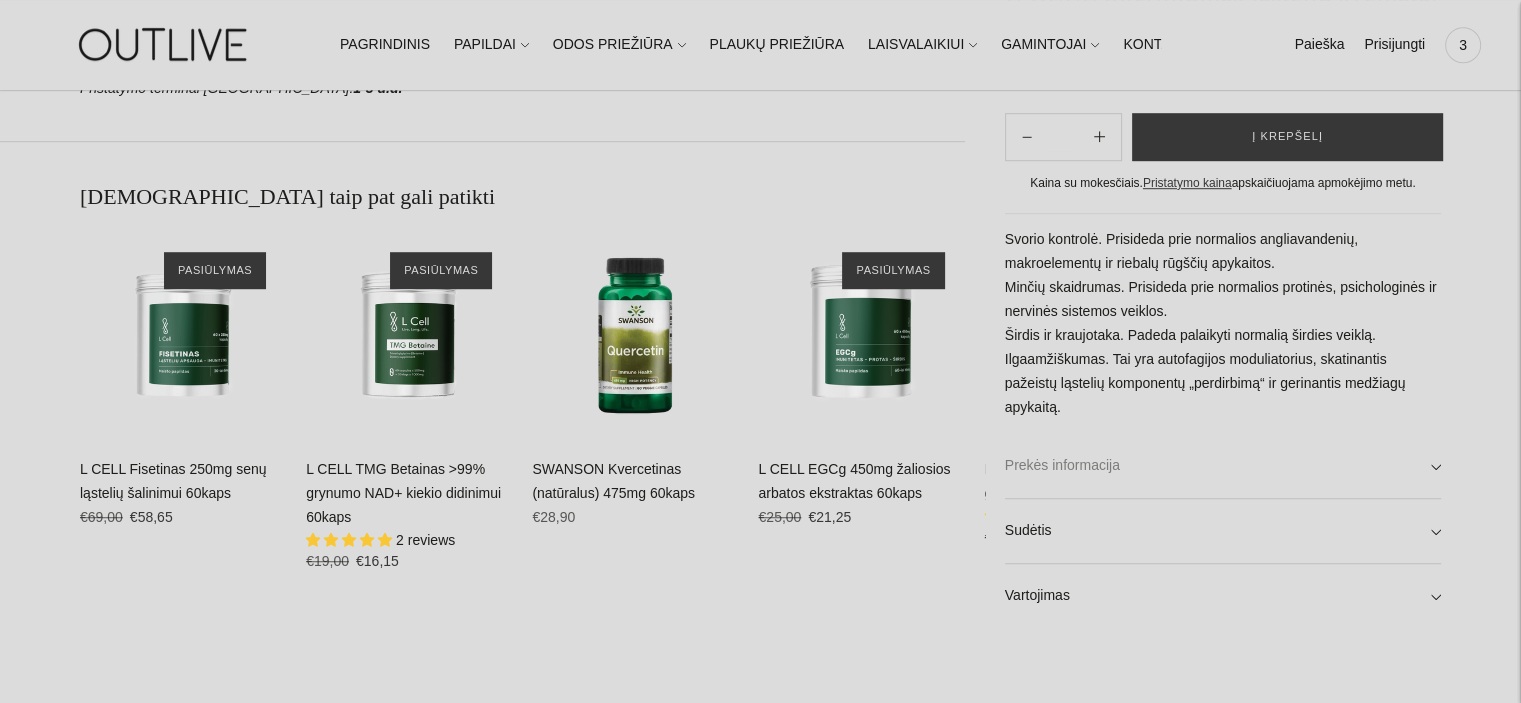 click on "Prekės informacija" at bounding box center (1223, 466) 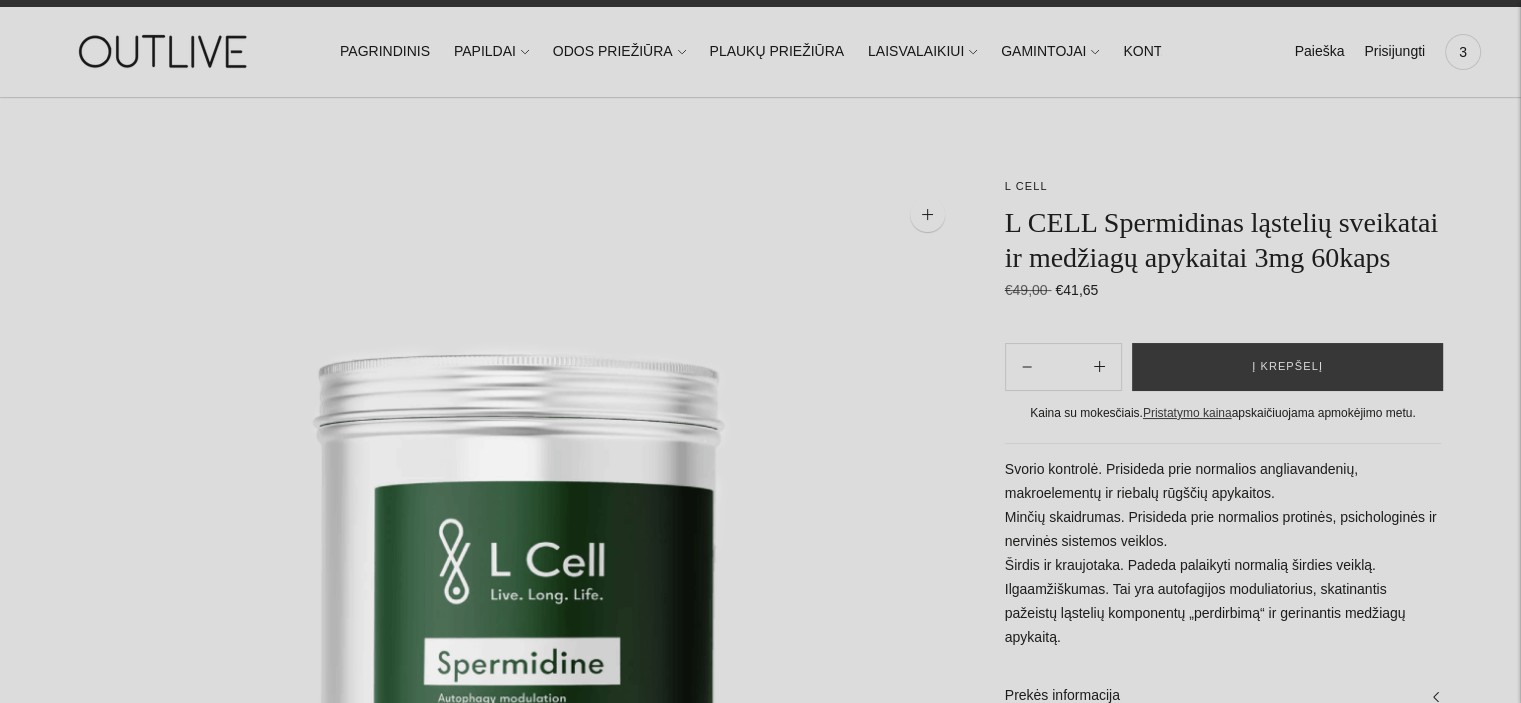 scroll, scrollTop: 0, scrollLeft: 0, axis: both 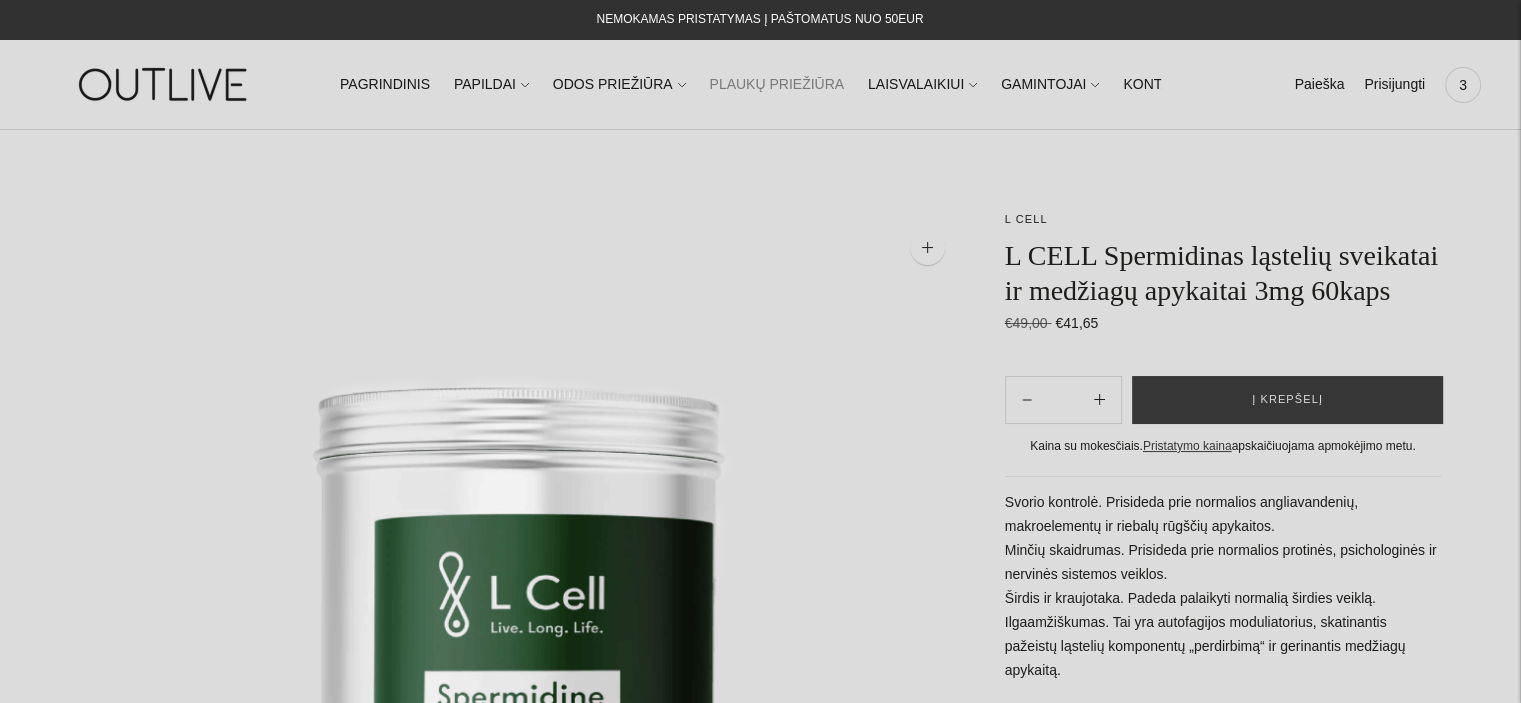 click on "PLAUKŲ PRIEŽIŪRA" 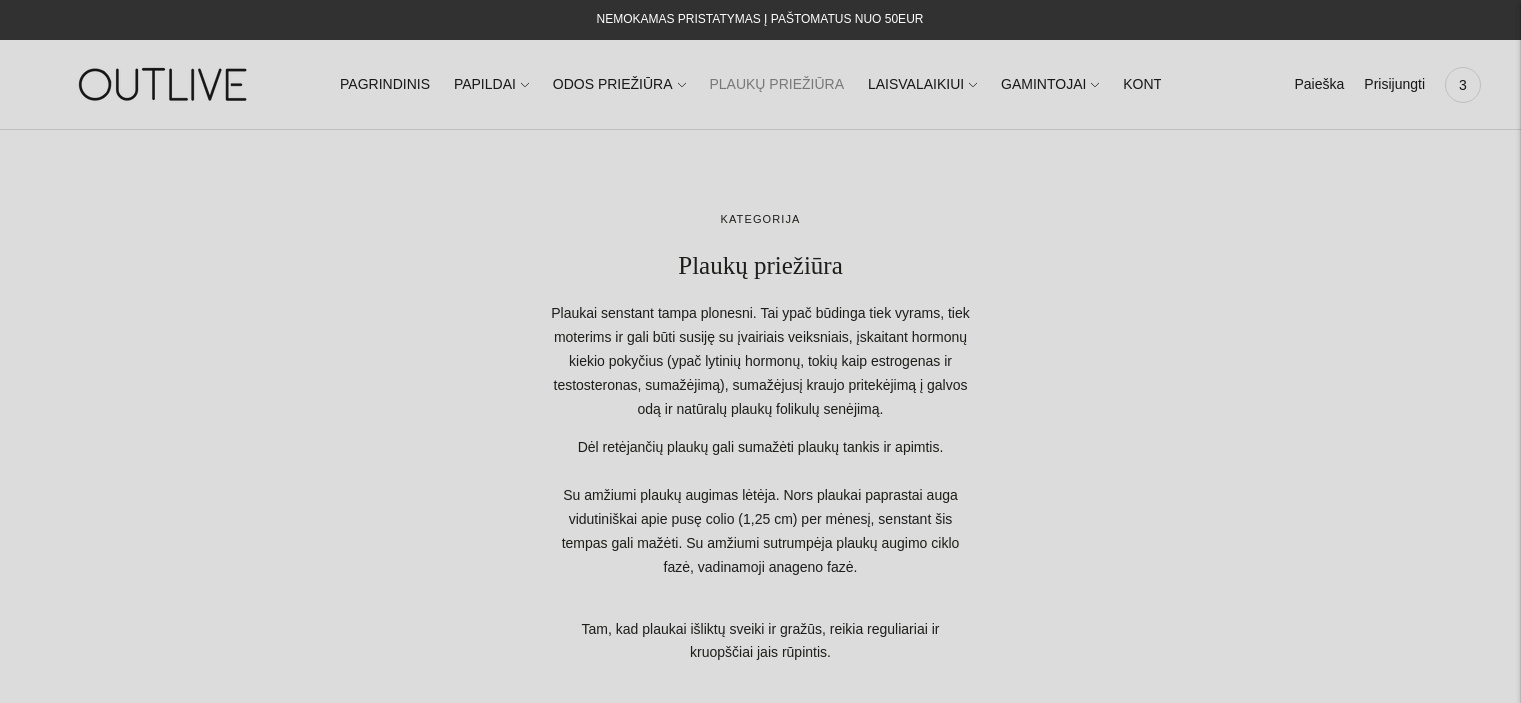 scroll, scrollTop: 0, scrollLeft: 0, axis: both 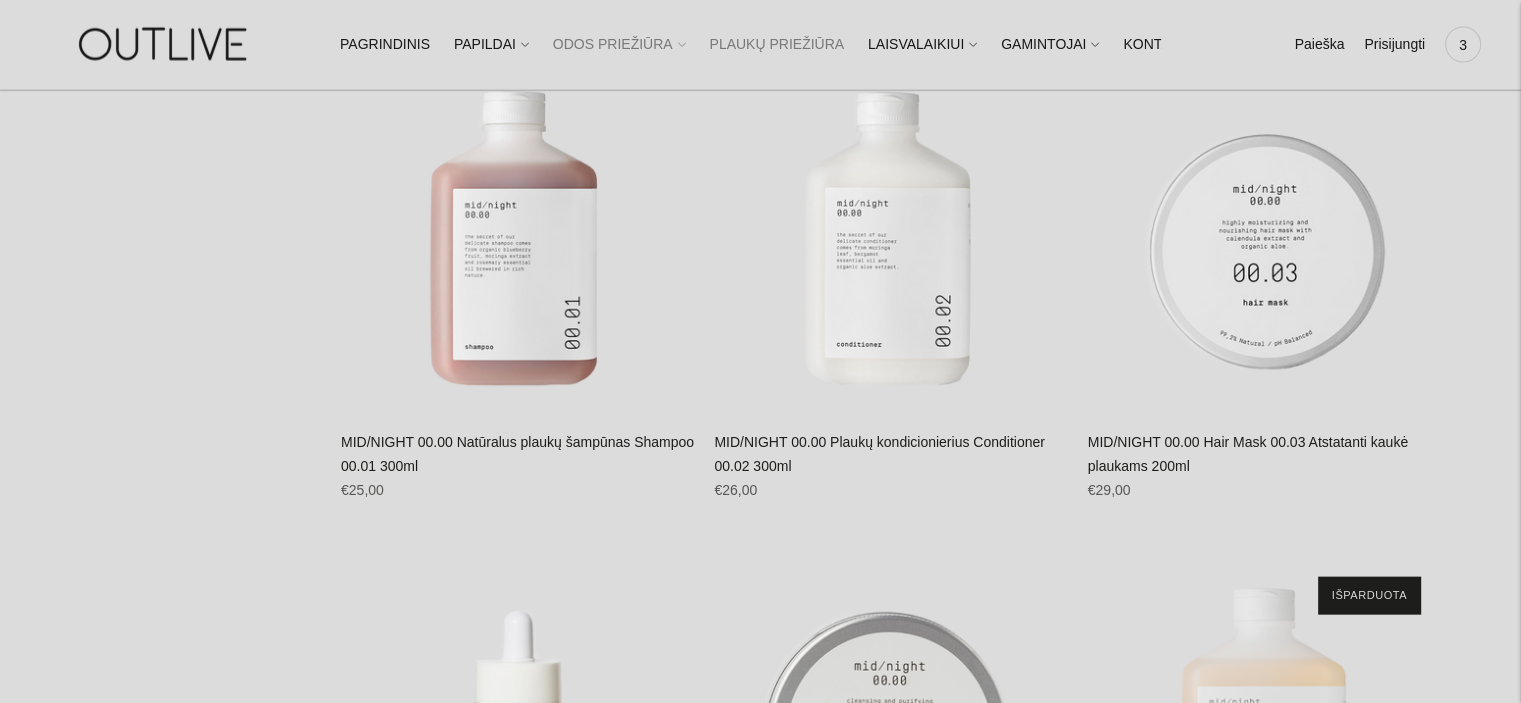 click on "ODOS PRIEŽIŪRA" at bounding box center [619, 45] 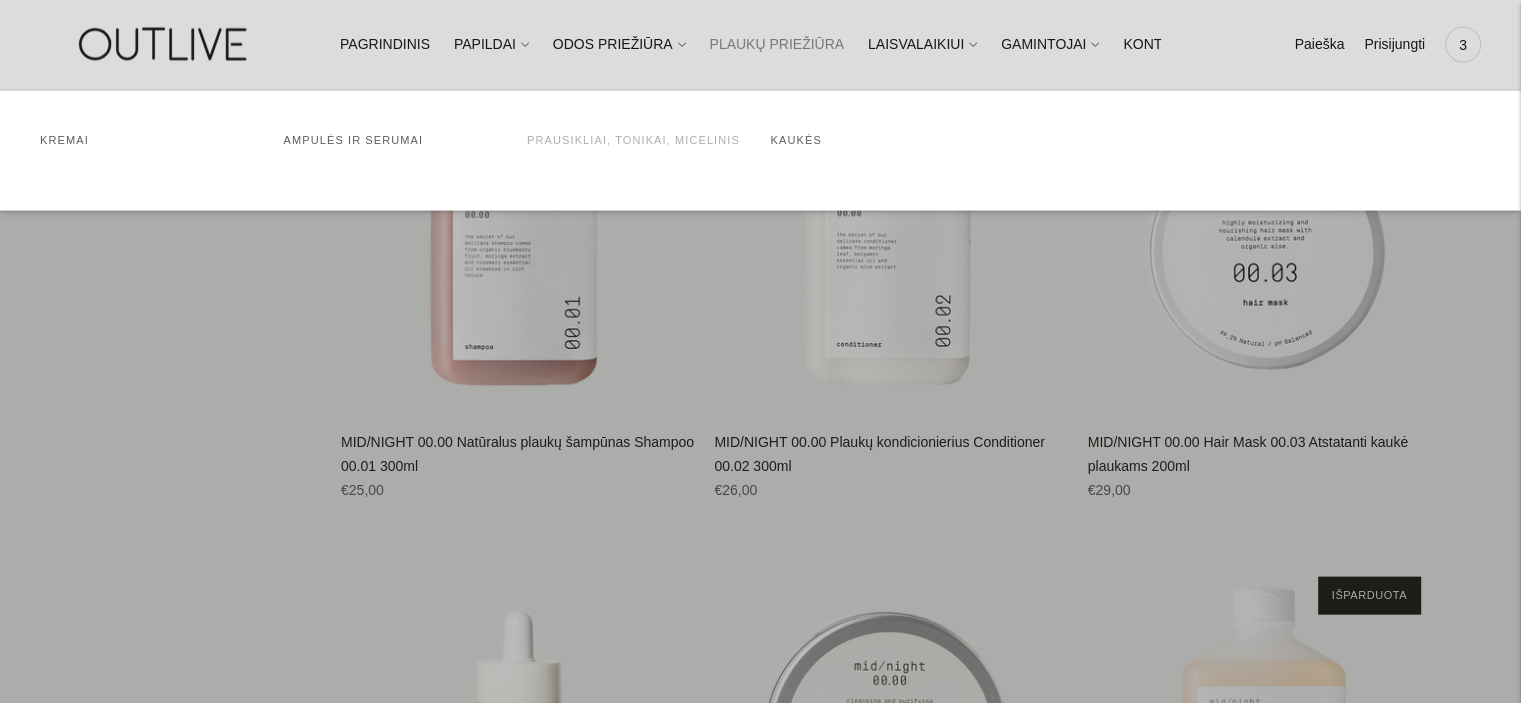 click on "Prausikliai, tonikai, micelinis" at bounding box center (633, 140) 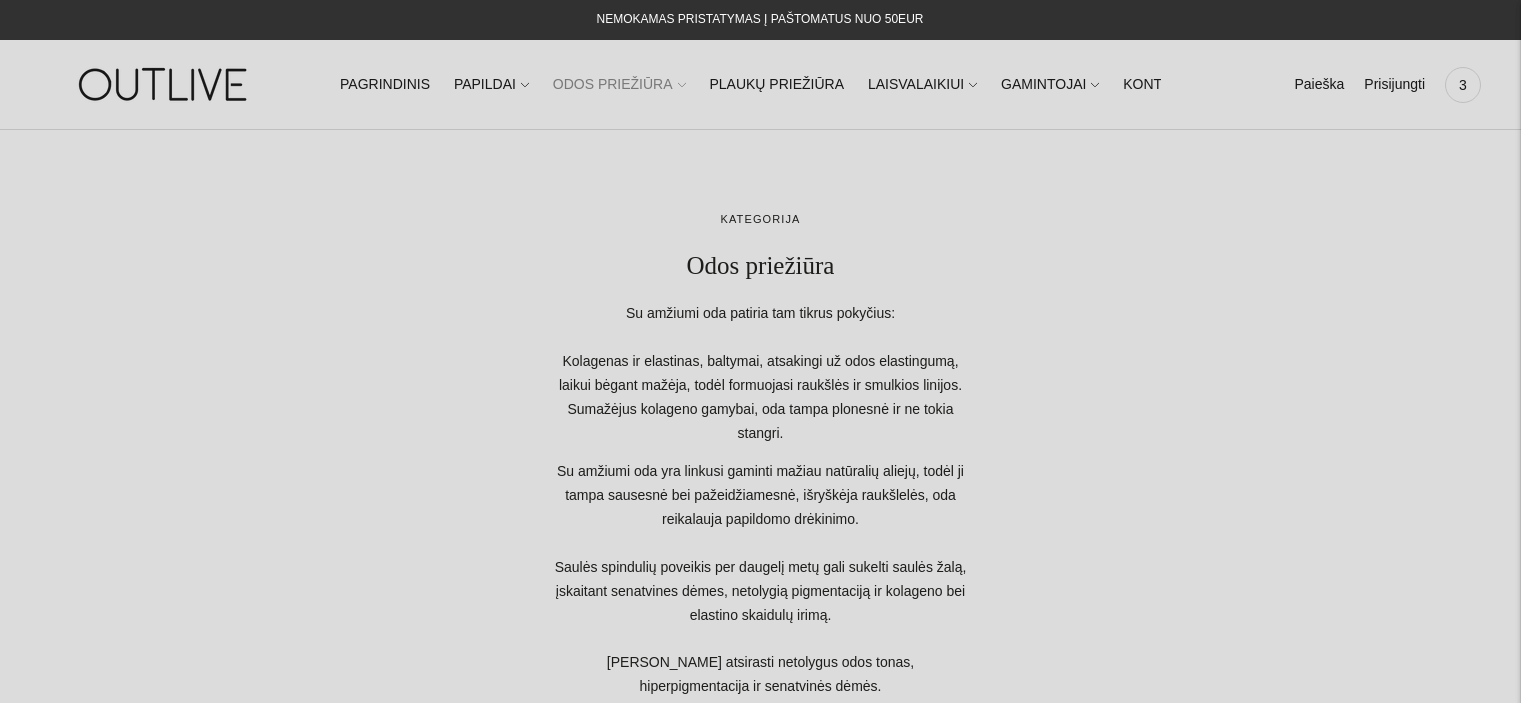 scroll, scrollTop: 0, scrollLeft: 0, axis: both 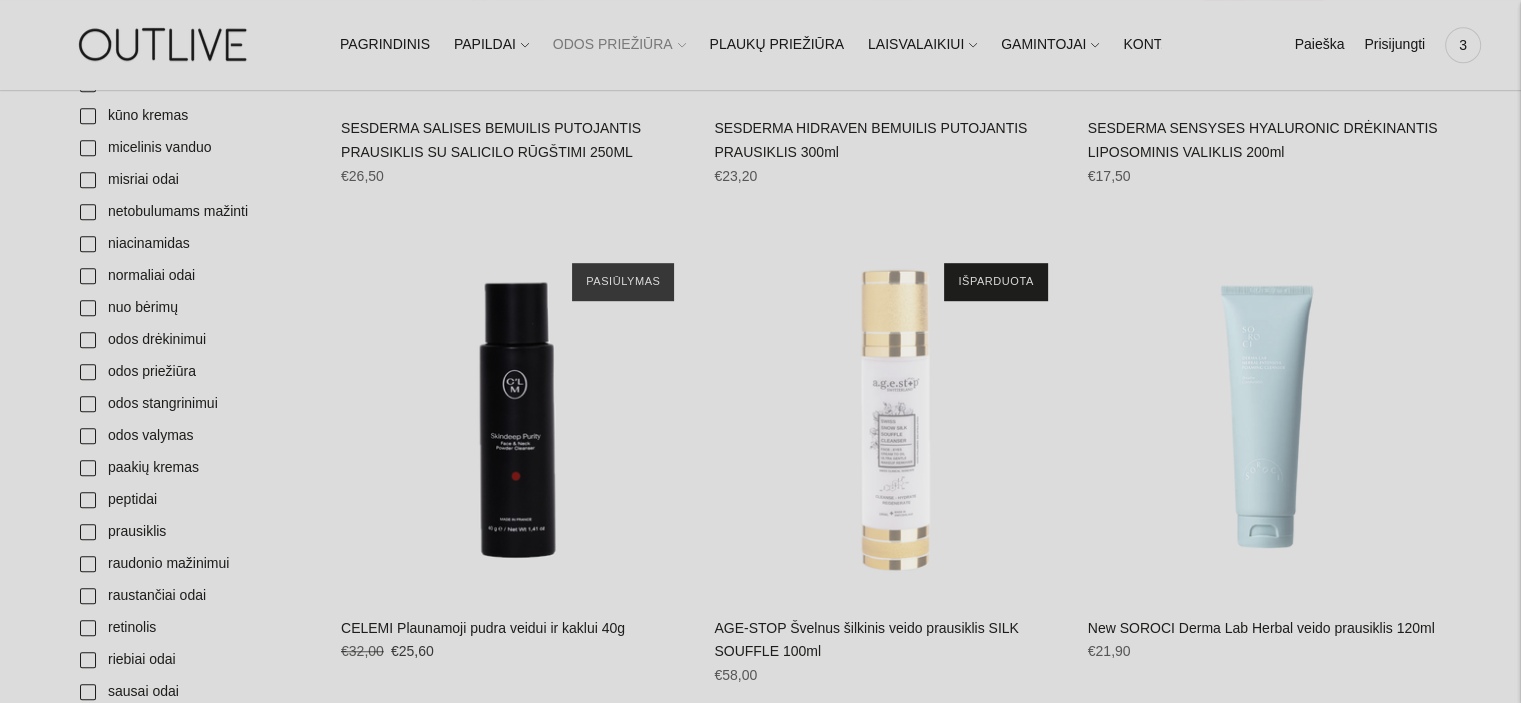 click at bounding box center [890, 419] 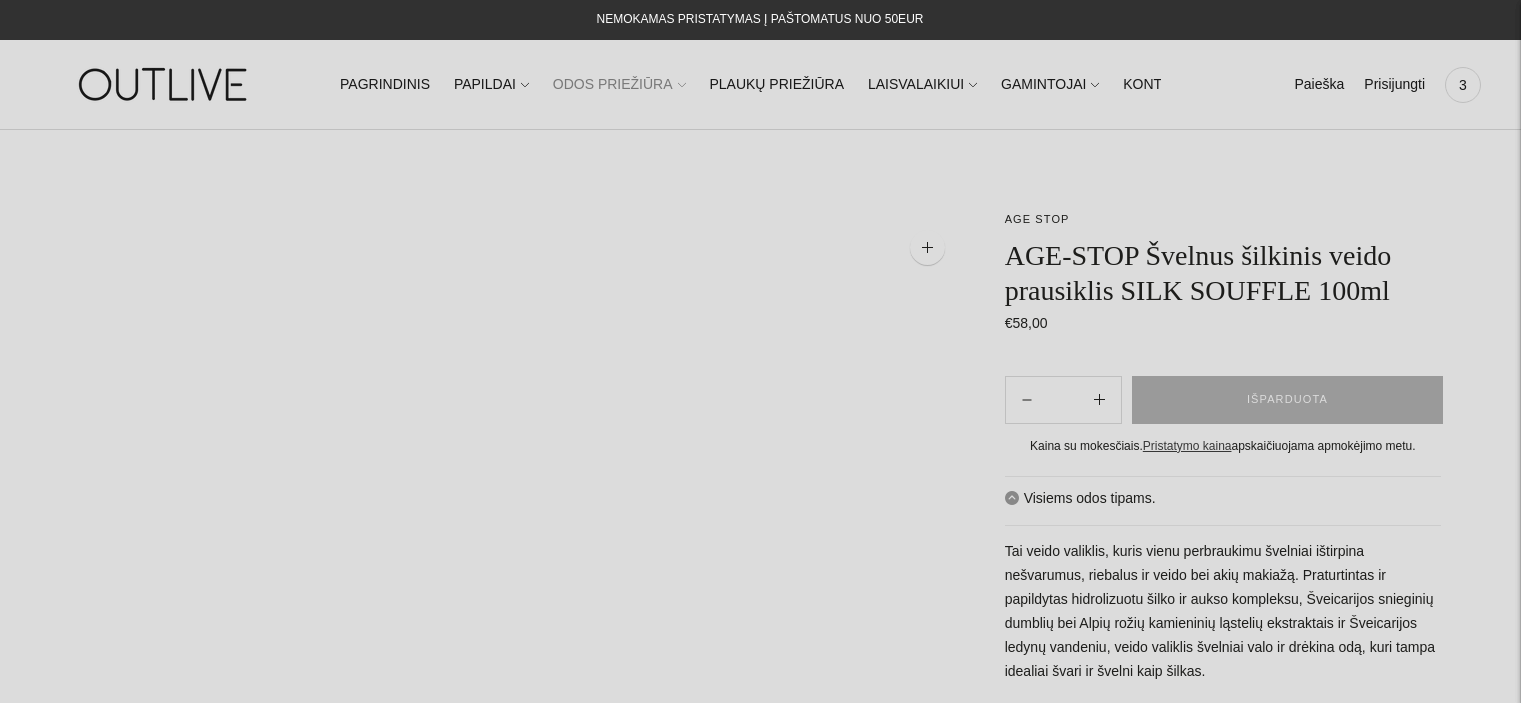 scroll, scrollTop: 0, scrollLeft: 0, axis: both 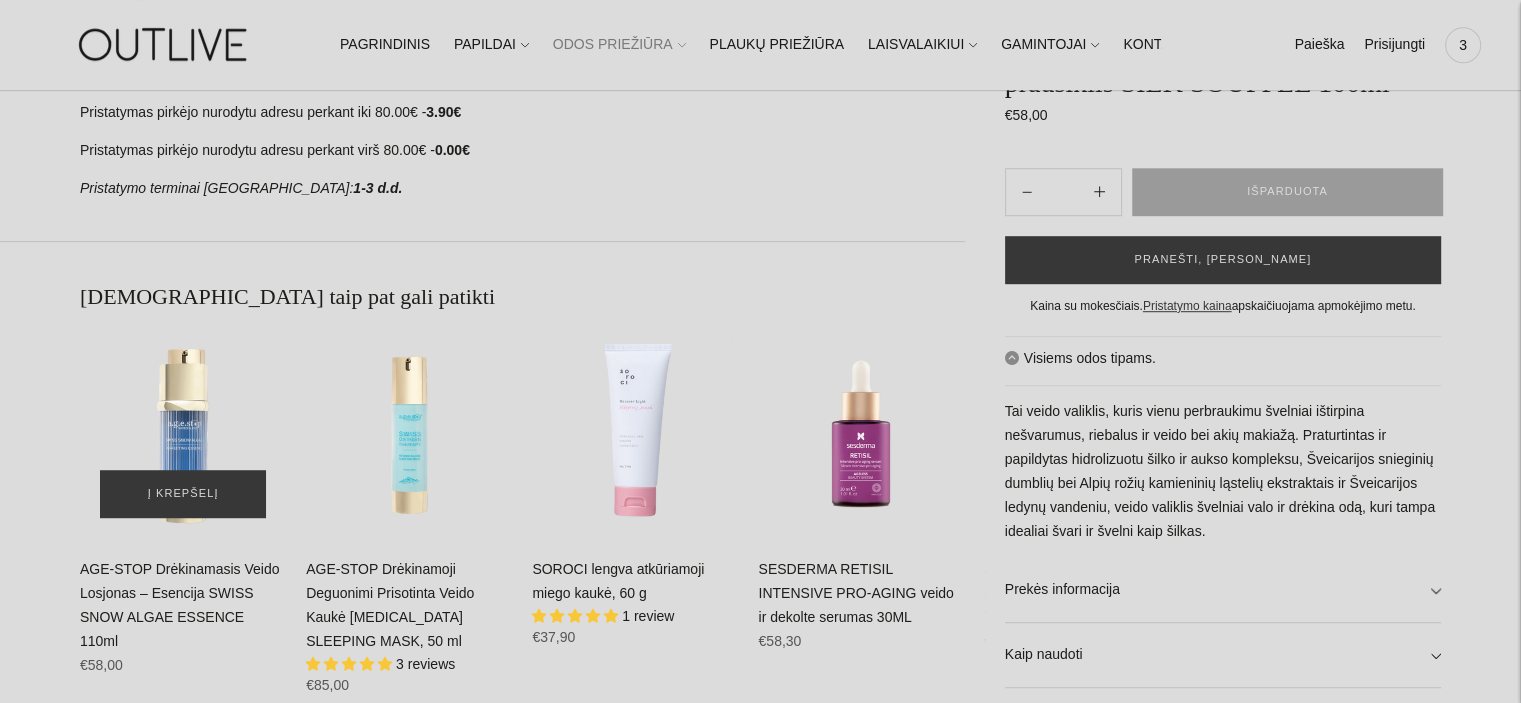 click at bounding box center [183, 435] 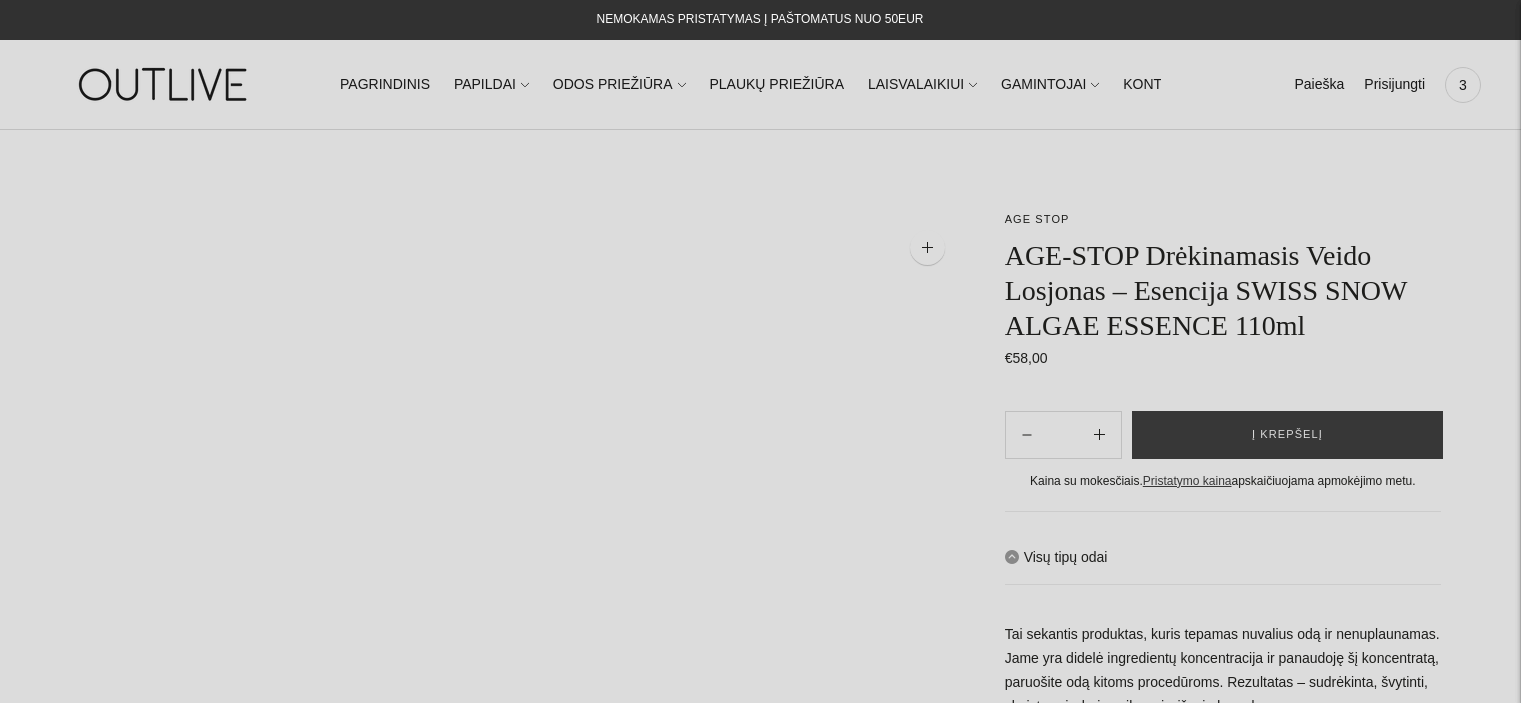 scroll, scrollTop: 0, scrollLeft: 0, axis: both 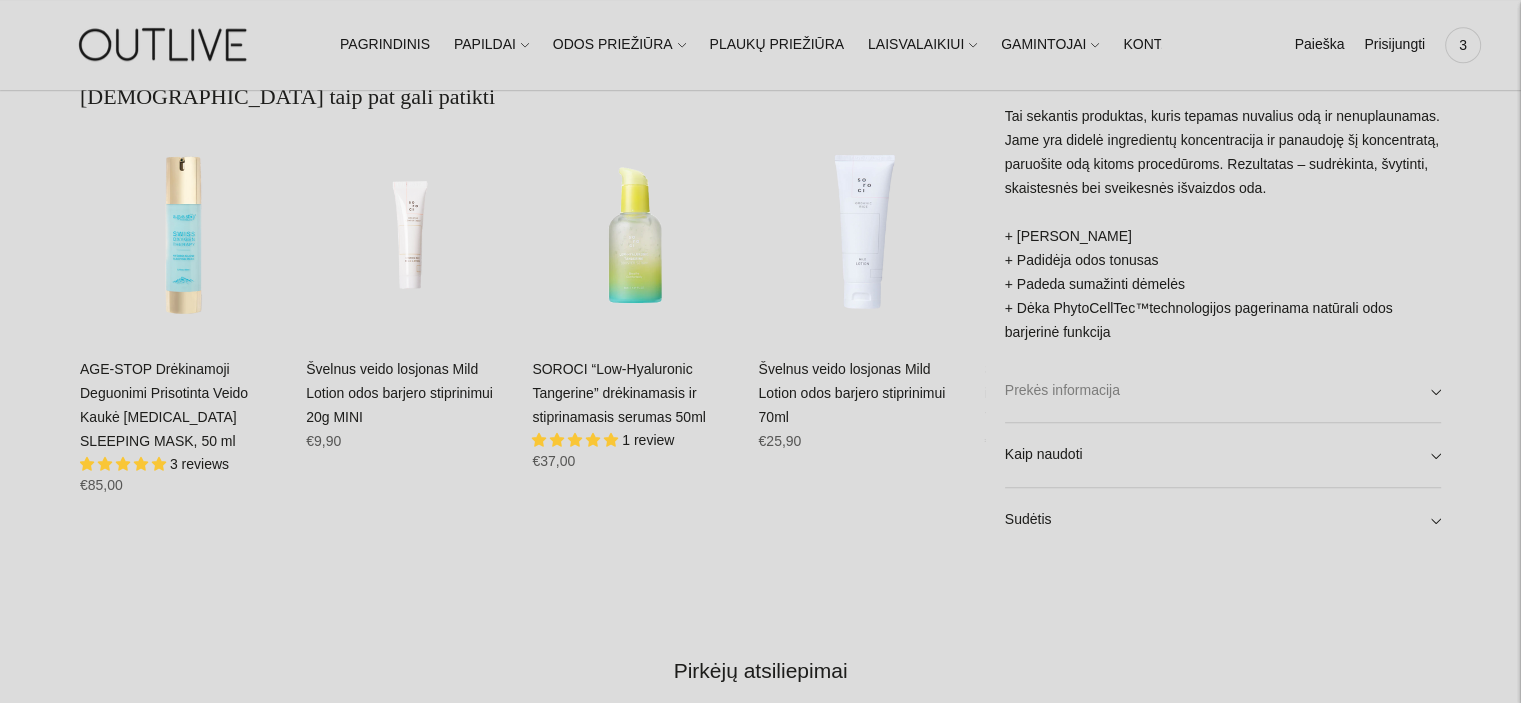 click on "Prekės informacija" at bounding box center [1223, 390] 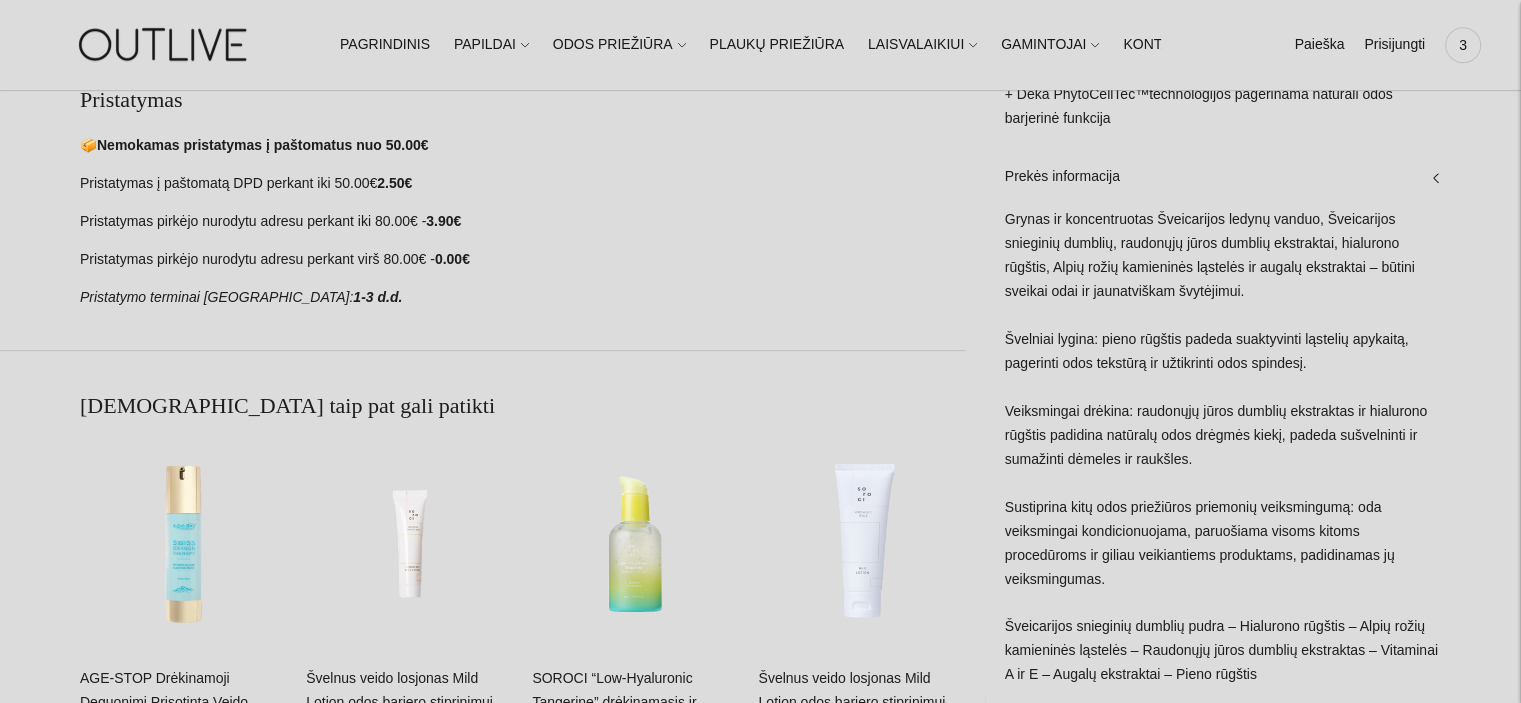 scroll, scrollTop: 1094, scrollLeft: 0, axis: vertical 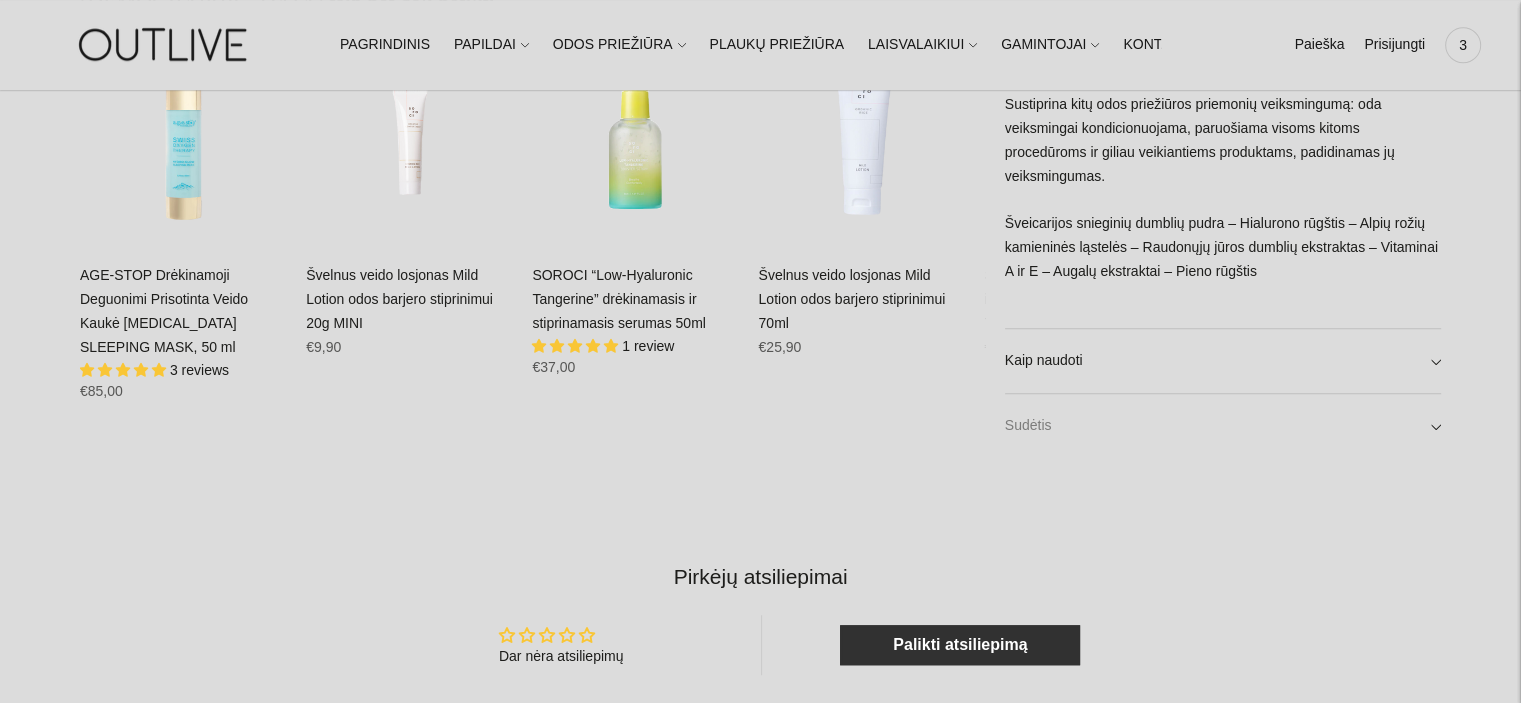click on "Sudėtis" at bounding box center (1223, 426) 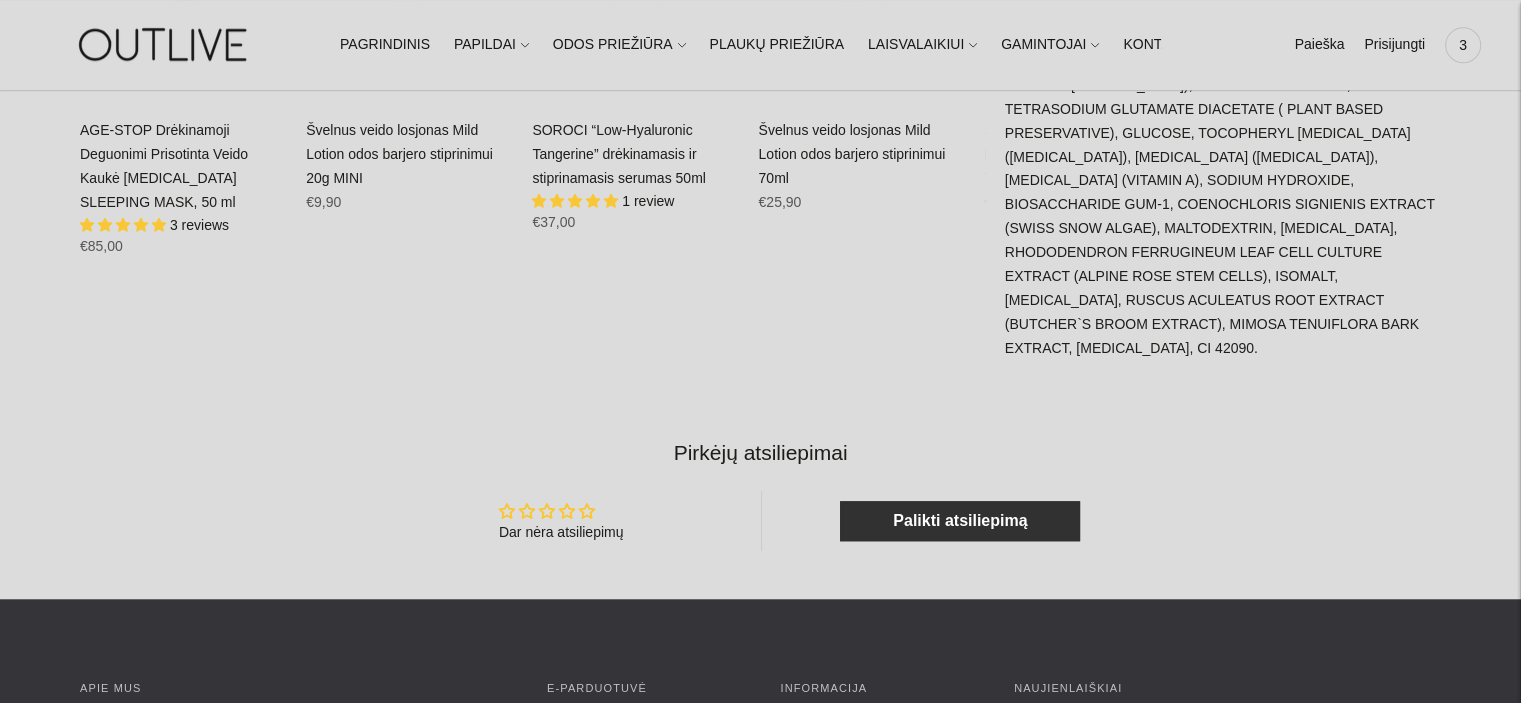 scroll, scrollTop: 1643, scrollLeft: 0, axis: vertical 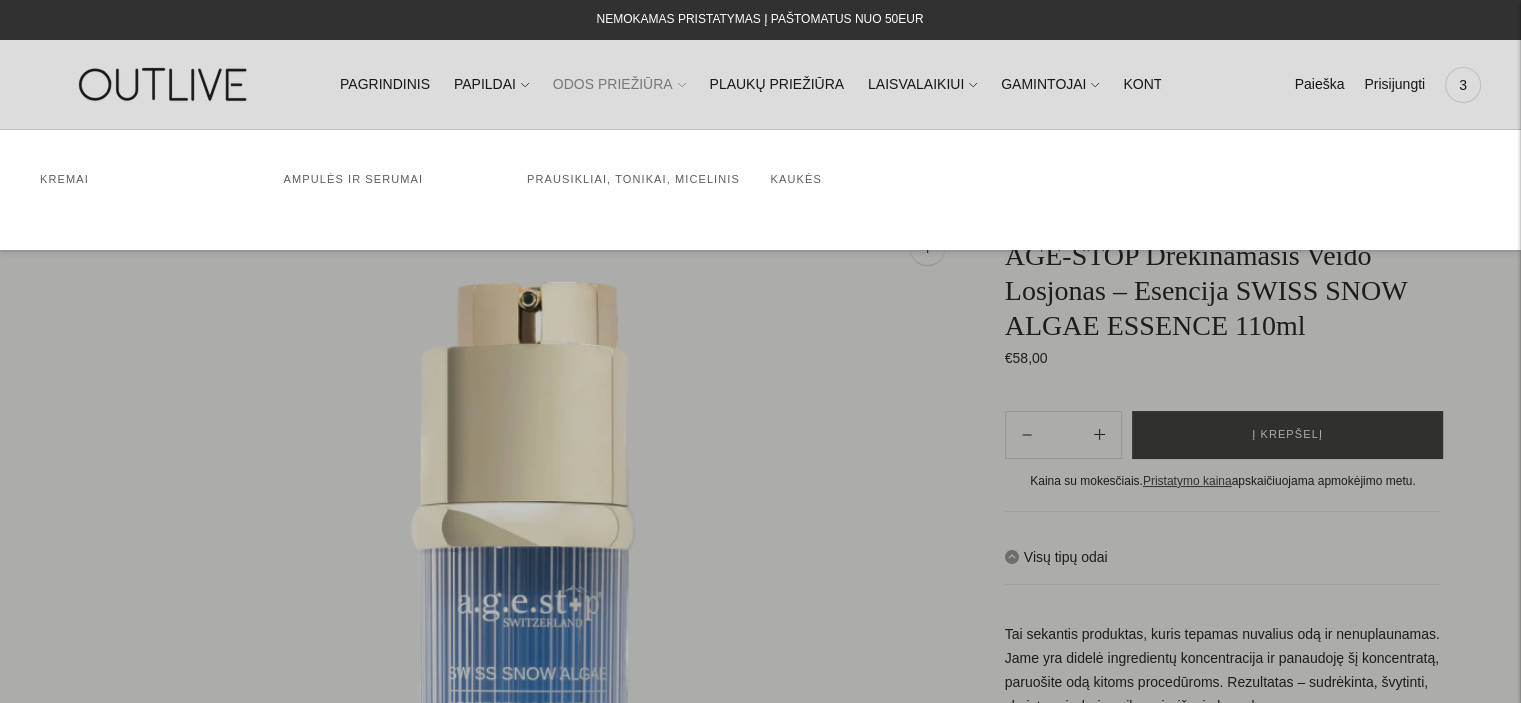 click on "ODOS PRIEŽIŪRA" at bounding box center (619, 85) 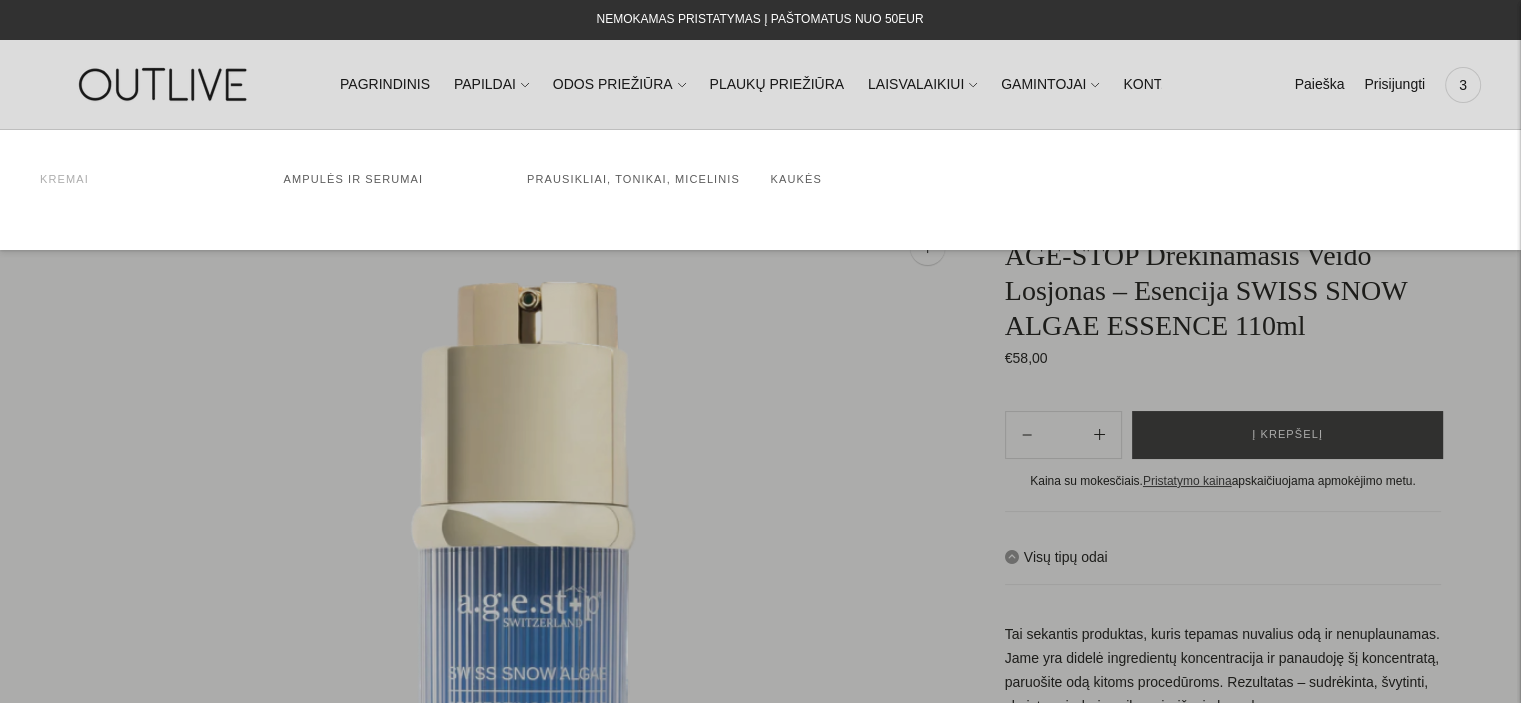 click on "Kremai" at bounding box center [64, 179] 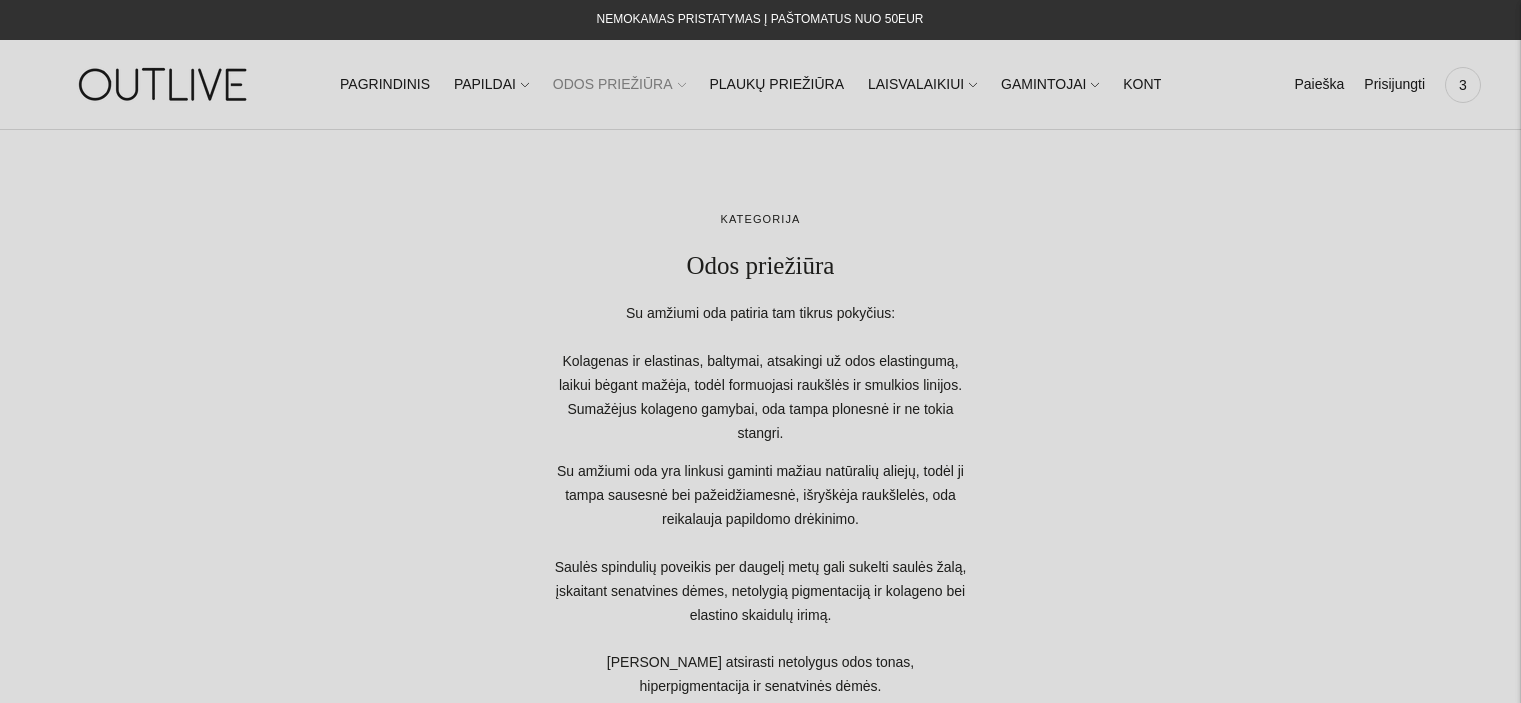 scroll, scrollTop: 0, scrollLeft: 0, axis: both 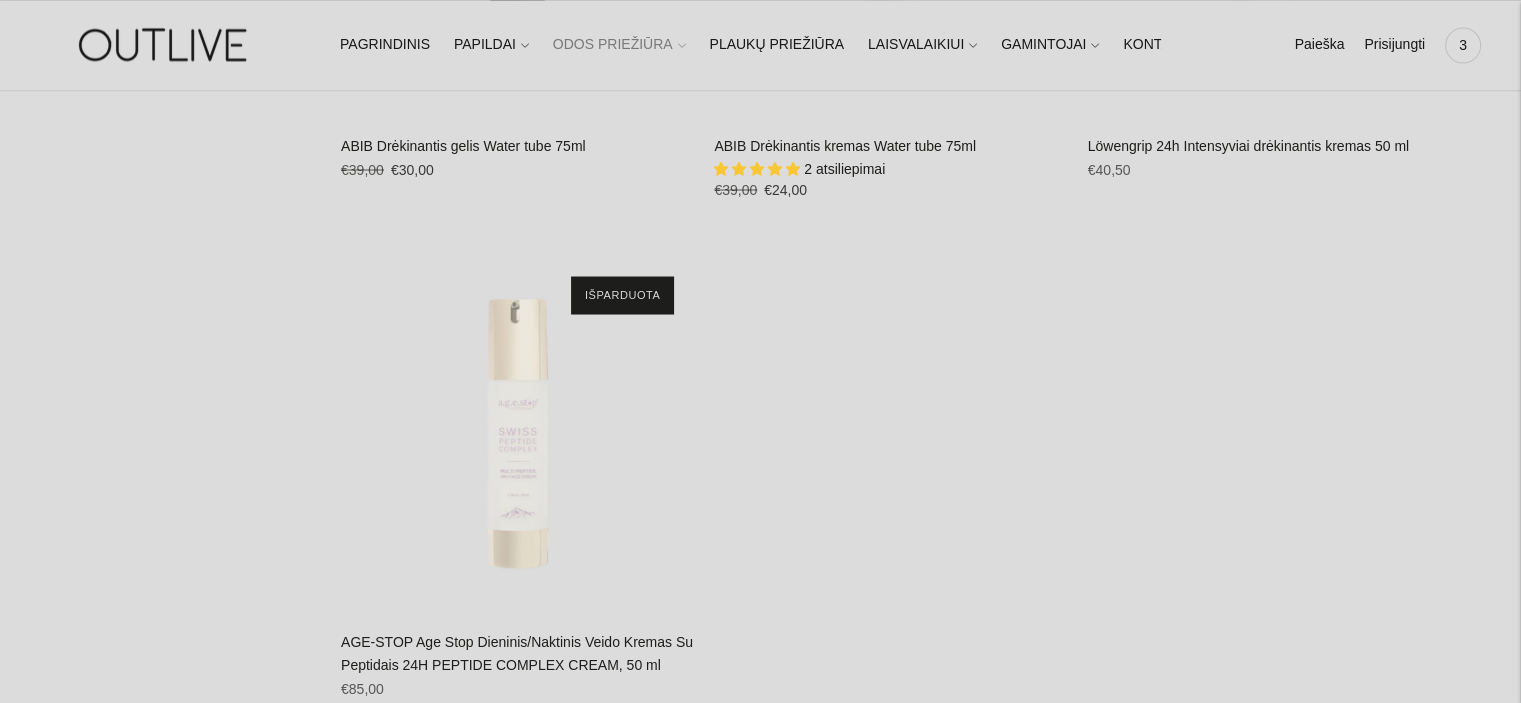 click at bounding box center (517, 432) 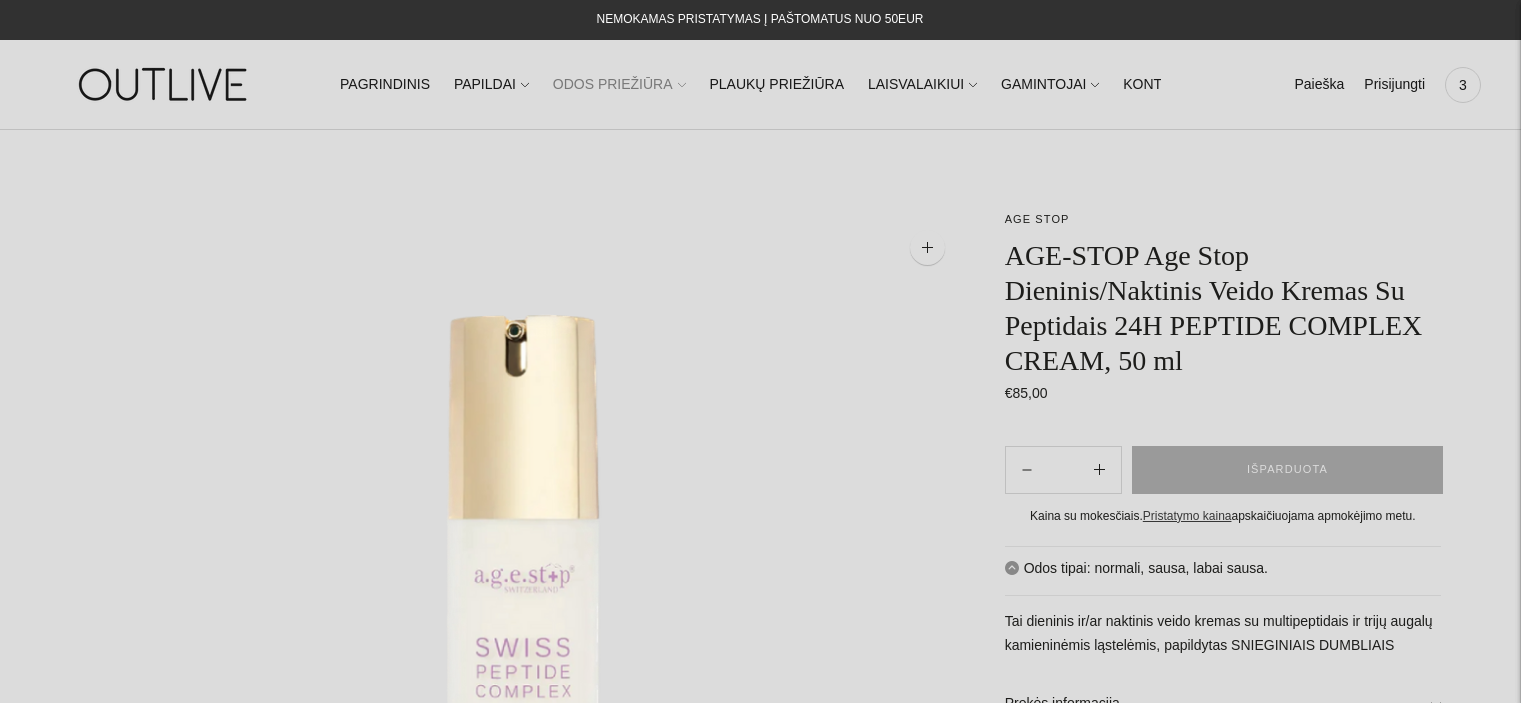 scroll, scrollTop: 0, scrollLeft: 0, axis: both 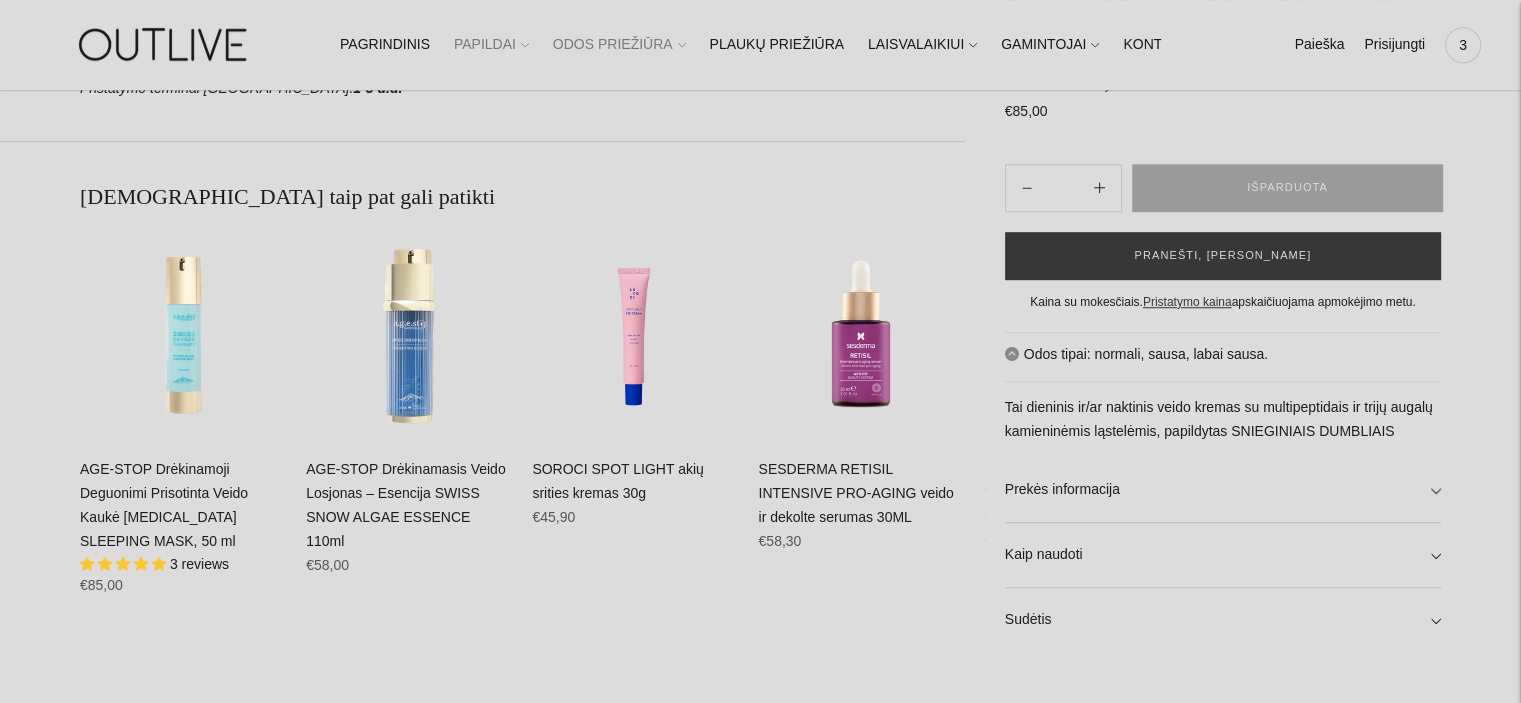 click on "PAPILDAI" at bounding box center (491, 45) 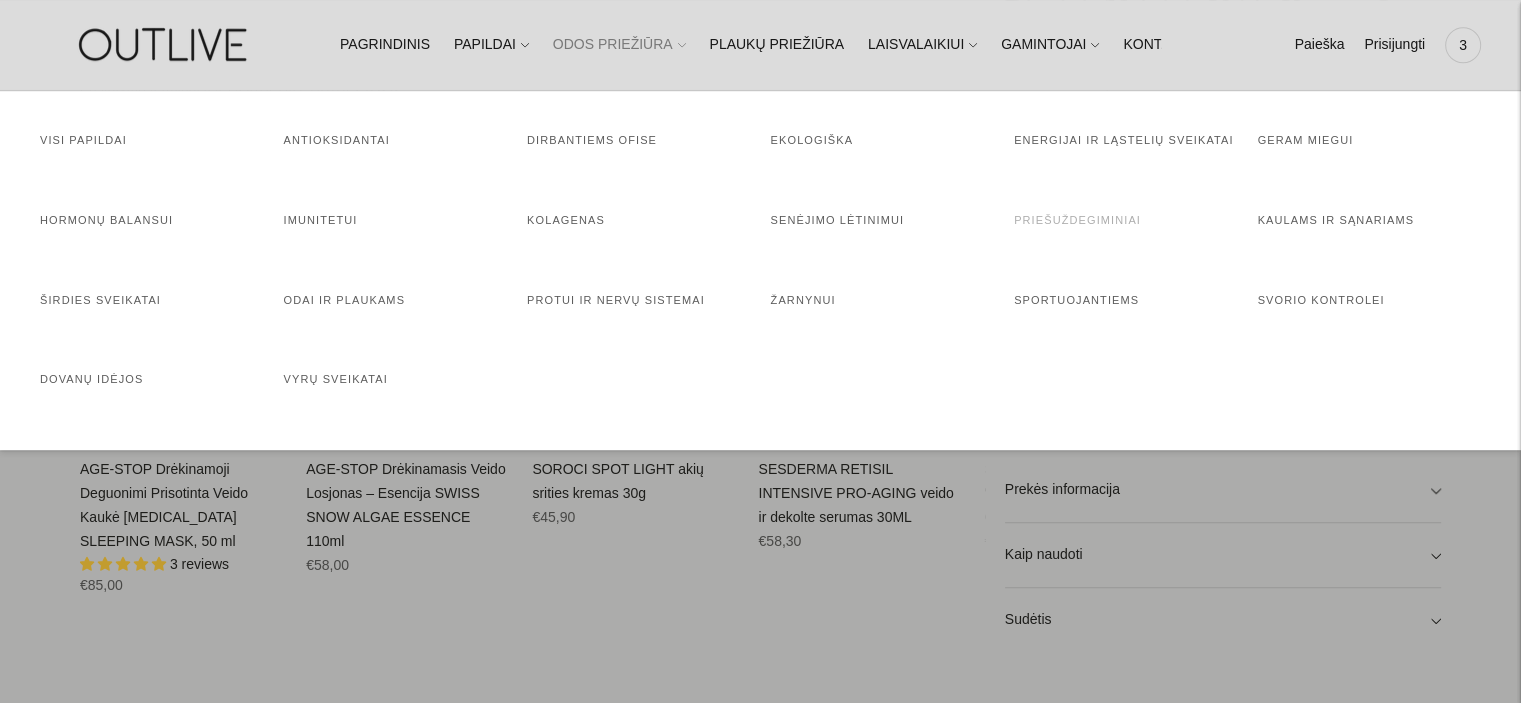 click on "Priešuždegiminiai" at bounding box center (1077, 220) 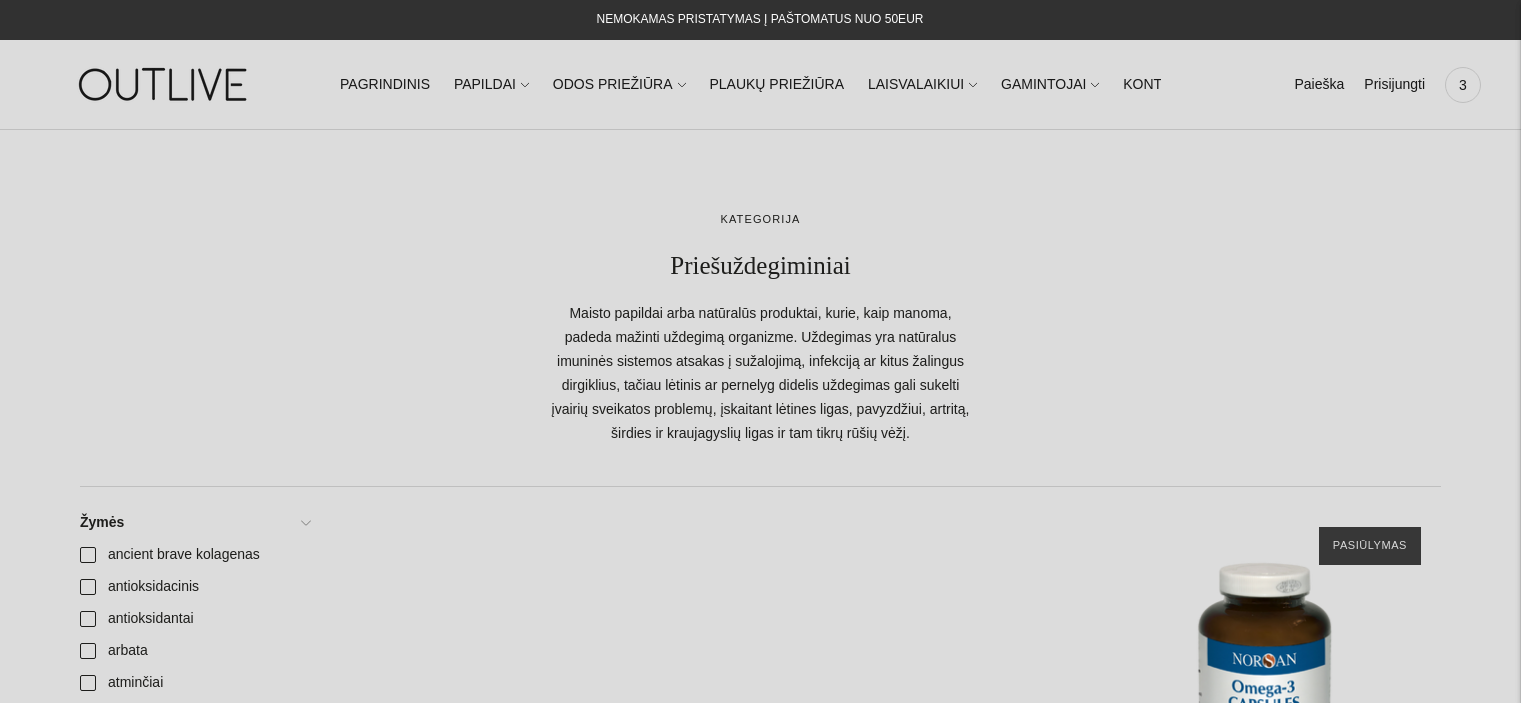 scroll, scrollTop: 0, scrollLeft: 0, axis: both 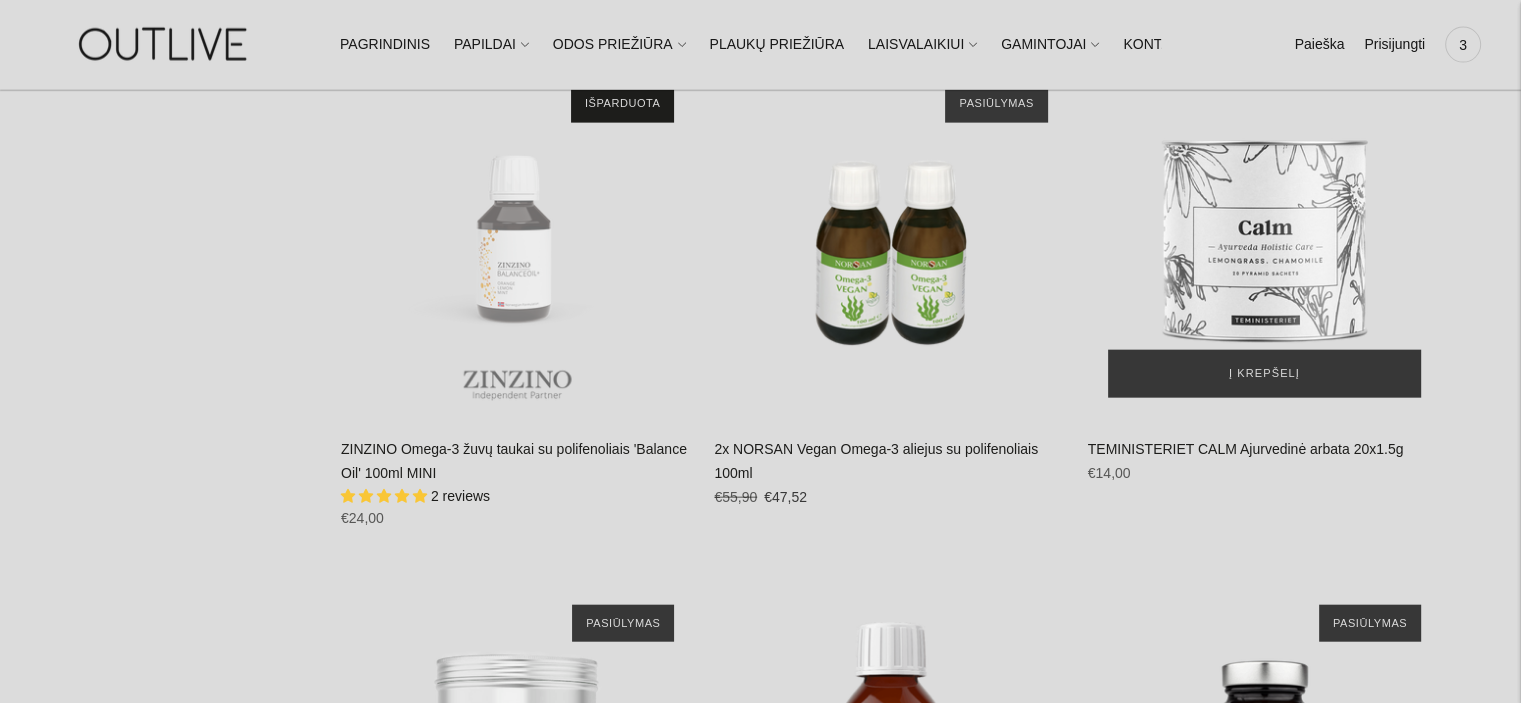 click at bounding box center [1264, 241] 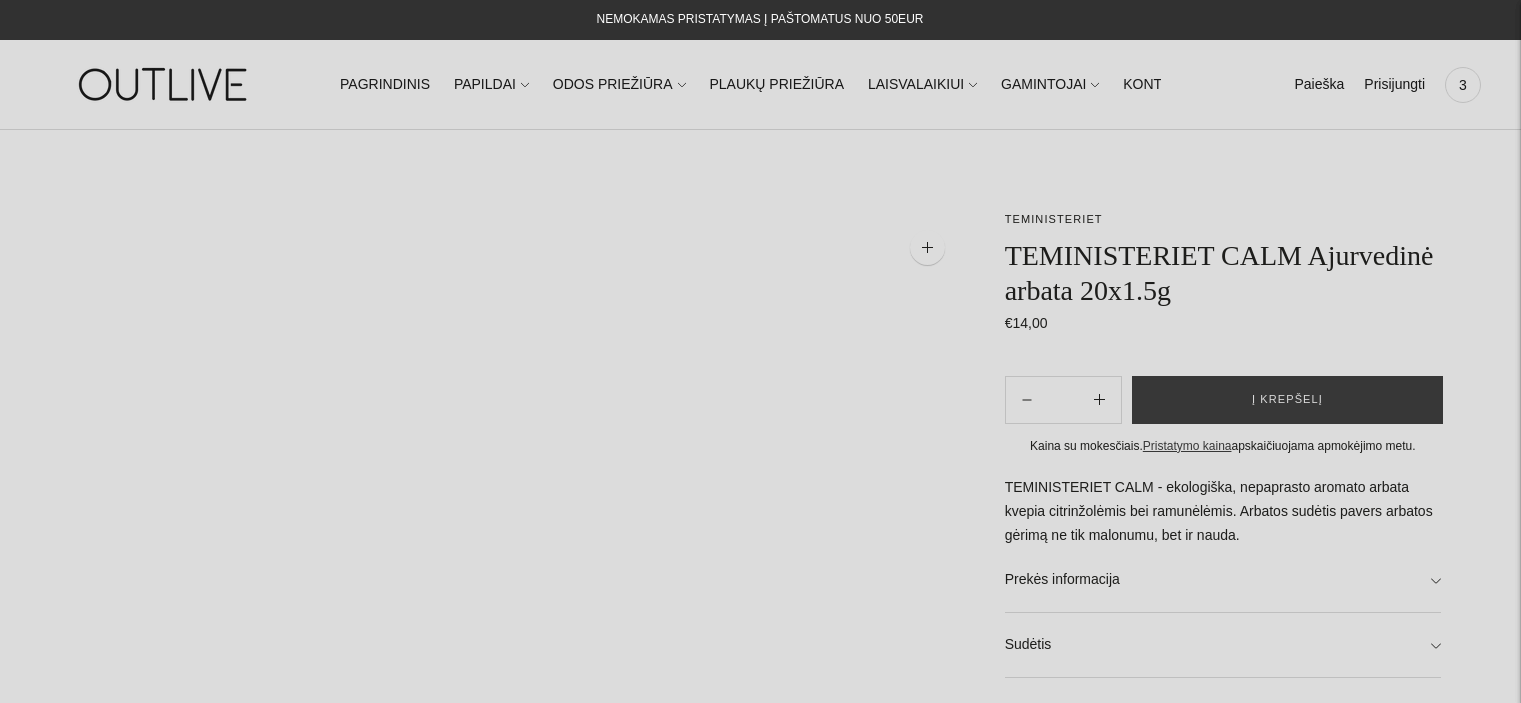scroll, scrollTop: 0, scrollLeft: 0, axis: both 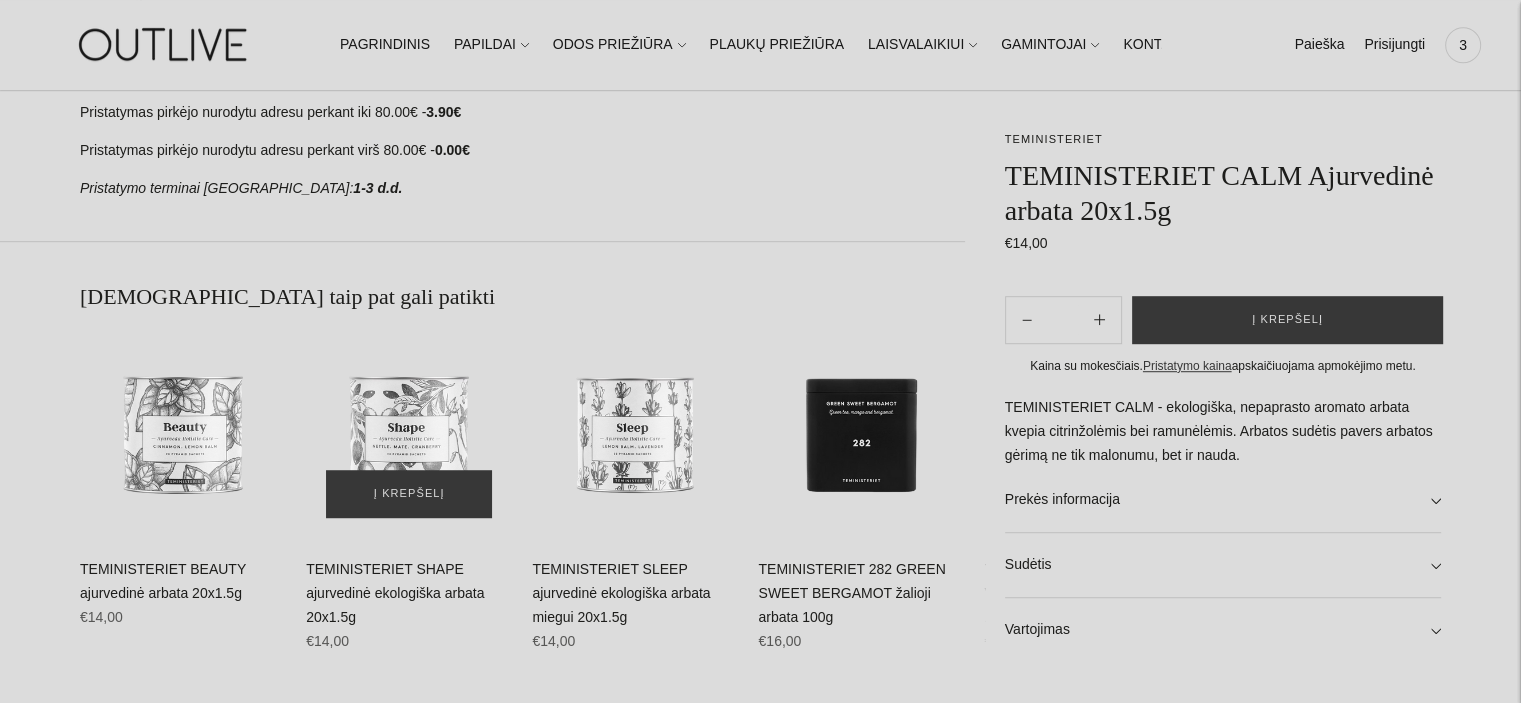 click at bounding box center (409, 435) 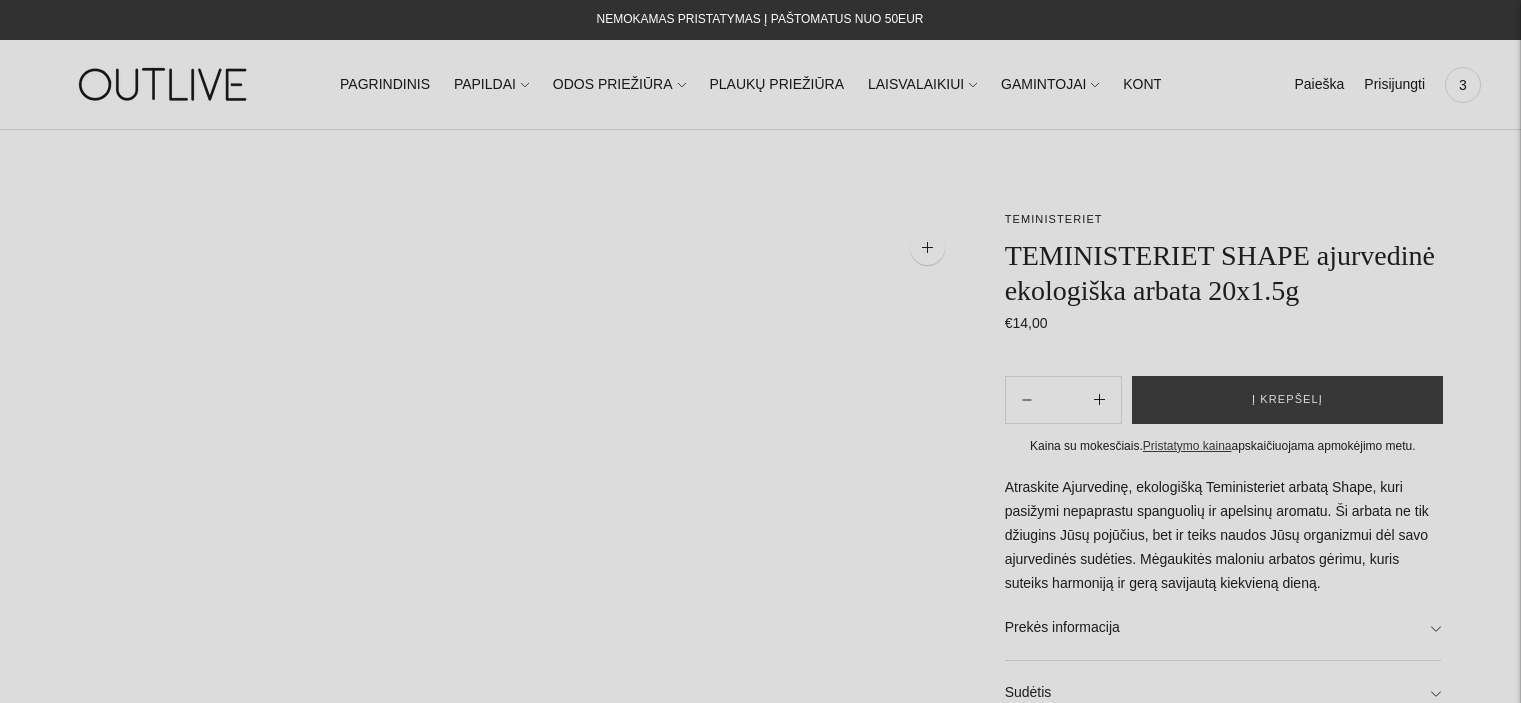 scroll, scrollTop: 0, scrollLeft: 0, axis: both 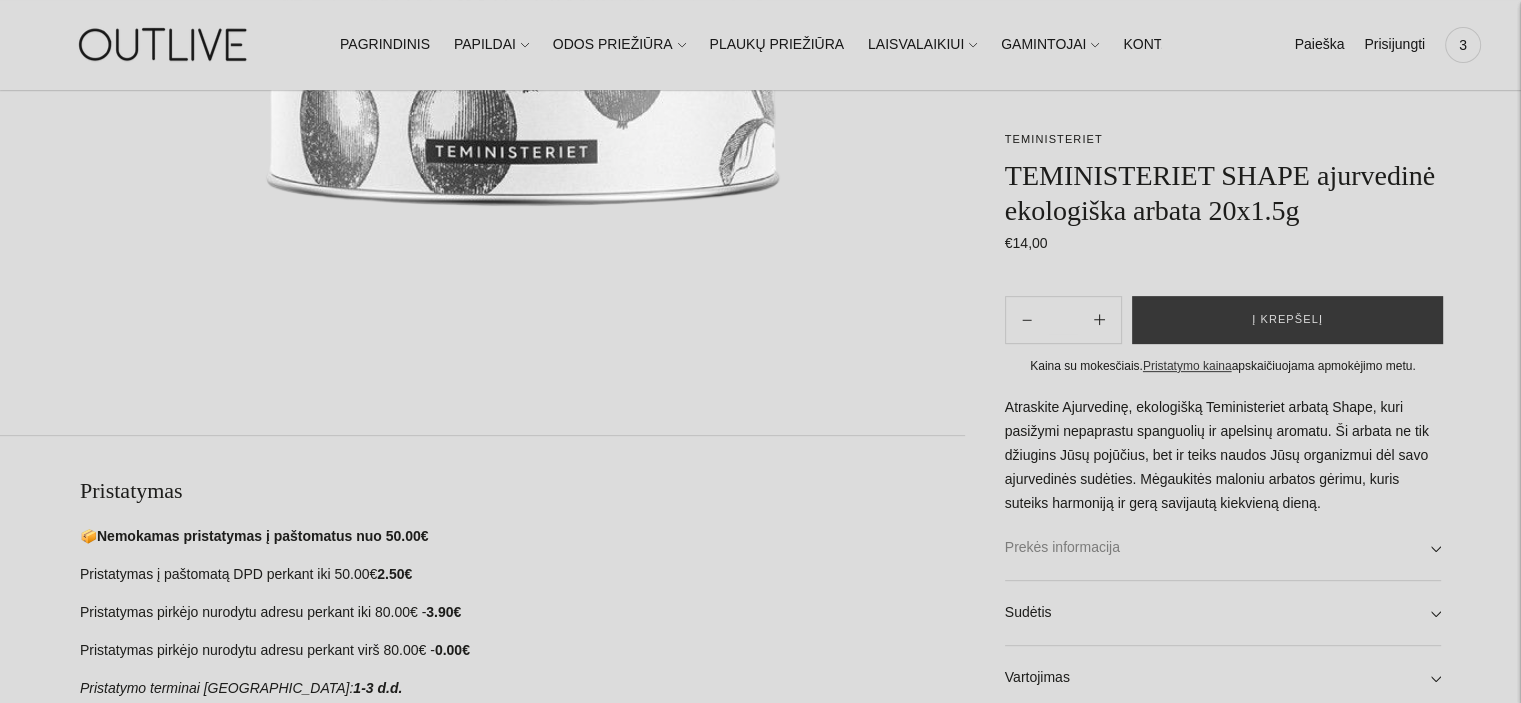 click on "Prekės informacija" at bounding box center [1223, 548] 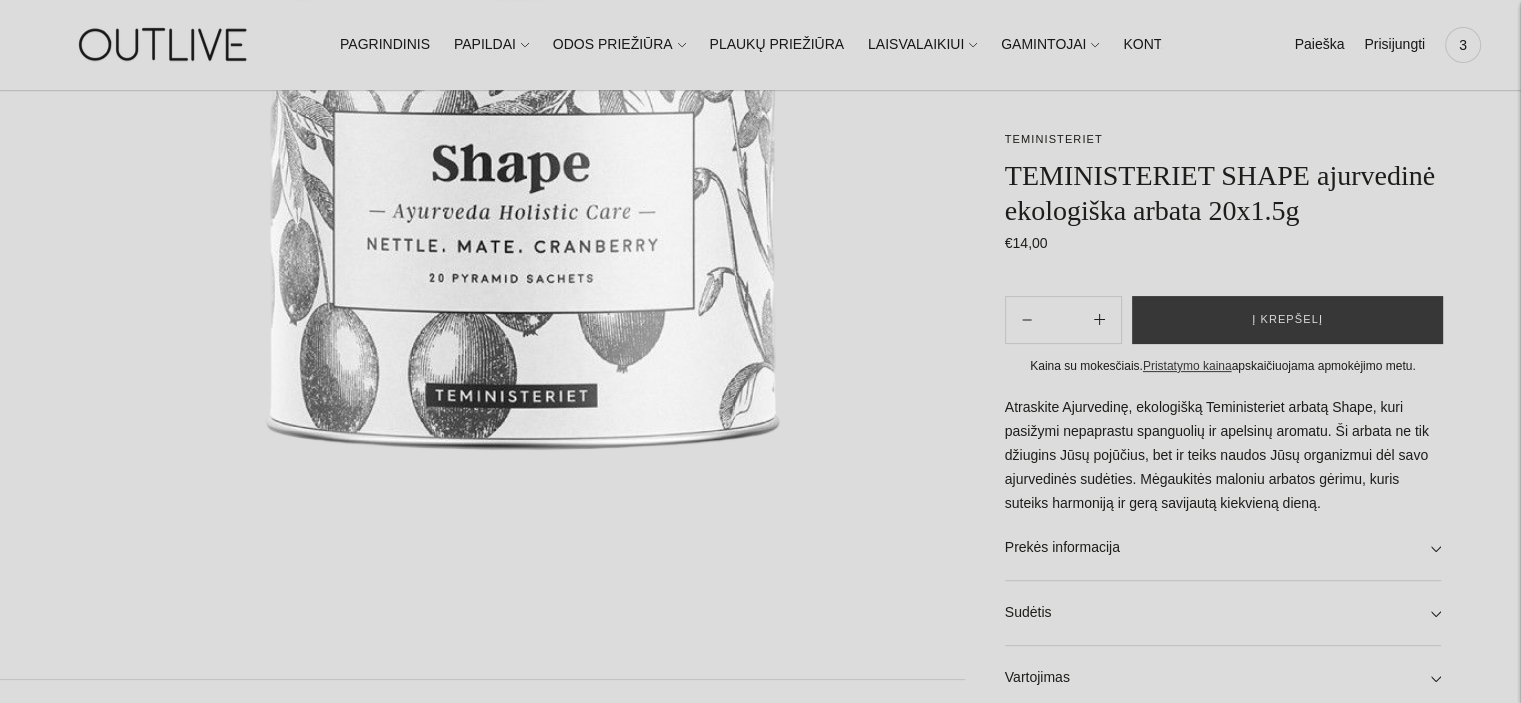 scroll, scrollTop: 600, scrollLeft: 0, axis: vertical 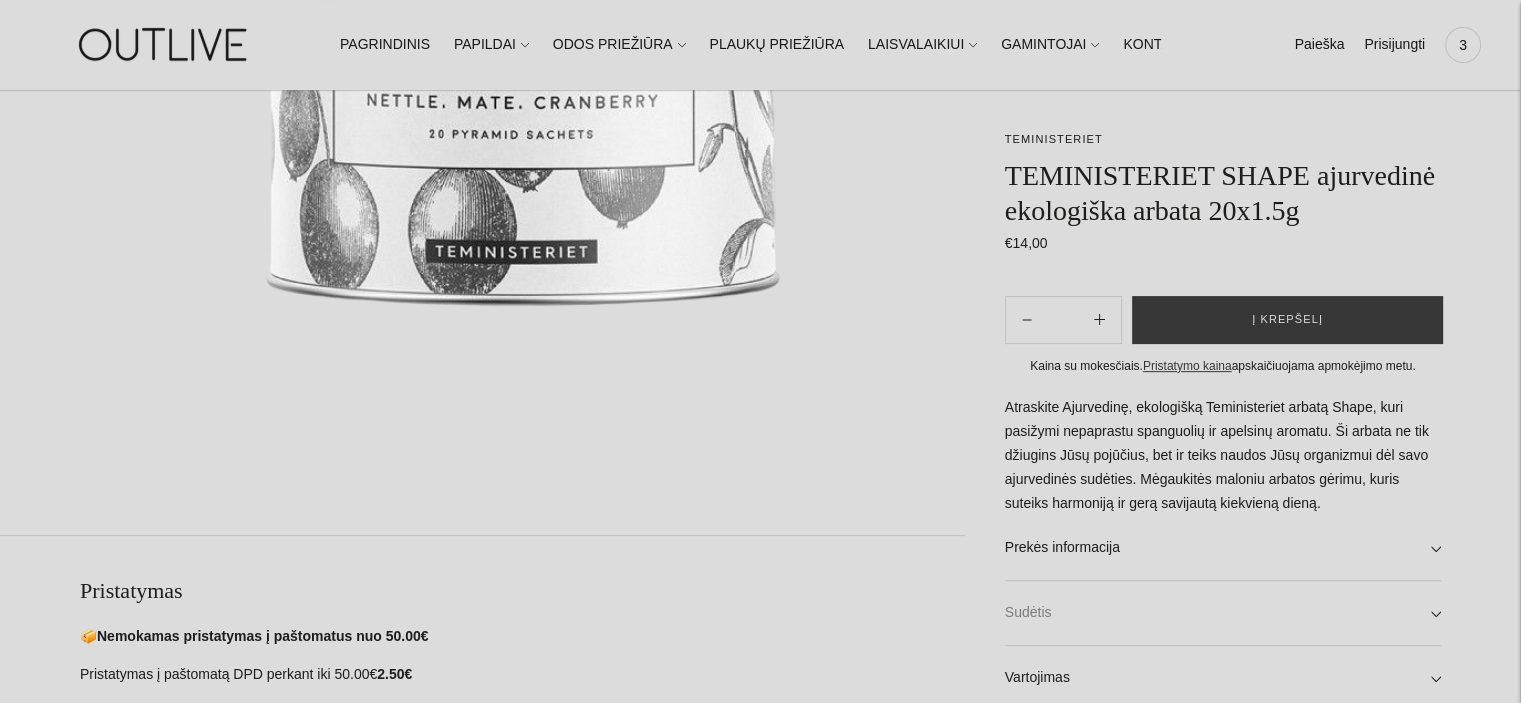 click on "Sudėtis" at bounding box center [1223, 613] 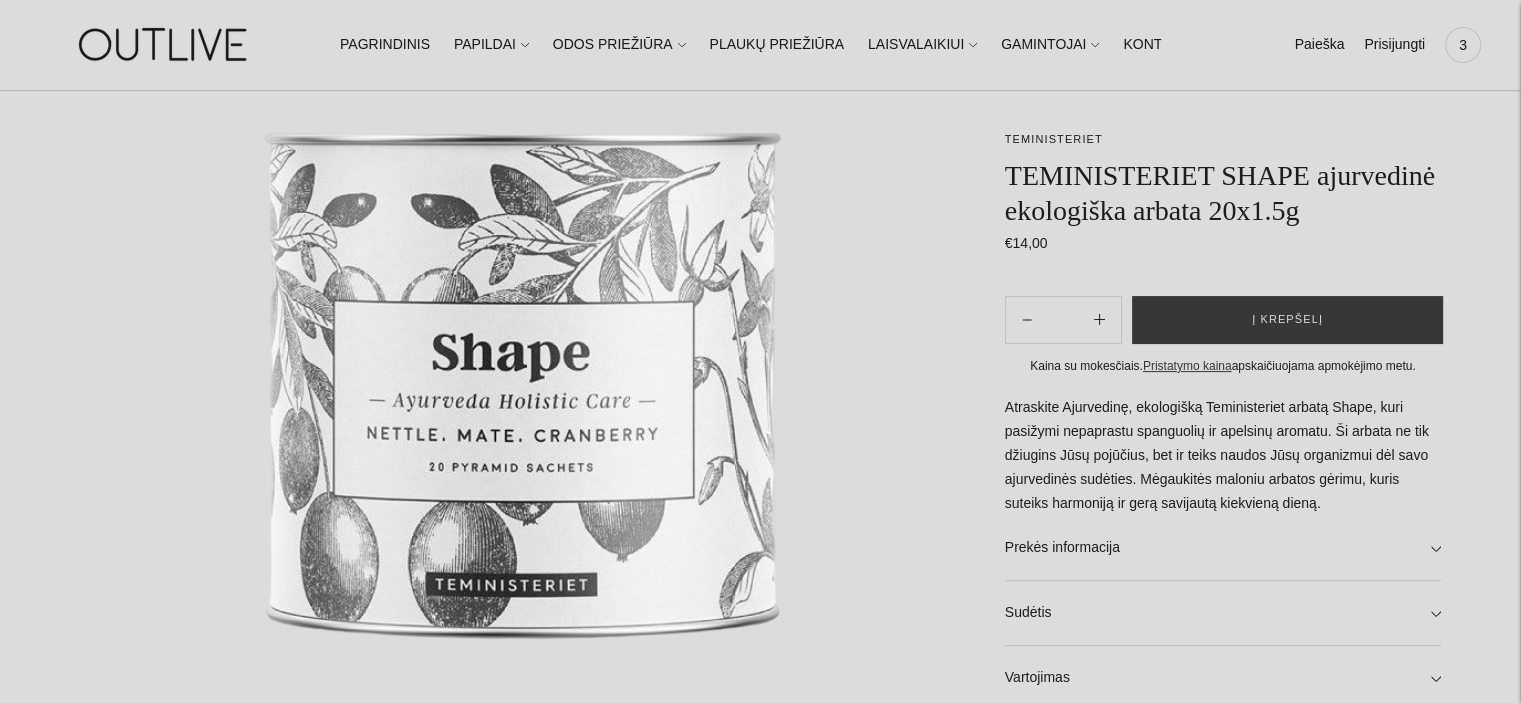 scroll, scrollTop: 400, scrollLeft: 0, axis: vertical 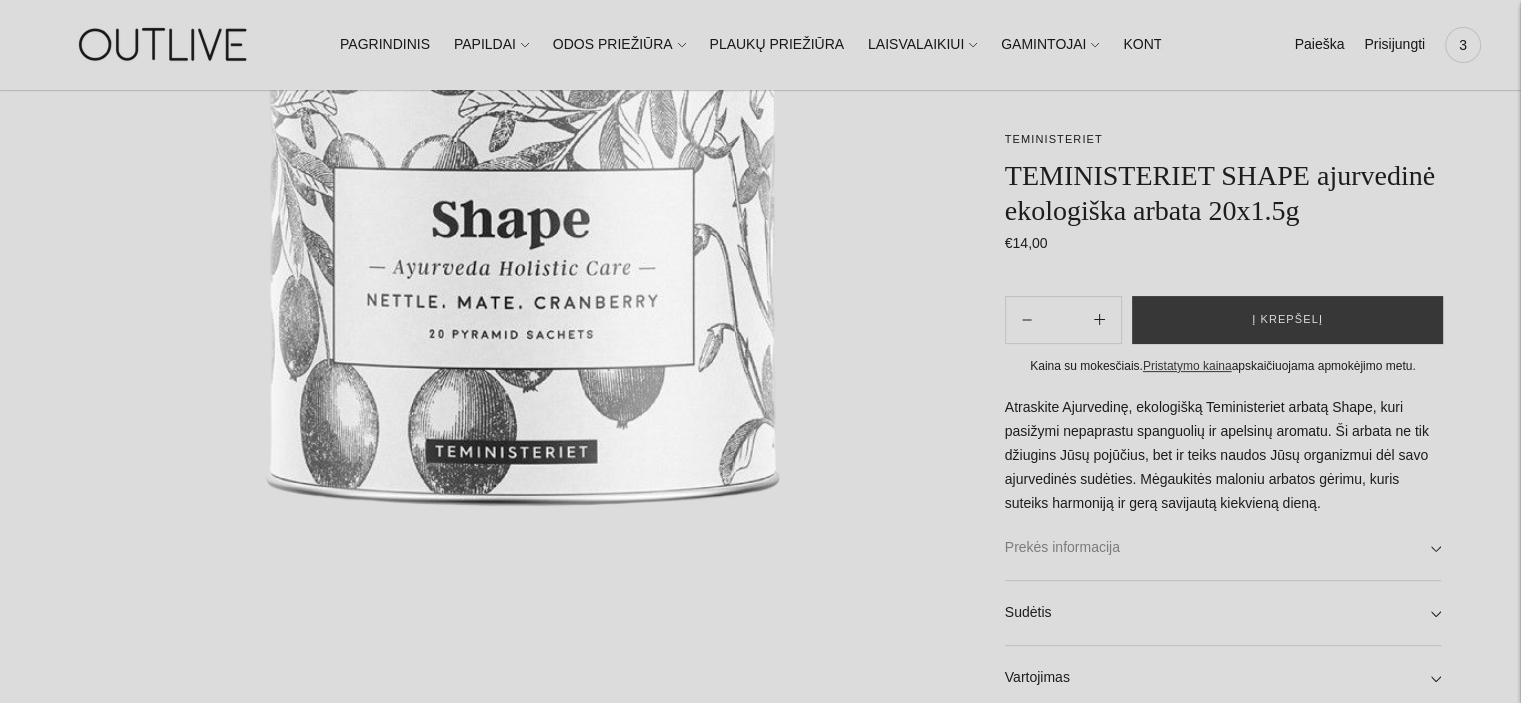 click on "Sudėtis" at bounding box center (1223, 613) 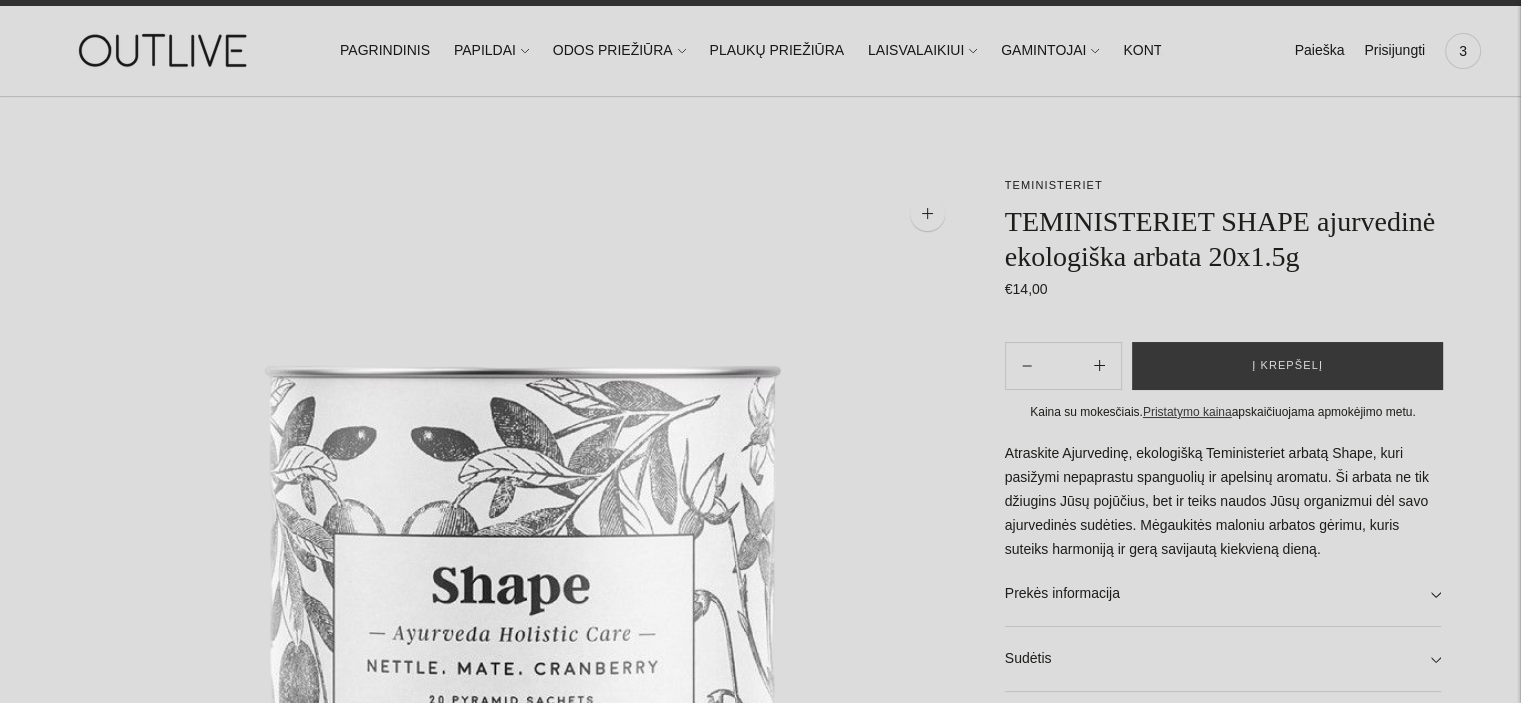 scroll, scrollTop: 0, scrollLeft: 0, axis: both 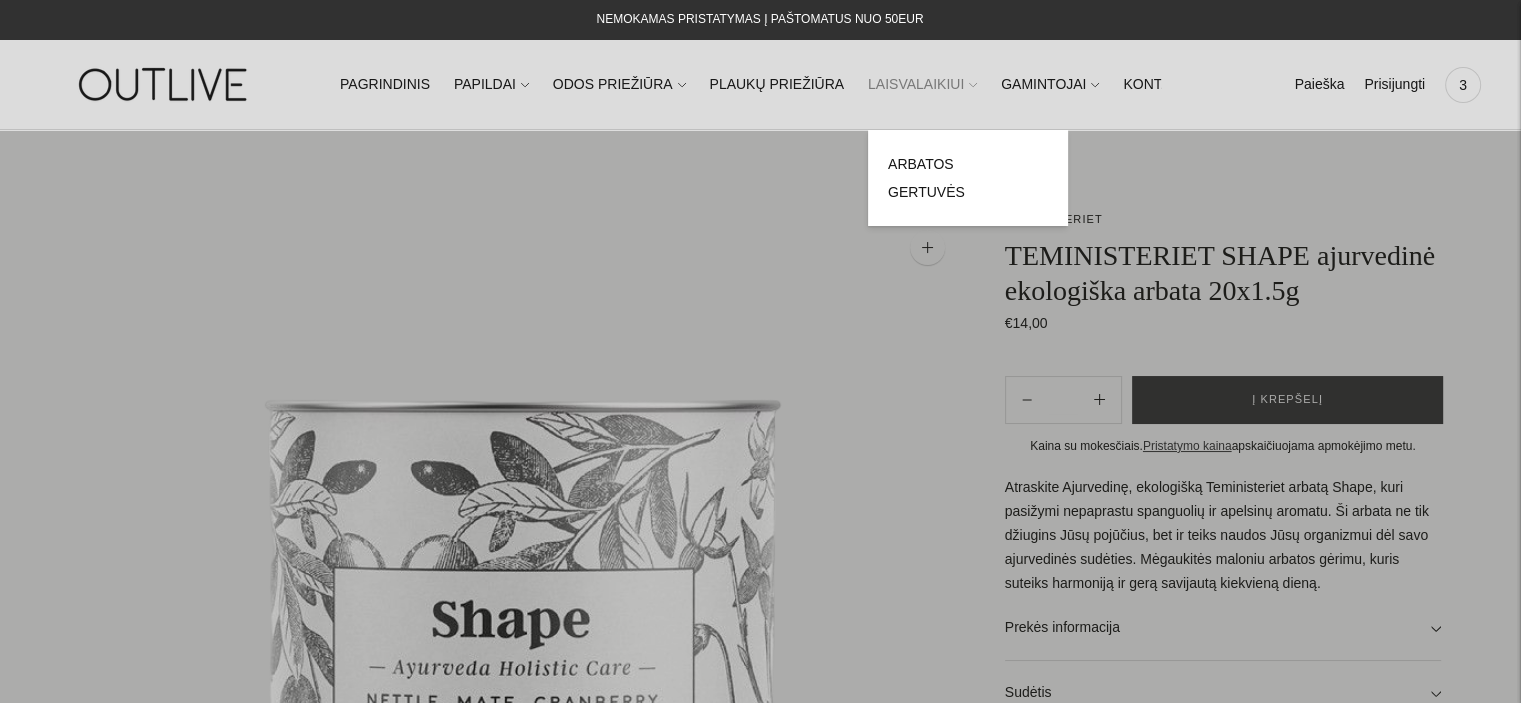 click on "LAISVALAIKIUI" at bounding box center [922, 85] 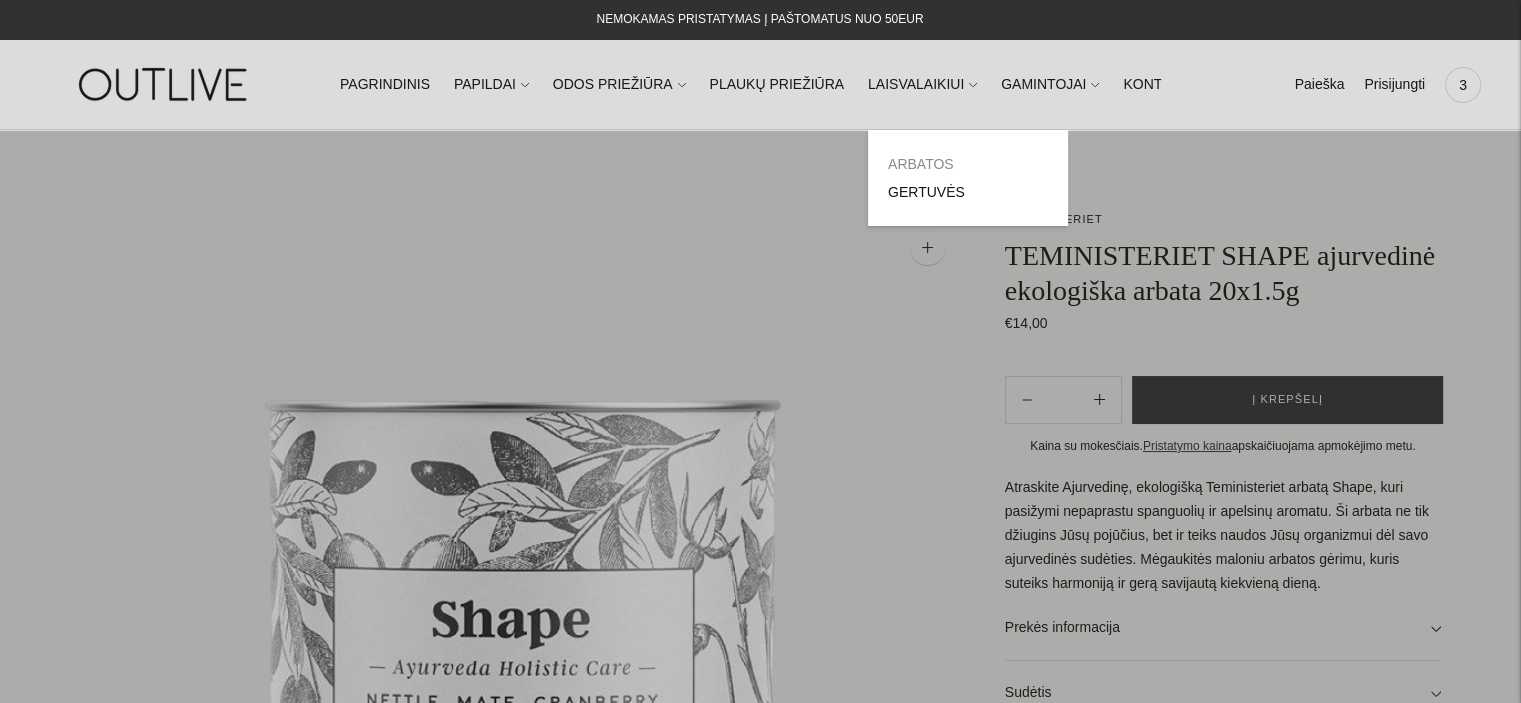 click on "ARBATOS" at bounding box center (921, 164) 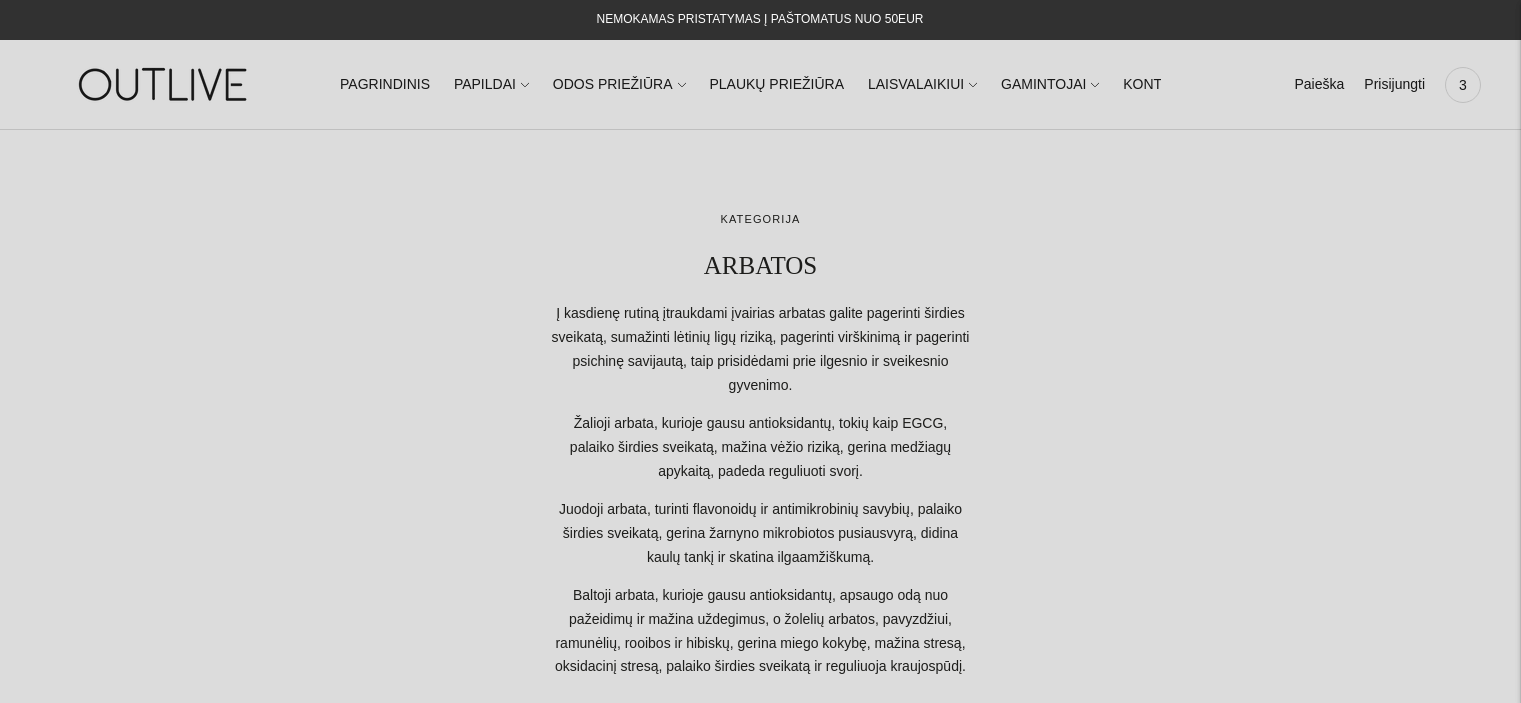scroll, scrollTop: 0, scrollLeft: 0, axis: both 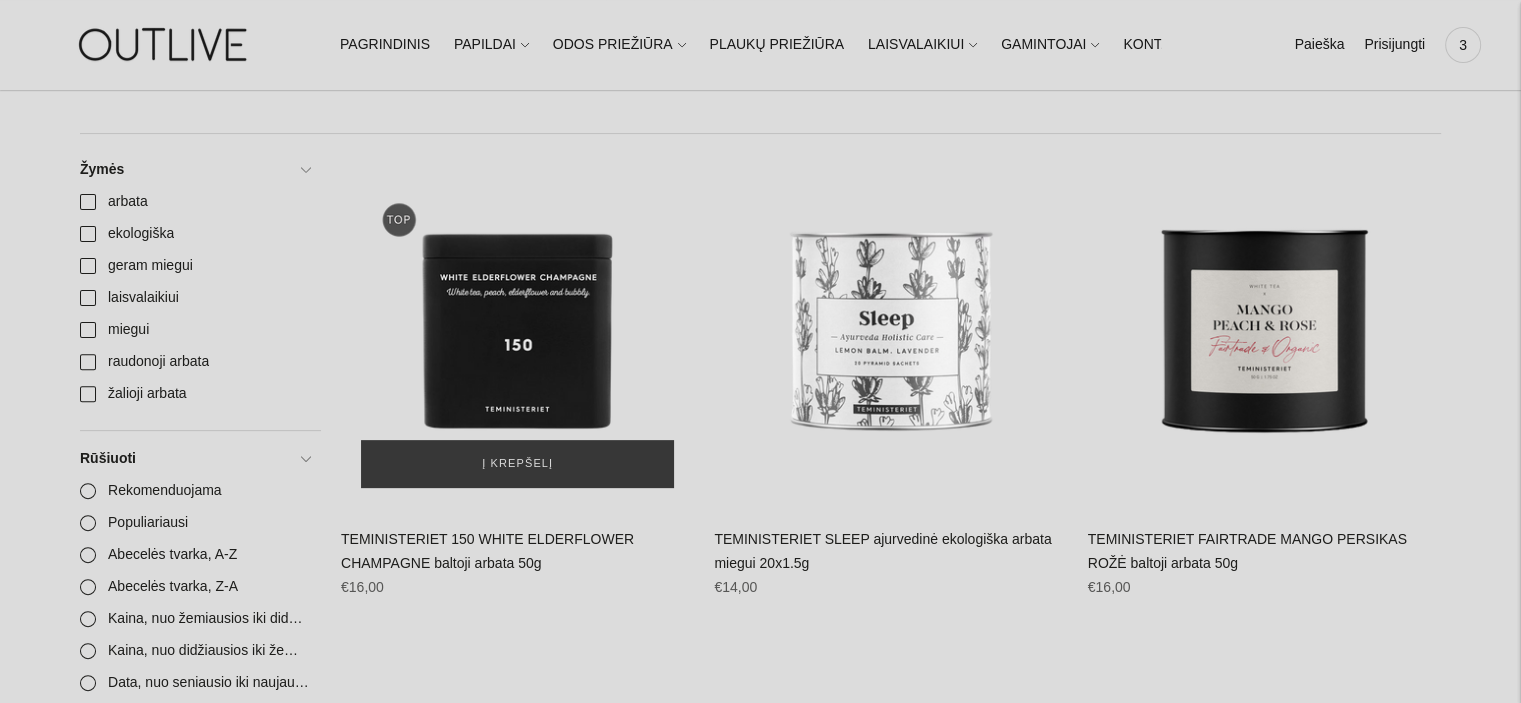 click at bounding box center [517, 330] 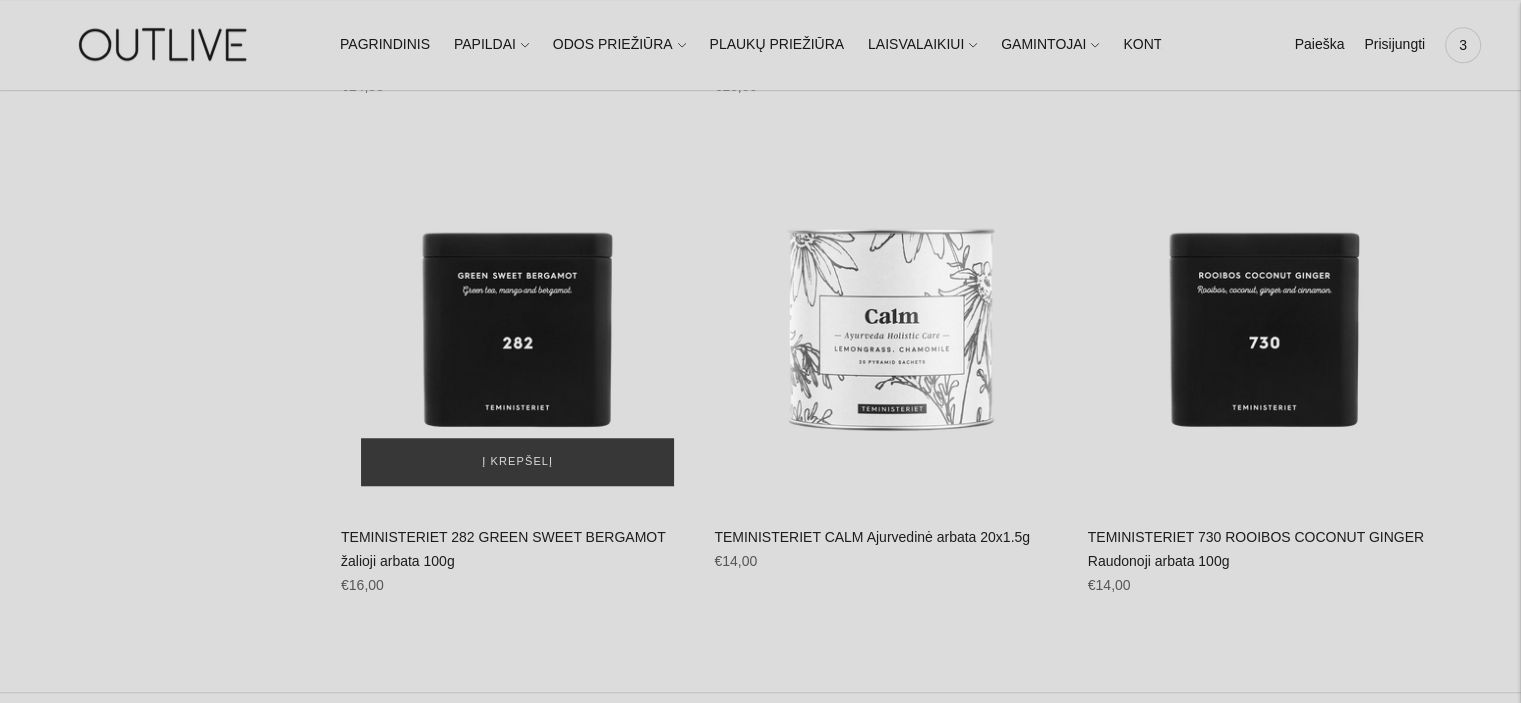 scroll, scrollTop: 1400, scrollLeft: 0, axis: vertical 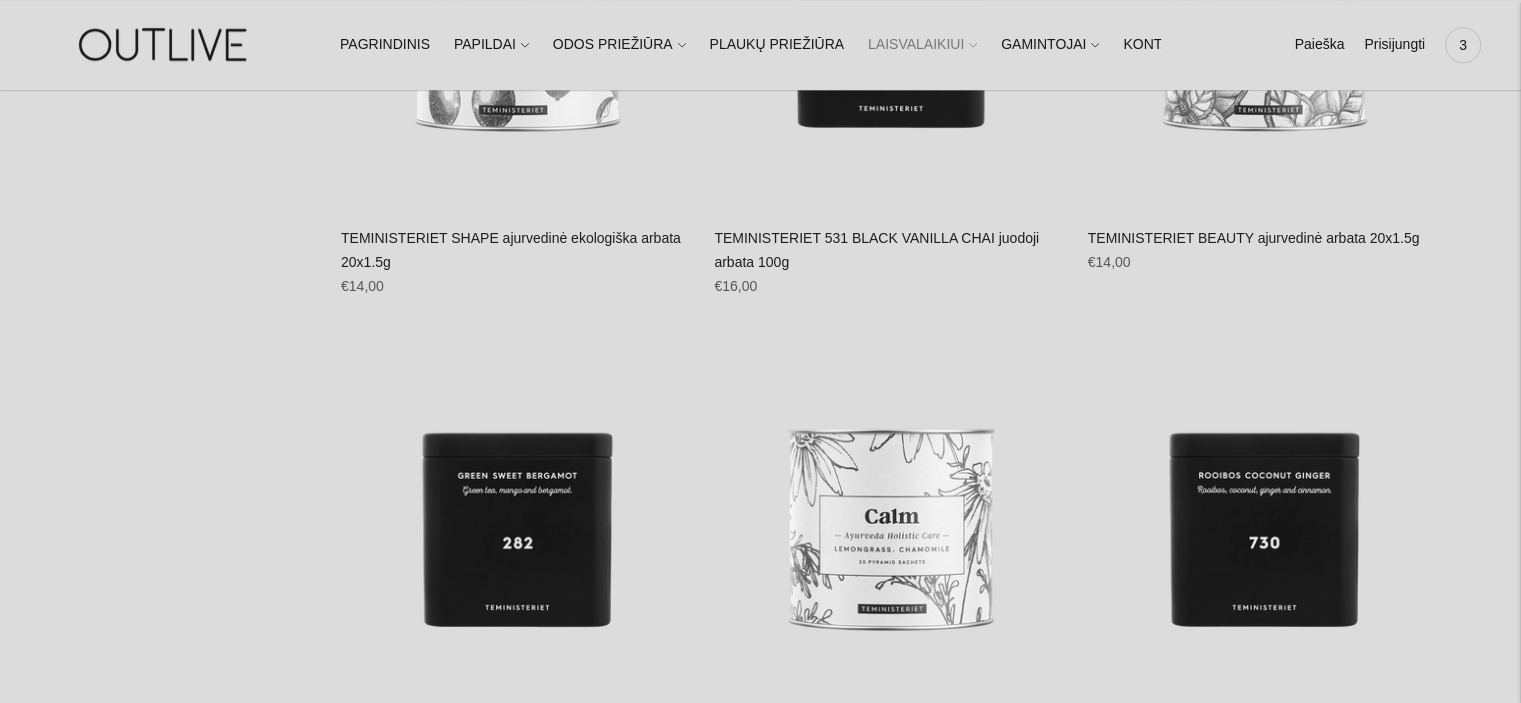 click on "LAISVALAIKIUI" at bounding box center (922, 45) 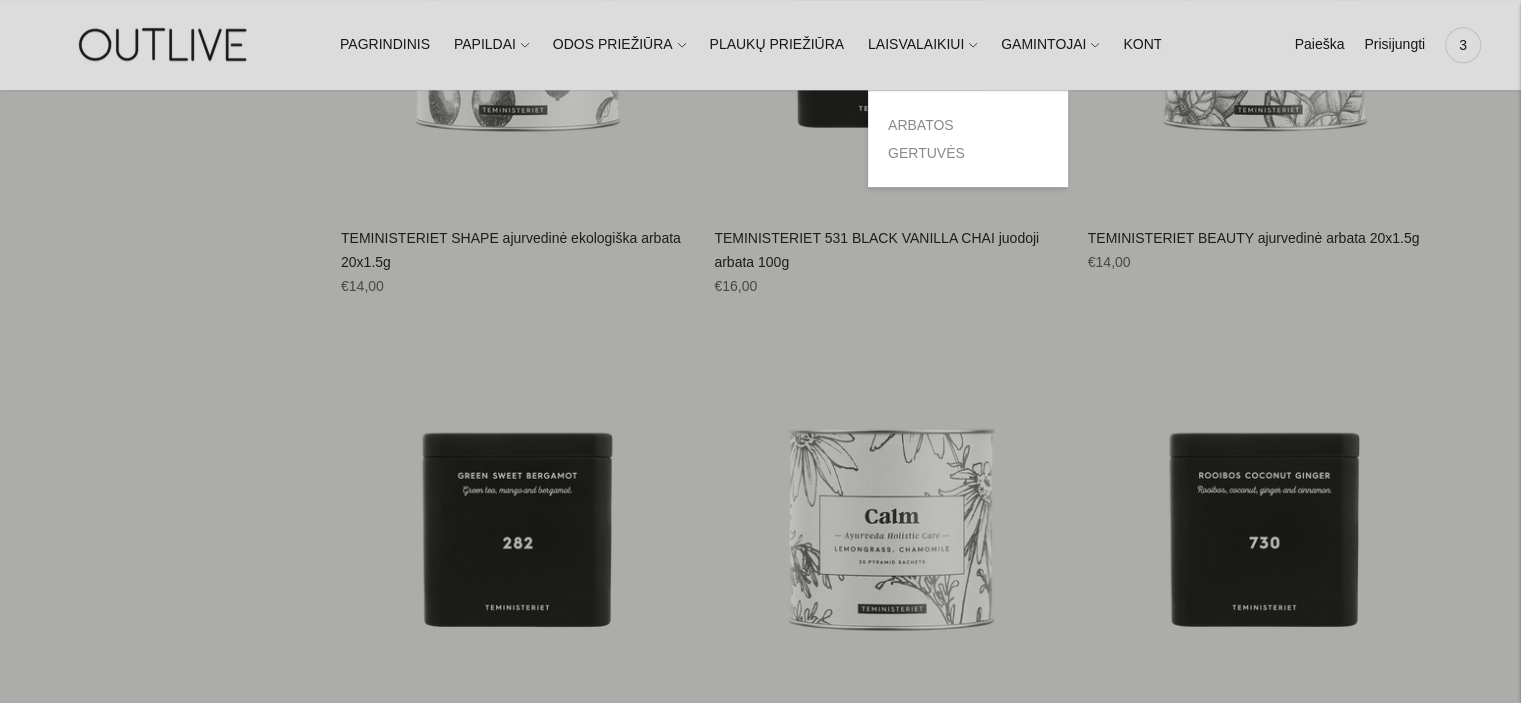 click on "GERTUVĖS" at bounding box center (926, 153) 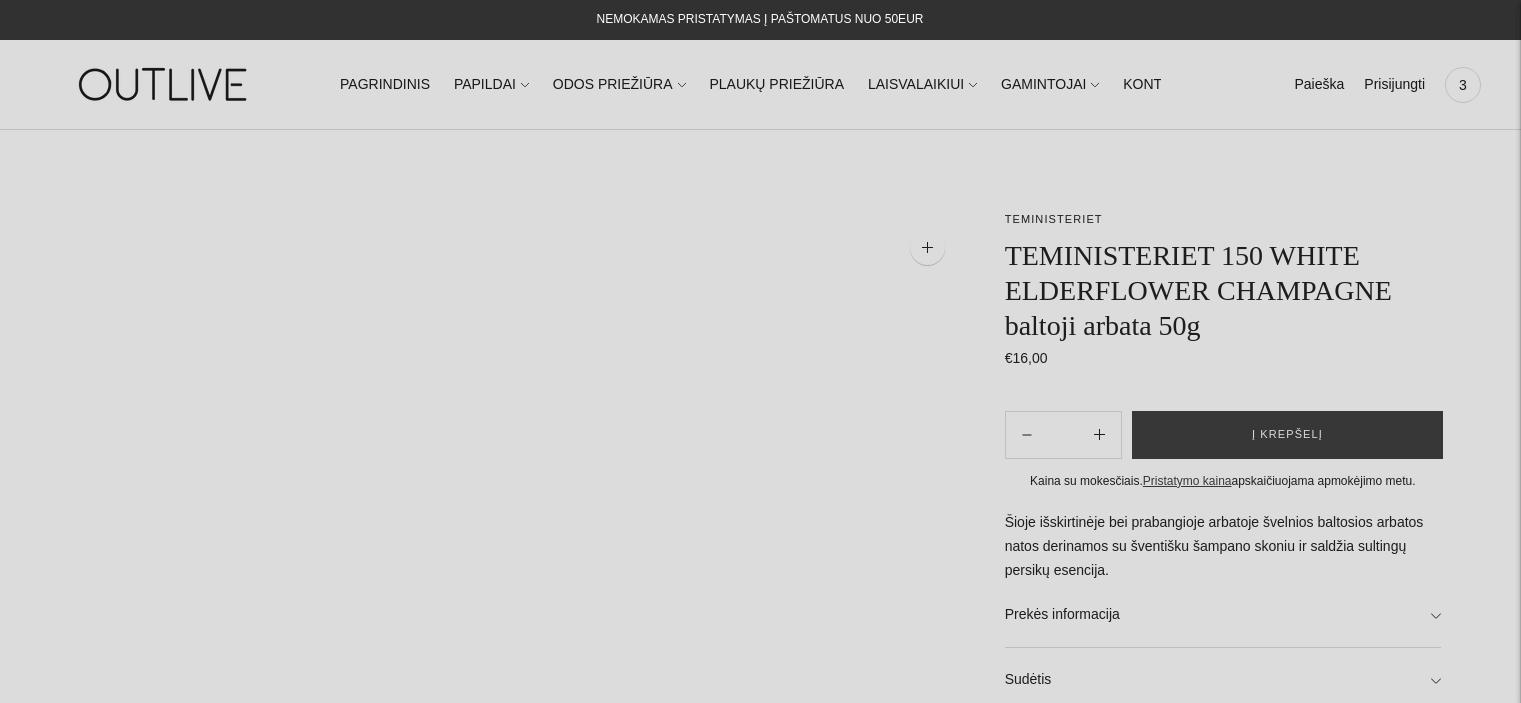 scroll, scrollTop: 0, scrollLeft: 0, axis: both 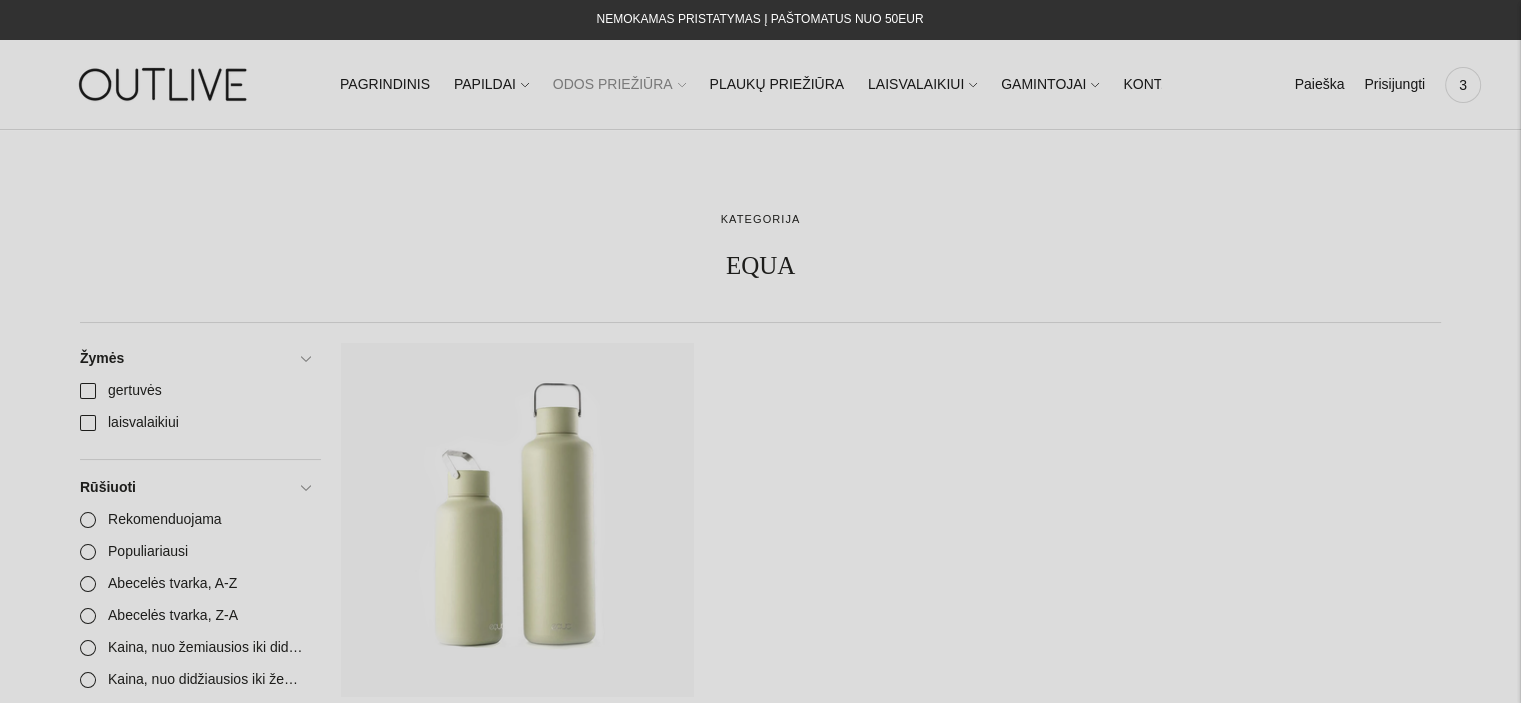 click on "ODOS PRIEŽIŪRA" at bounding box center (619, 85) 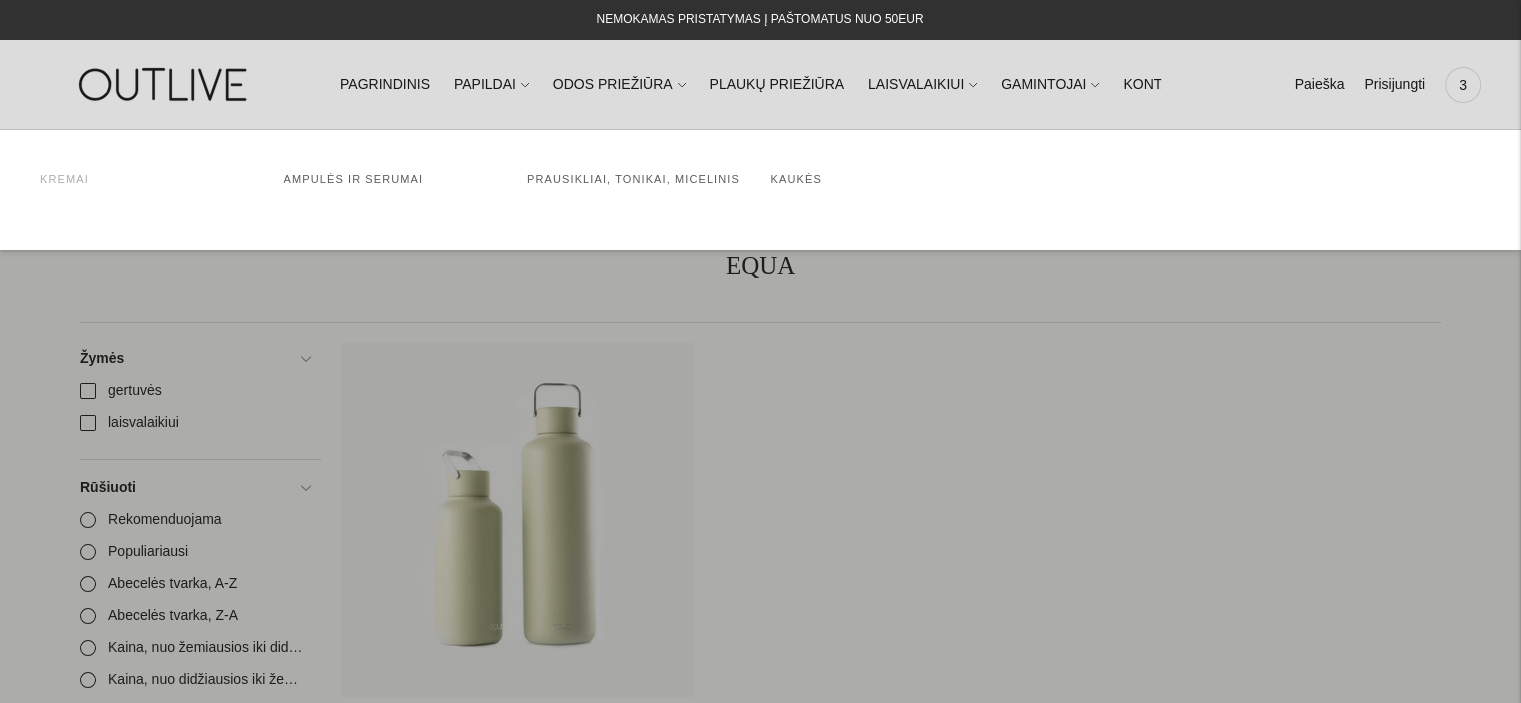 click on "Kremai" at bounding box center (64, 179) 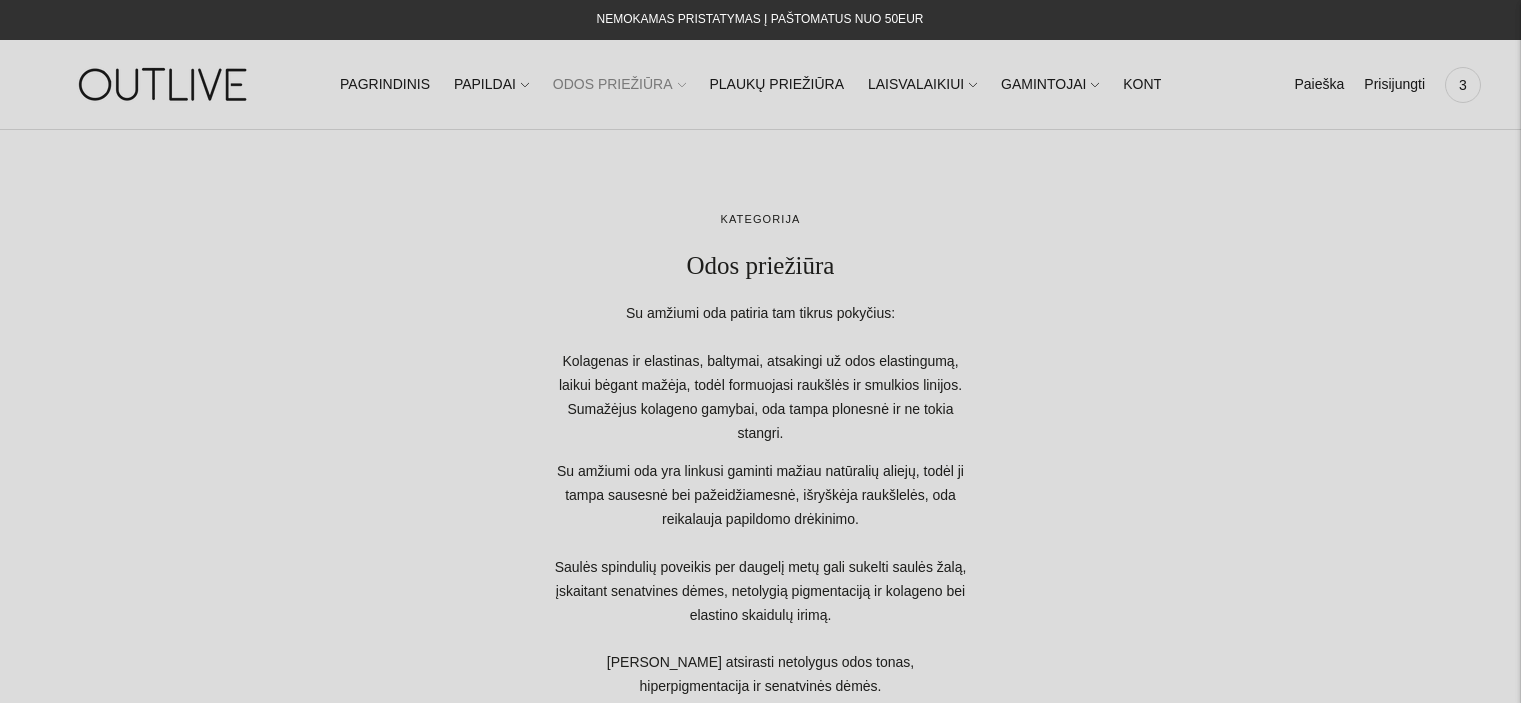scroll, scrollTop: 0, scrollLeft: 0, axis: both 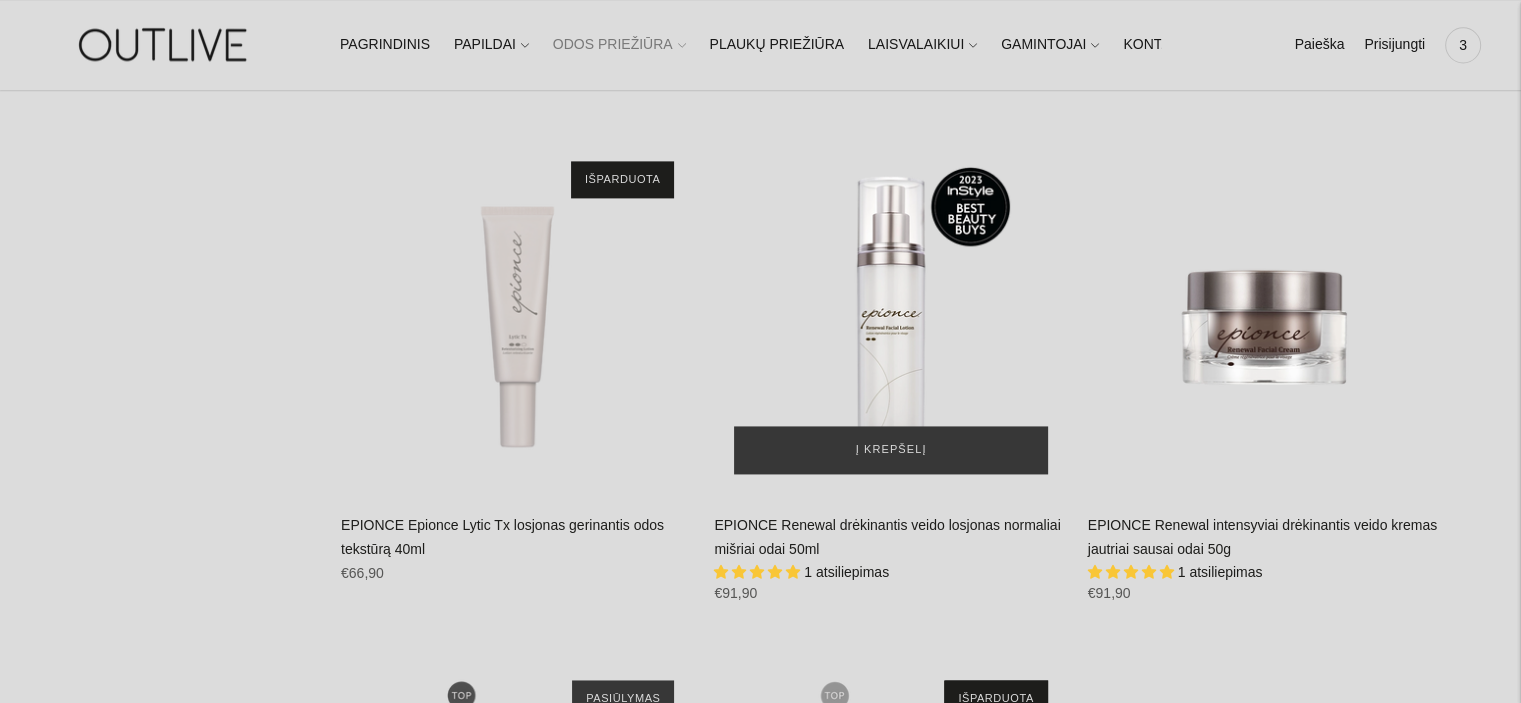 click at bounding box center [890, 317] 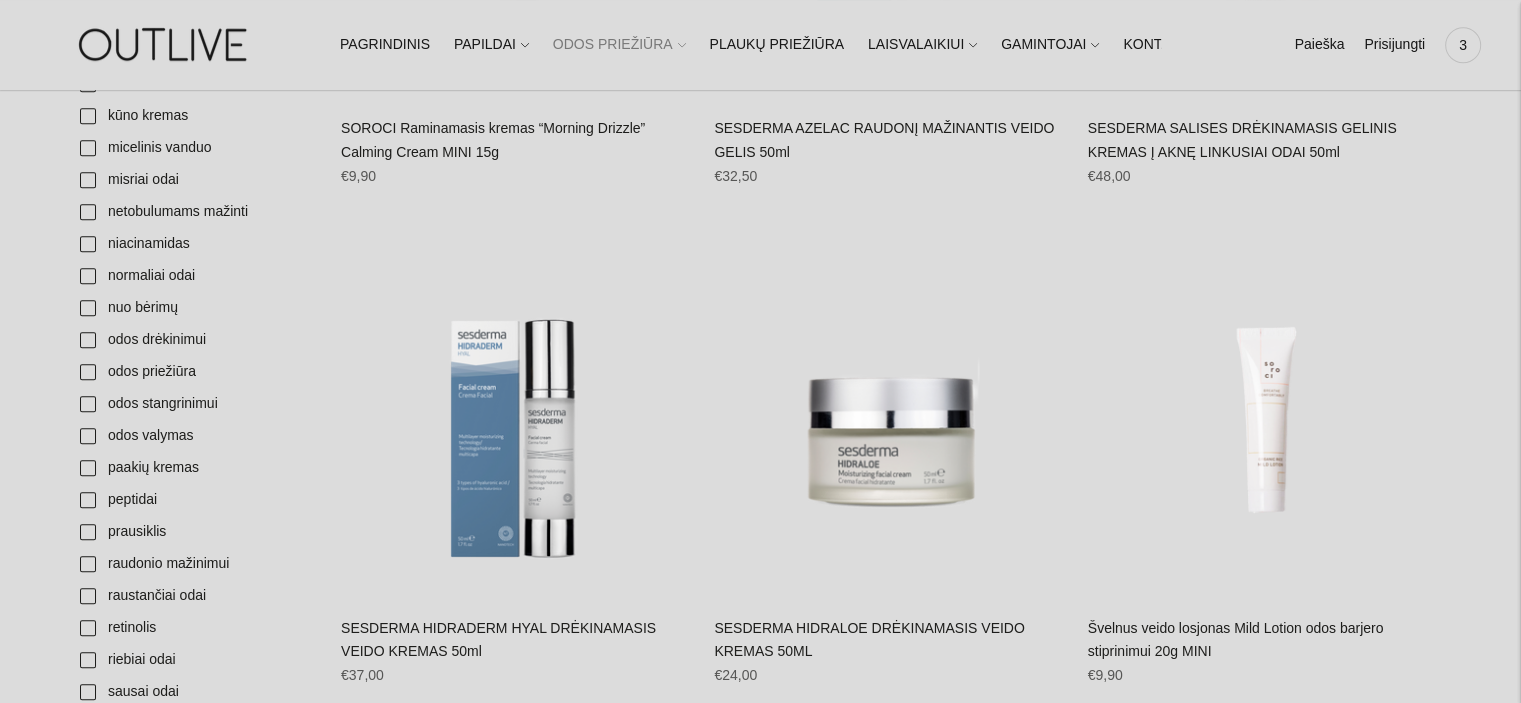 scroll, scrollTop: 1300, scrollLeft: 0, axis: vertical 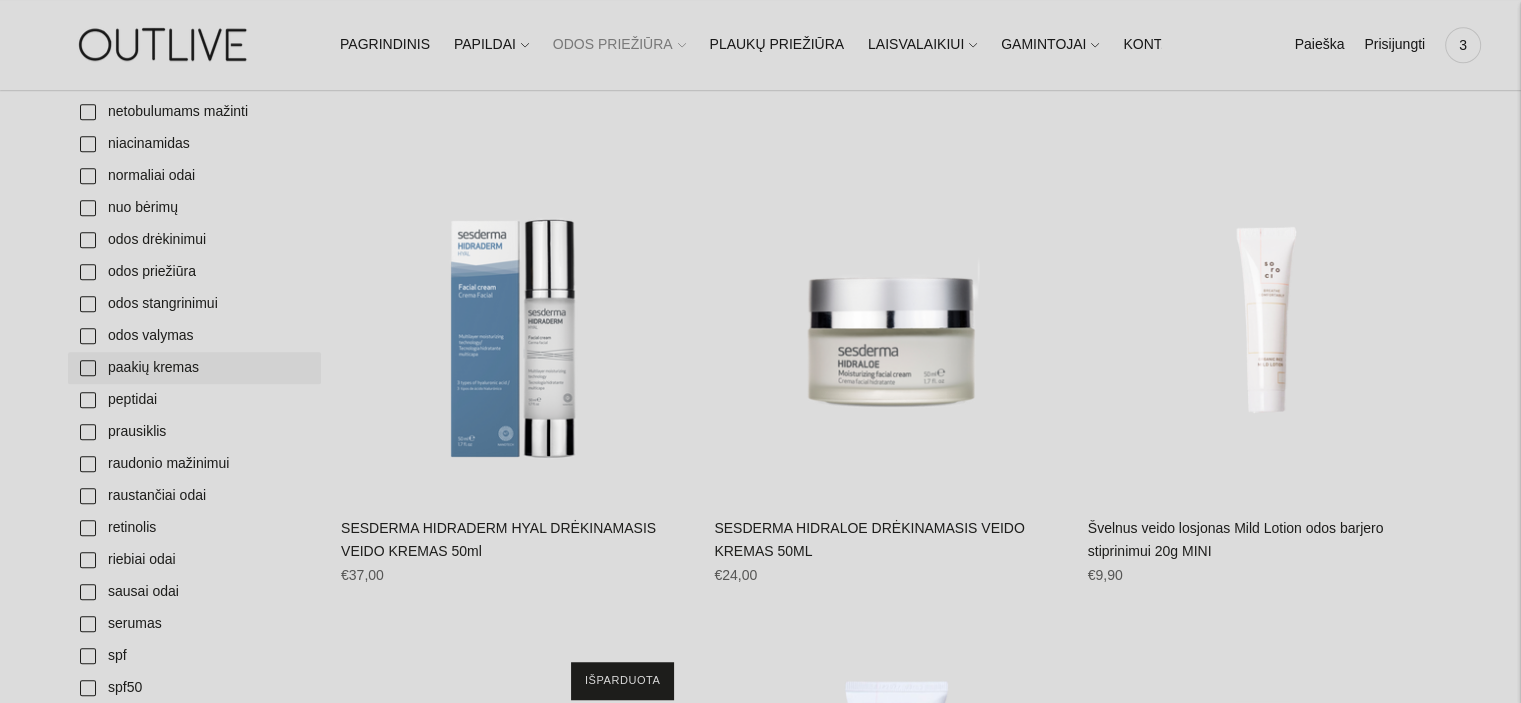 click on "paakių kremas" at bounding box center [194, 368] 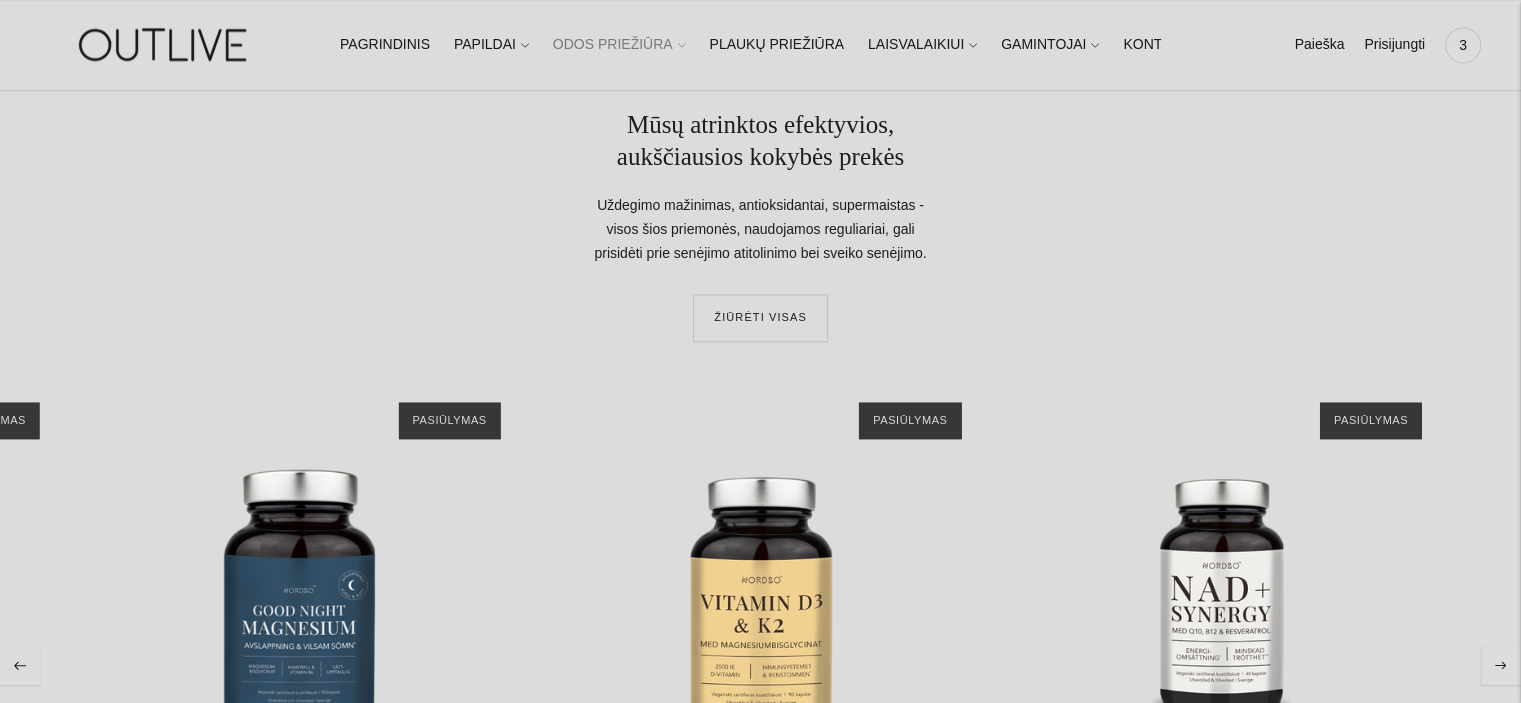 scroll, scrollTop: 2600, scrollLeft: 0, axis: vertical 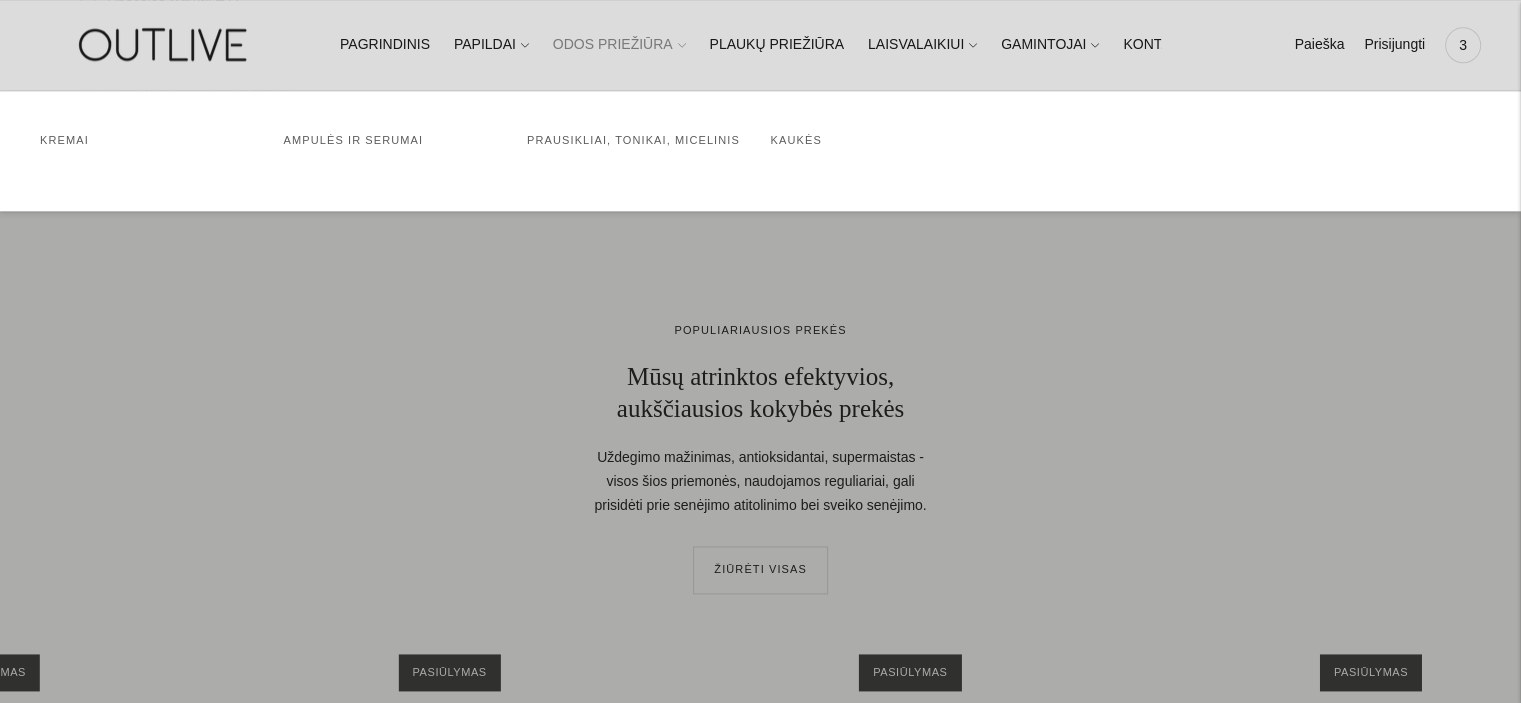 click on "ODOS PRIEŽIŪRA" at bounding box center [619, 45] 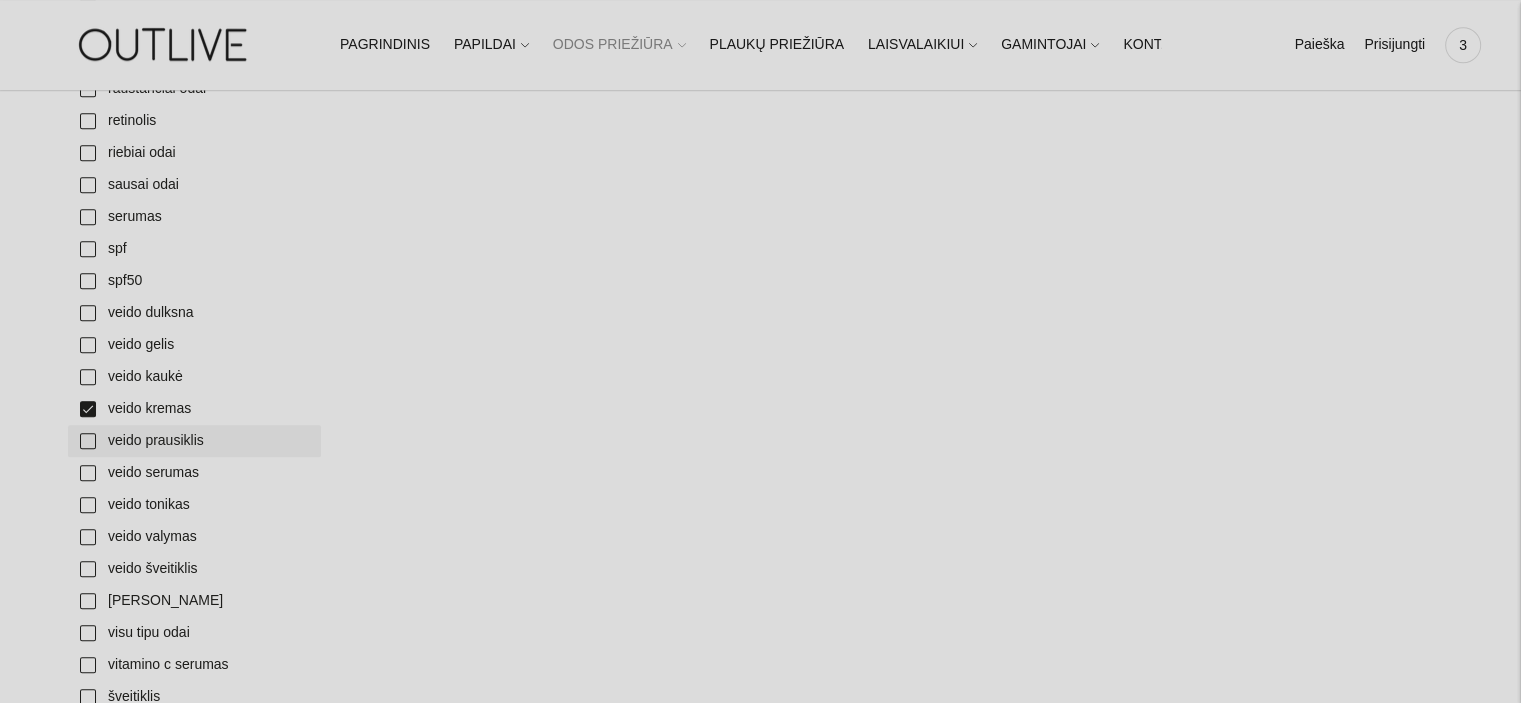 scroll, scrollTop: 1700, scrollLeft: 0, axis: vertical 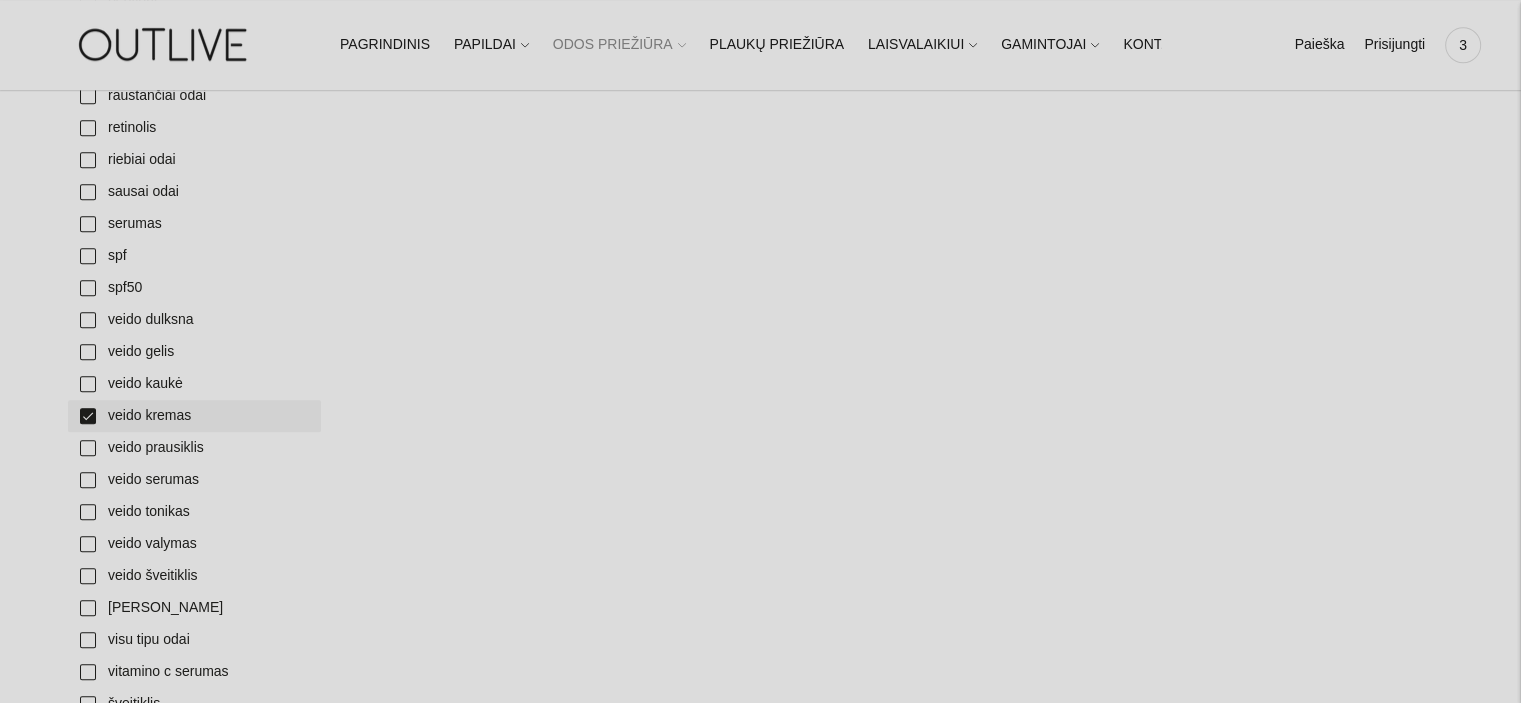 click on "veido kremas" at bounding box center [194, 416] 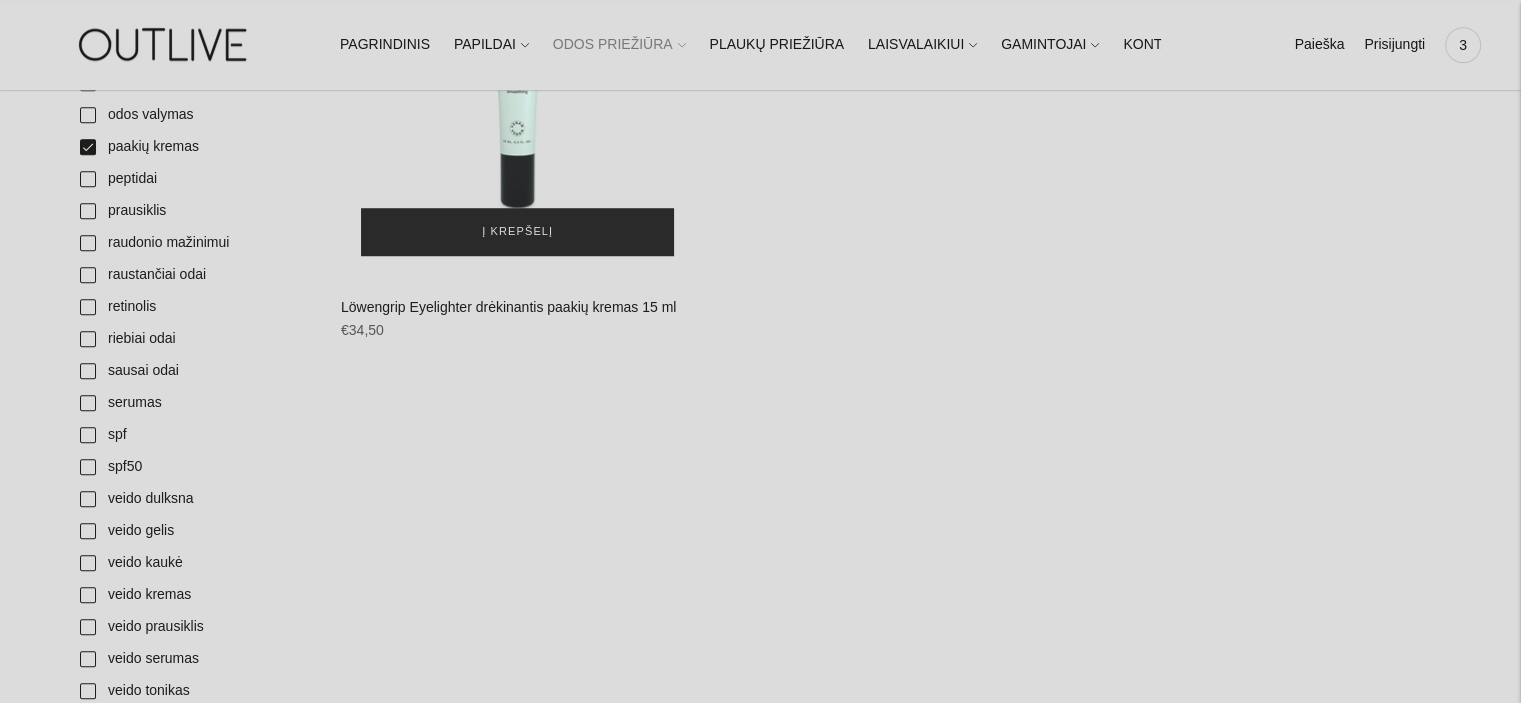 scroll, scrollTop: 1400, scrollLeft: 0, axis: vertical 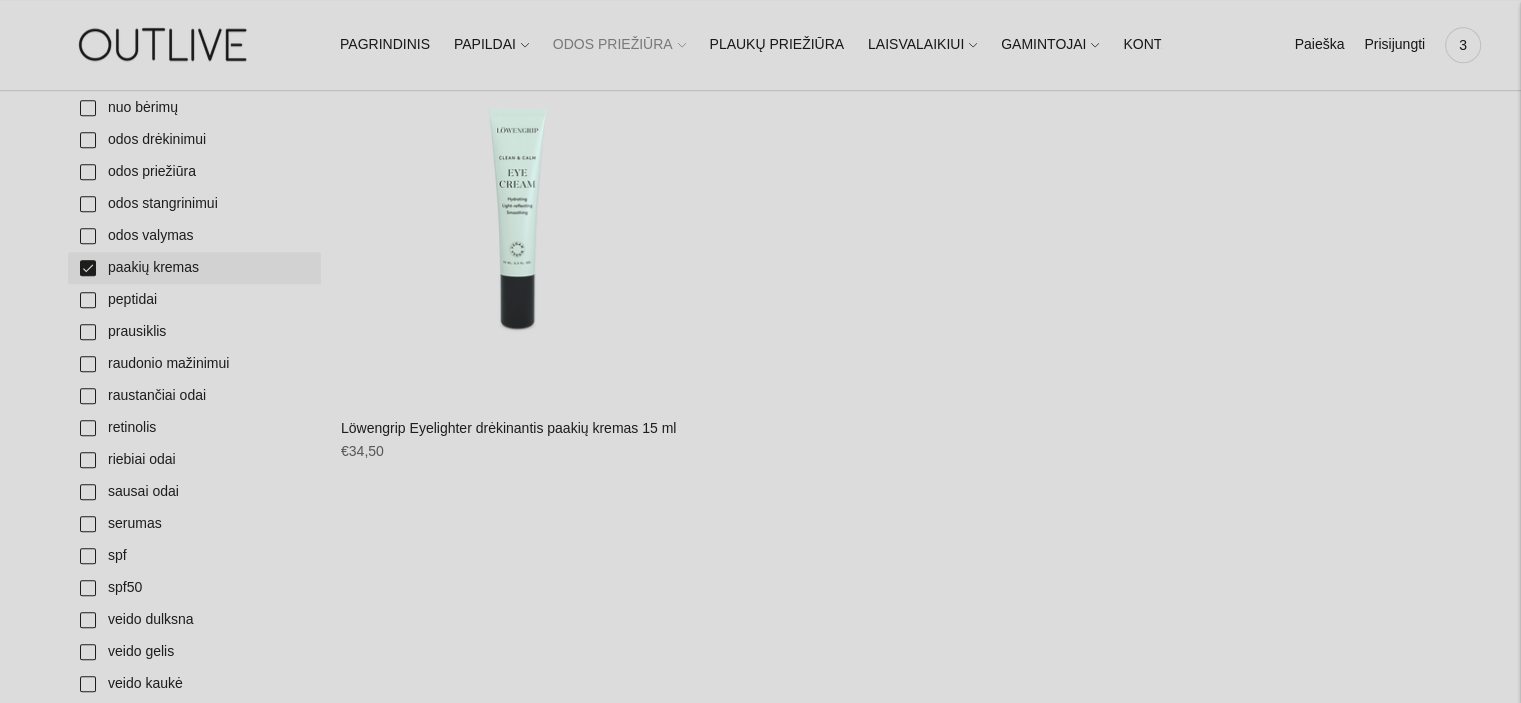click on "paakių kremas" at bounding box center (194, 268) 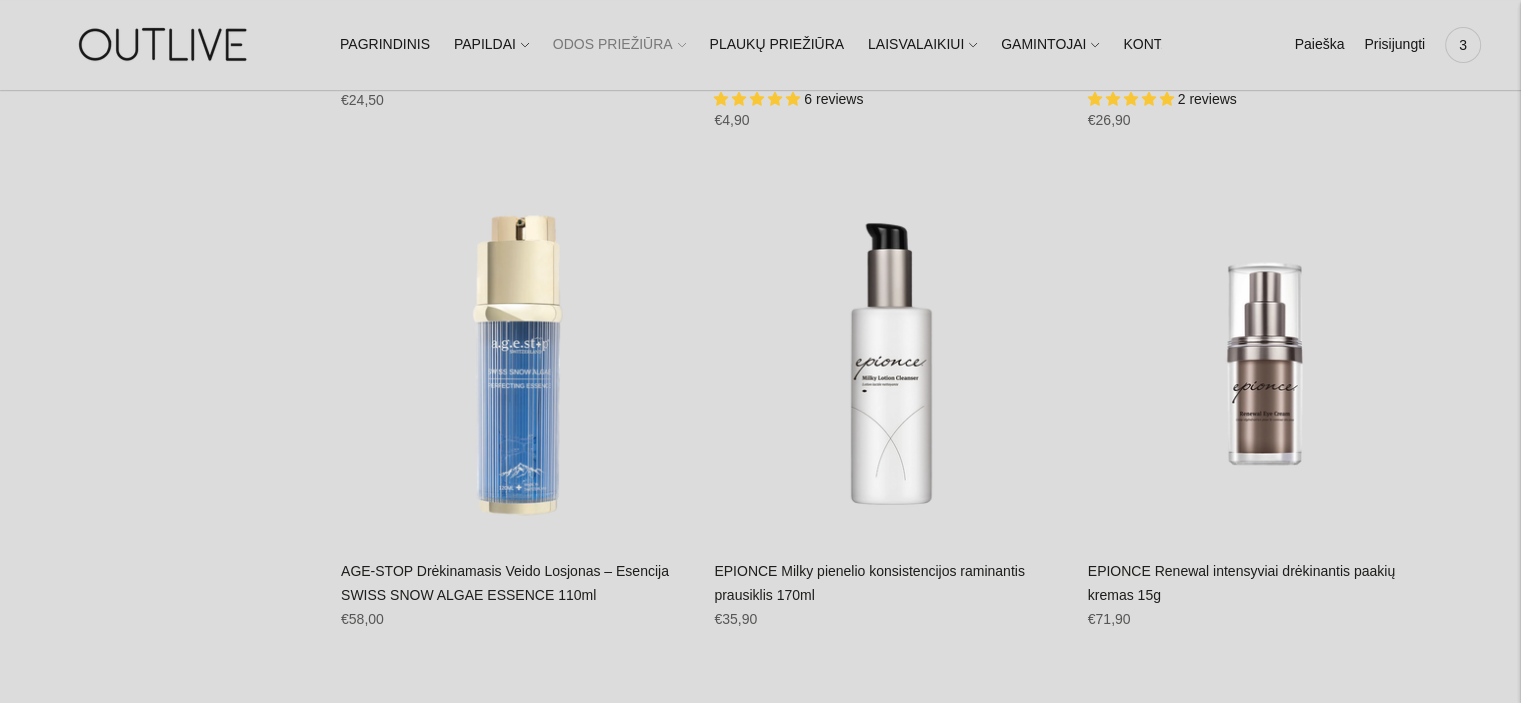scroll, scrollTop: 7800, scrollLeft: 0, axis: vertical 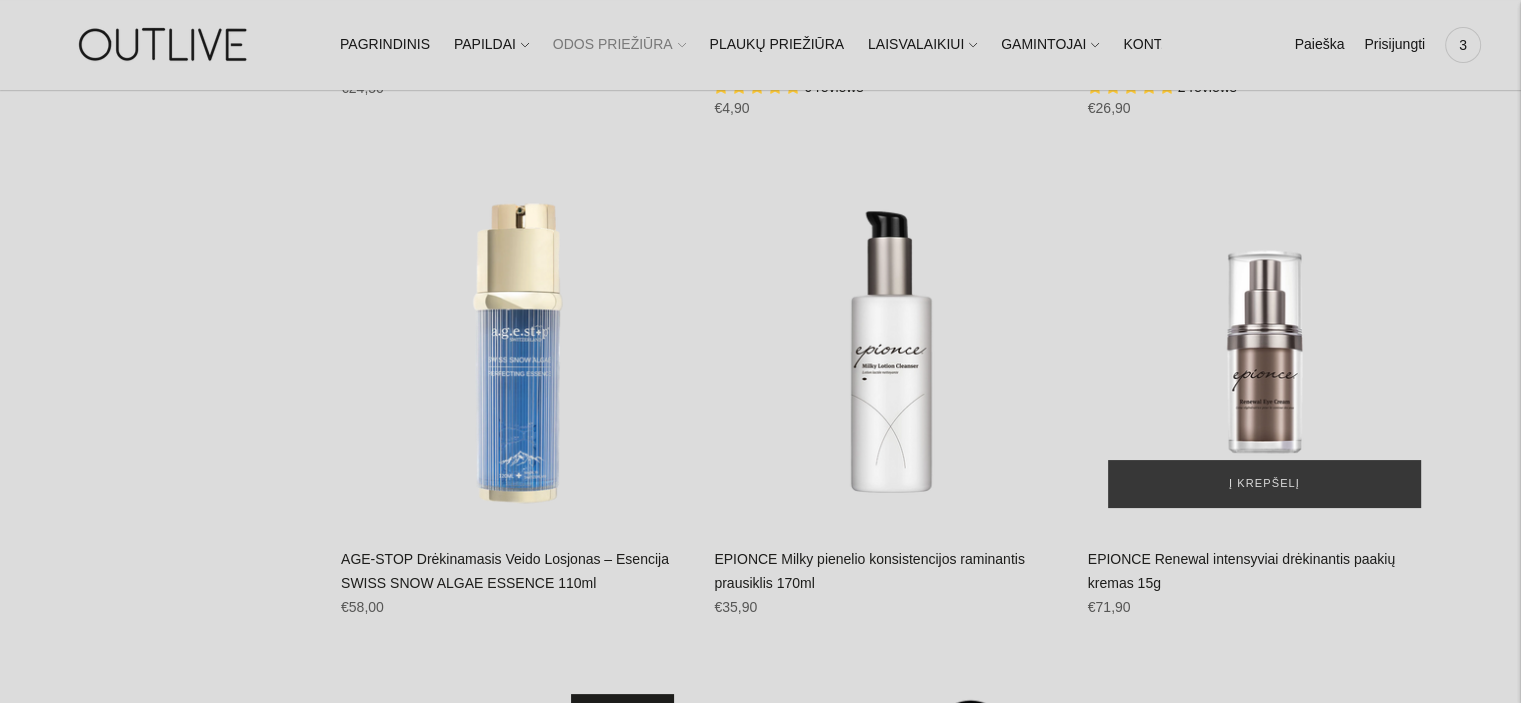 click at bounding box center [1264, 351] 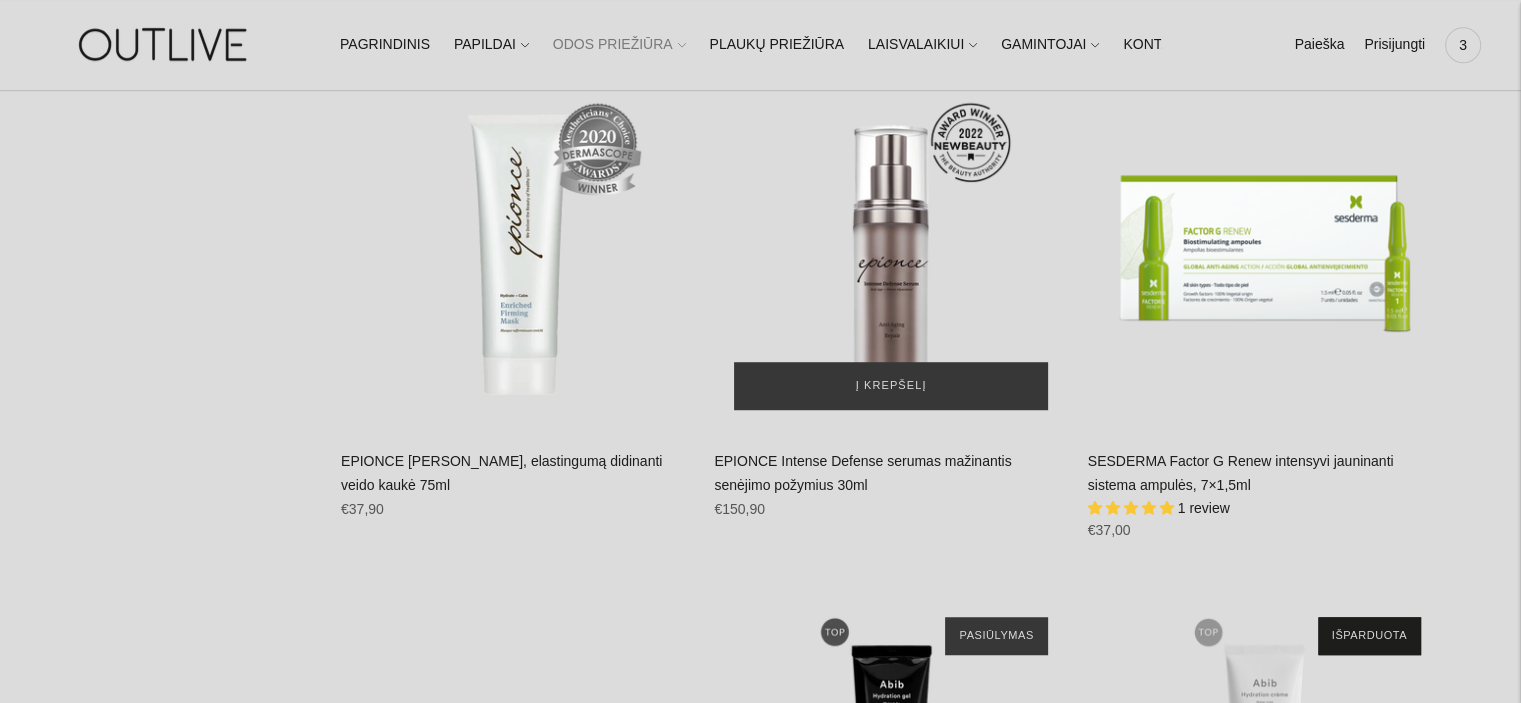 scroll, scrollTop: 8800, scrollLeft: 0, axis: vertical 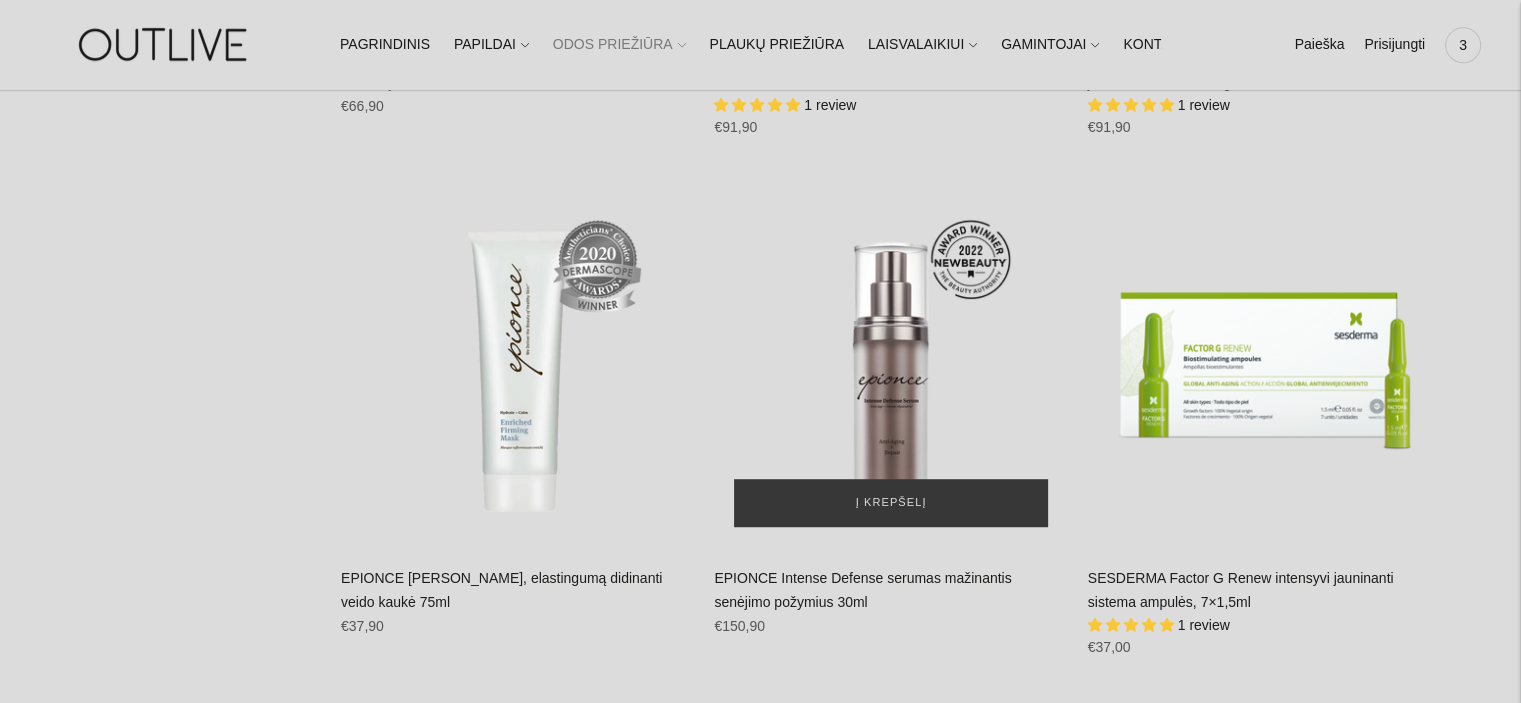 click at bounding box center [890, 370] 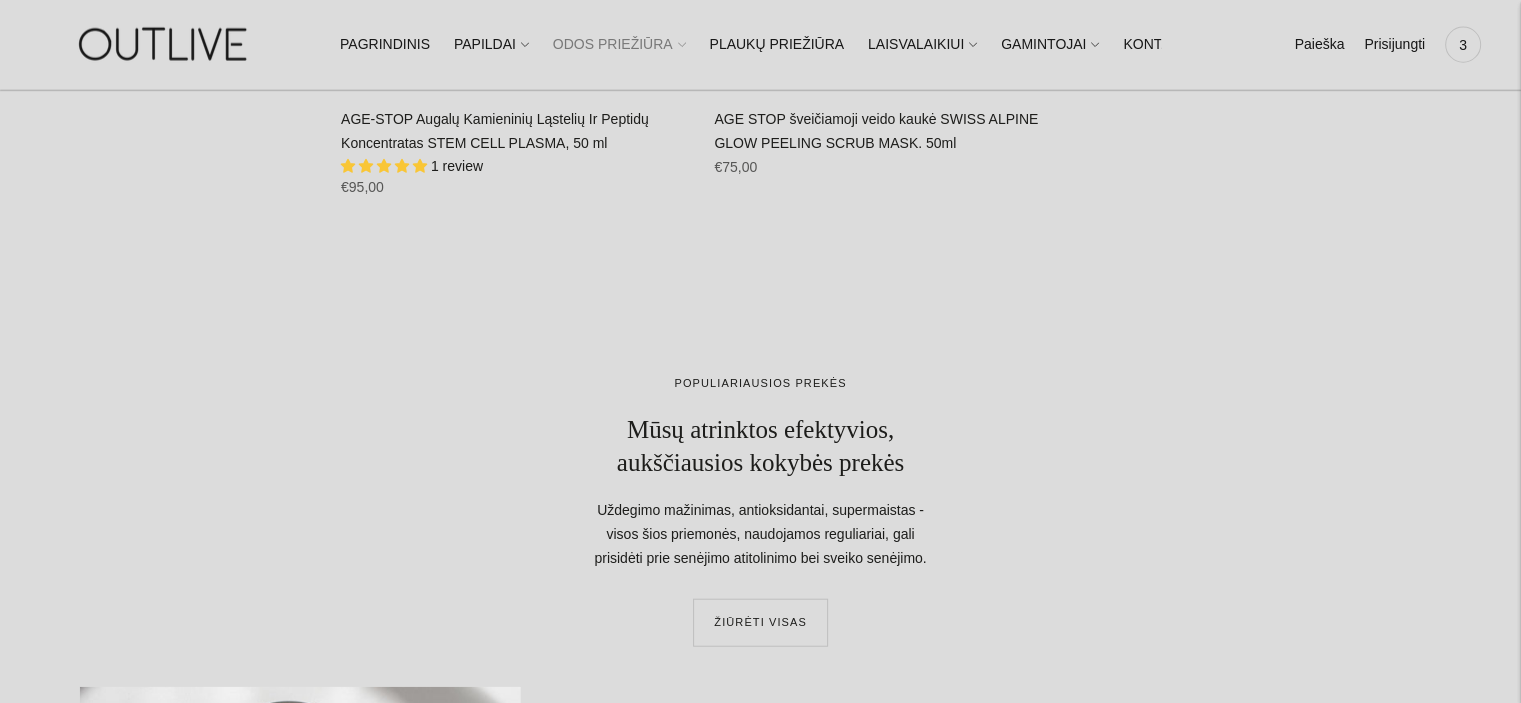 scroll, scrollTop: 12300, scrollLeft: 0, axis: vertical 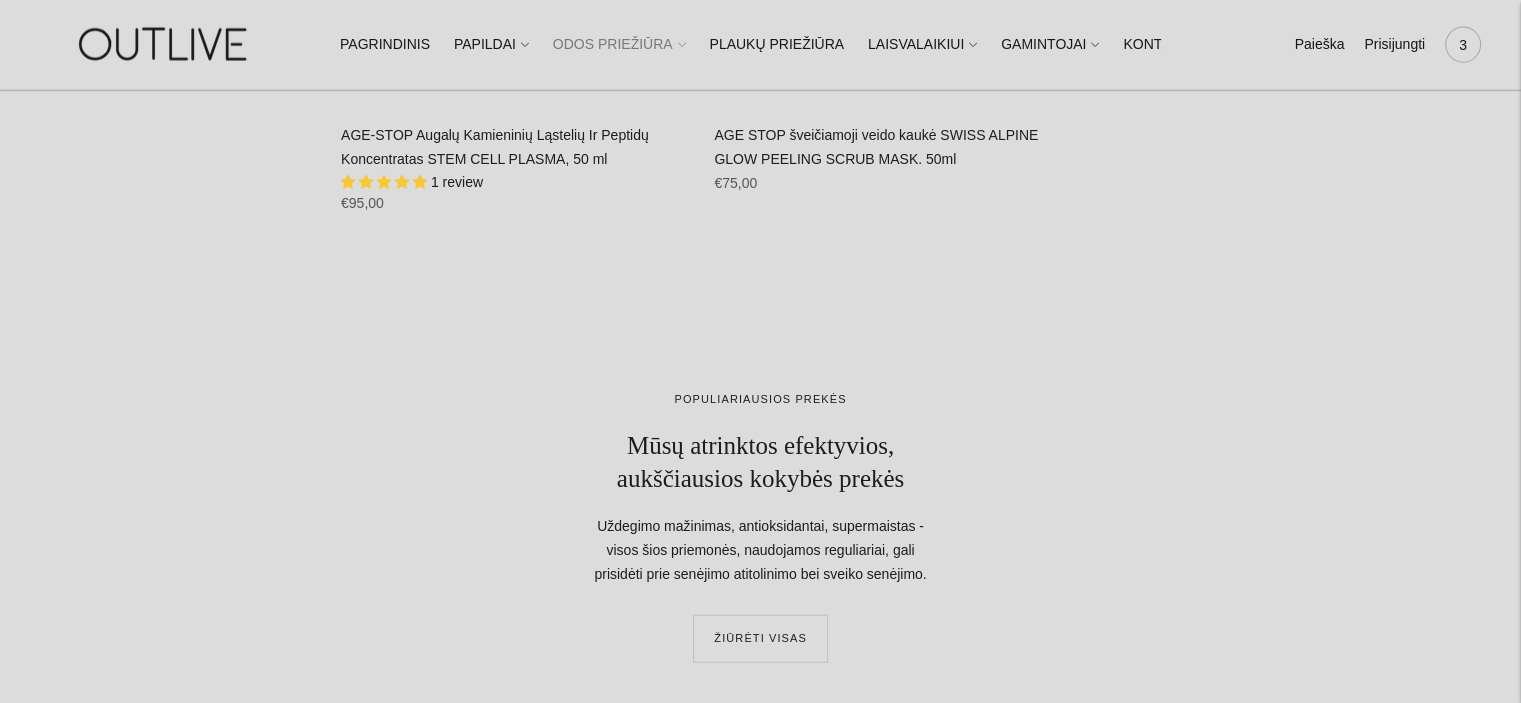 click on "3" at bounding box center [1463, 45] 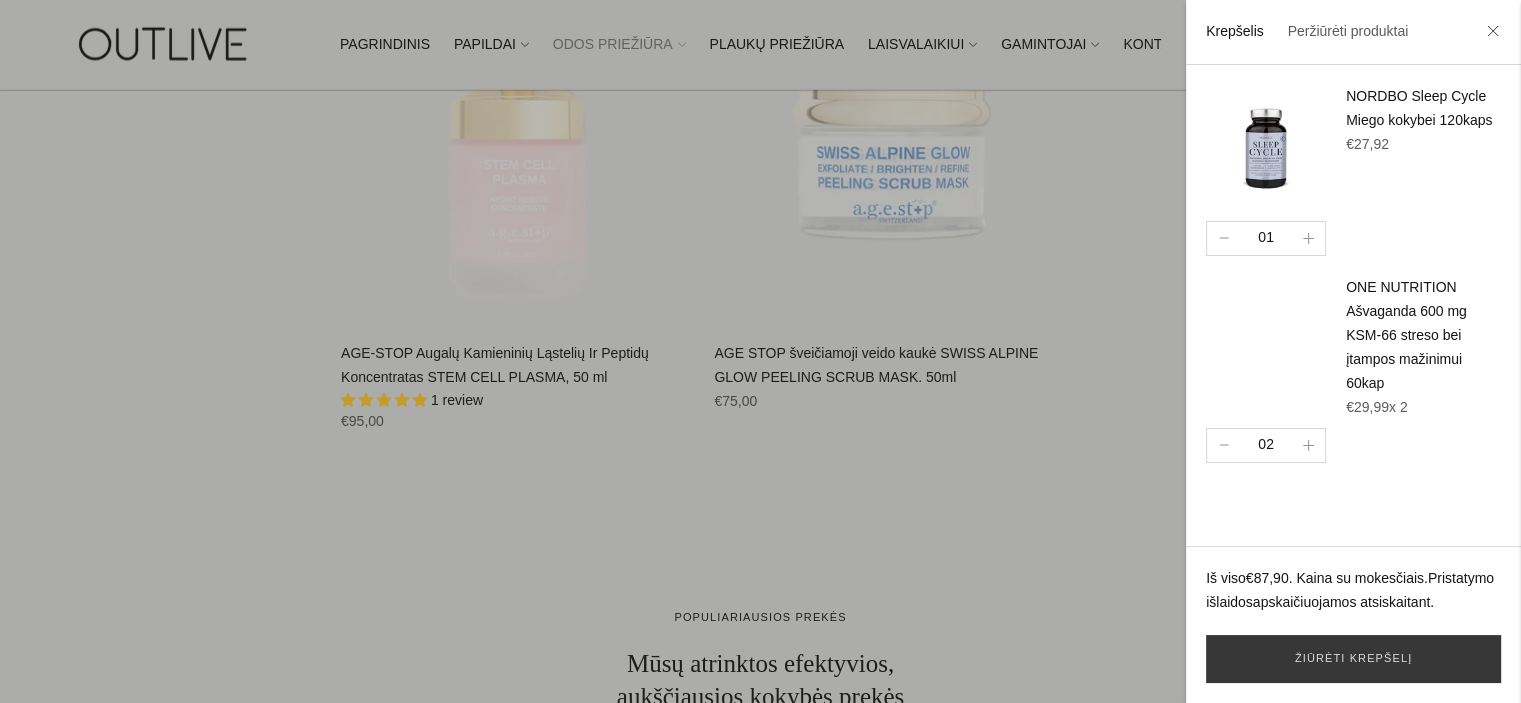 scroll, scrollTop: 12000, scrollLeft: 0, axis: vertical 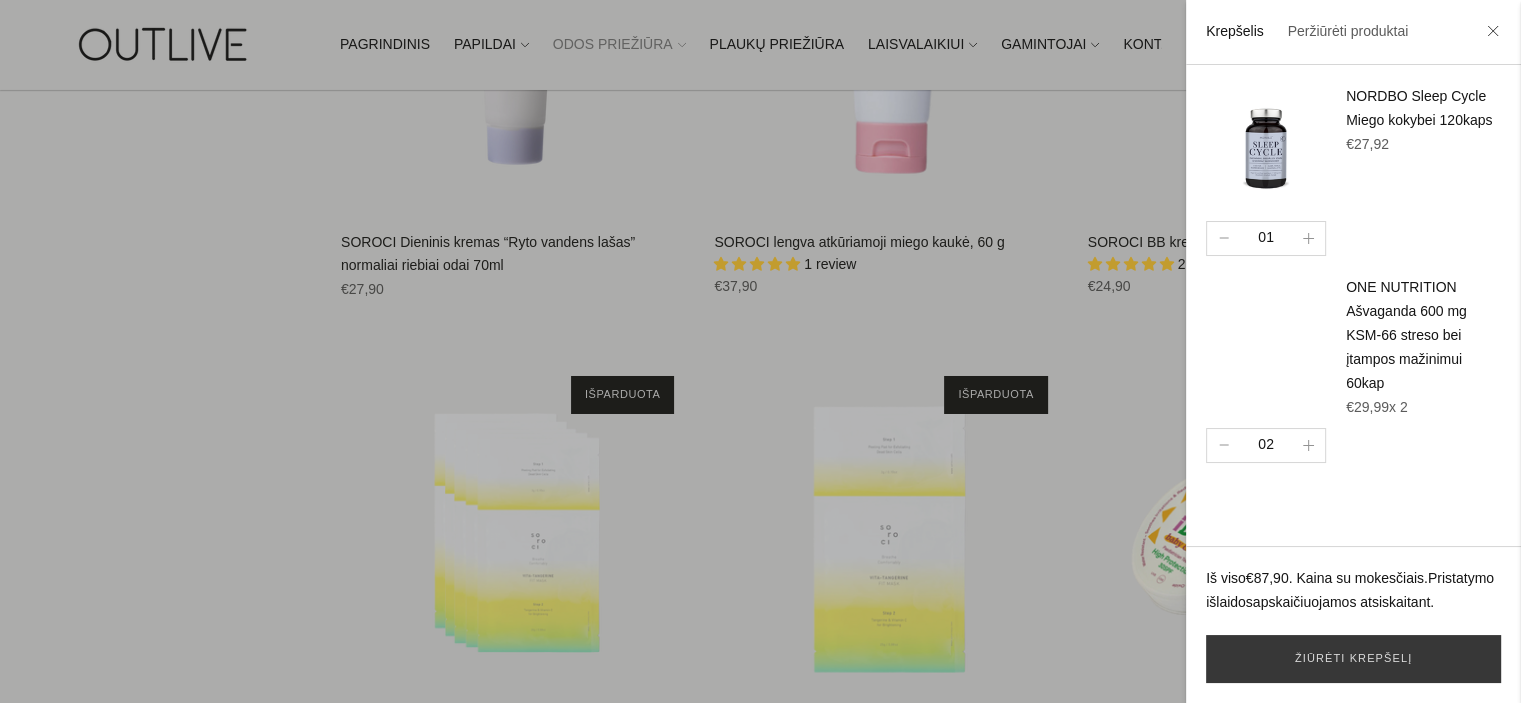 click at bounding box center [760, 351] 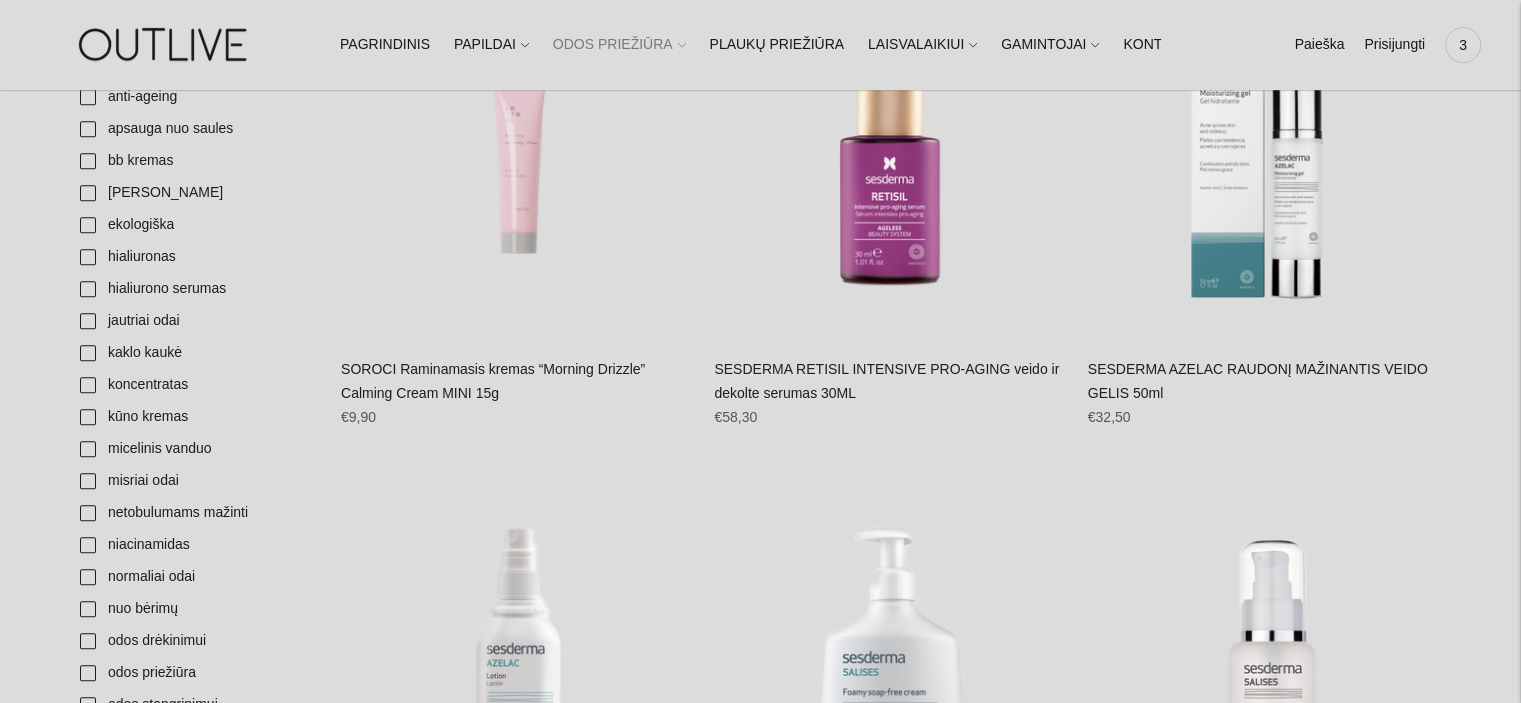 scroll, scrollTop: 799, scrollLeft: 0, axis: vertical 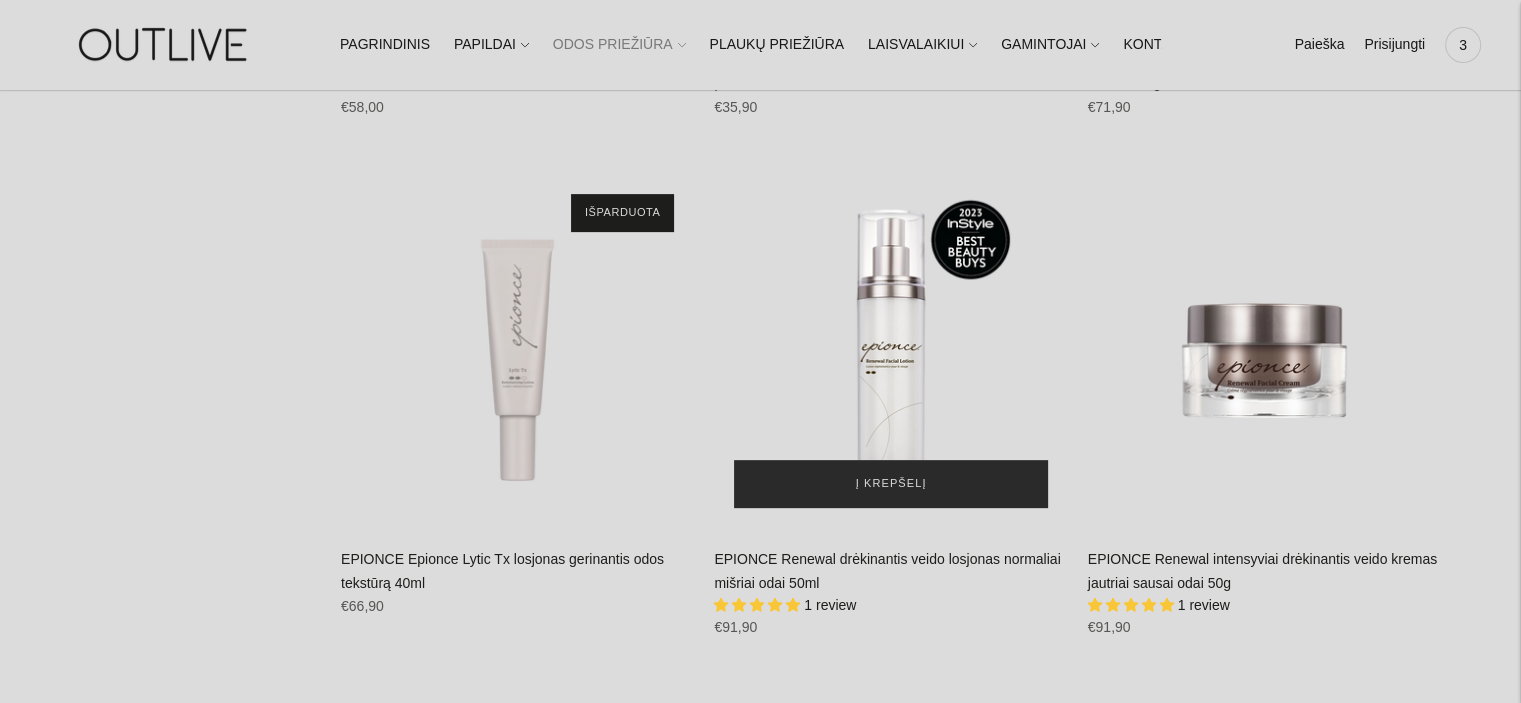 click on "Į krepšelį" at bounding box center [891, 484] 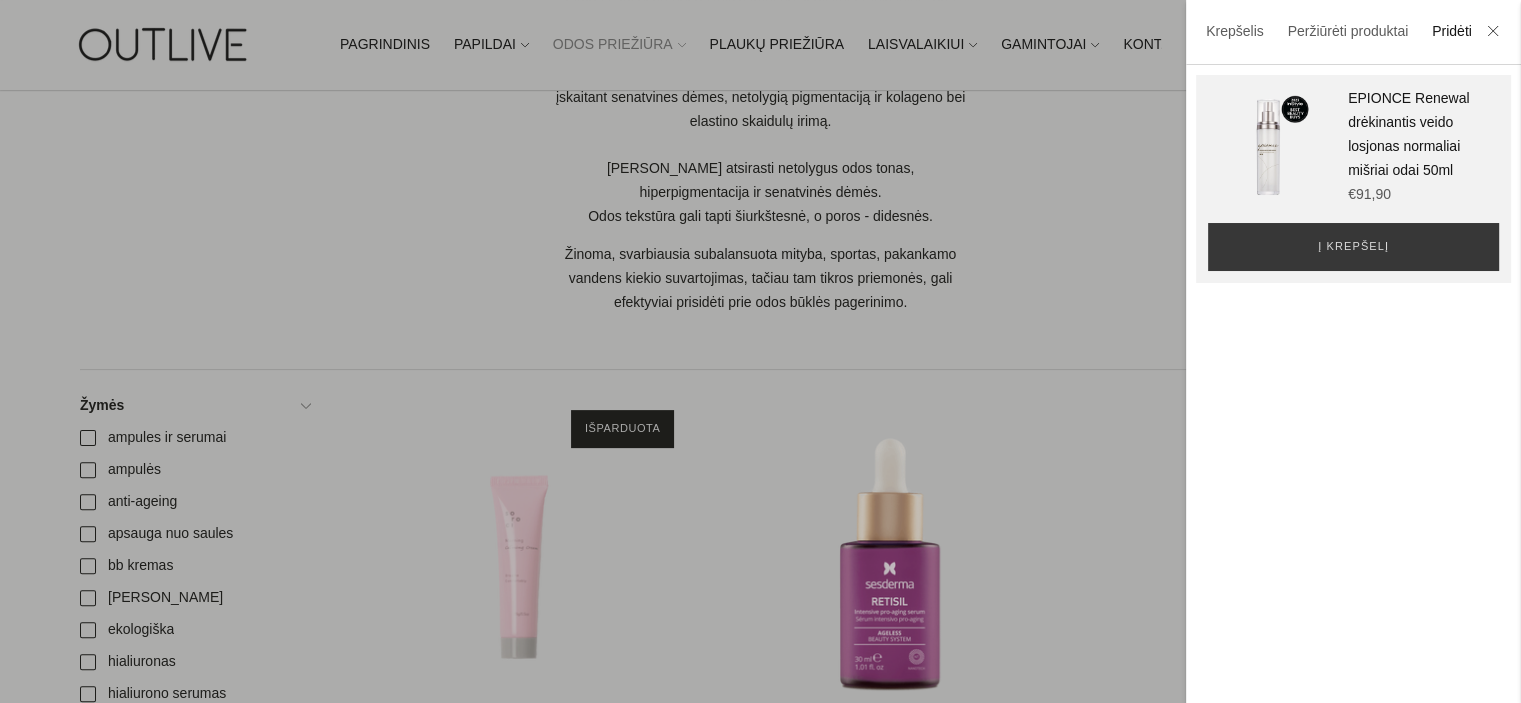 scroll, scrollTop: 323, scrollLeft: 0, axis: vertical 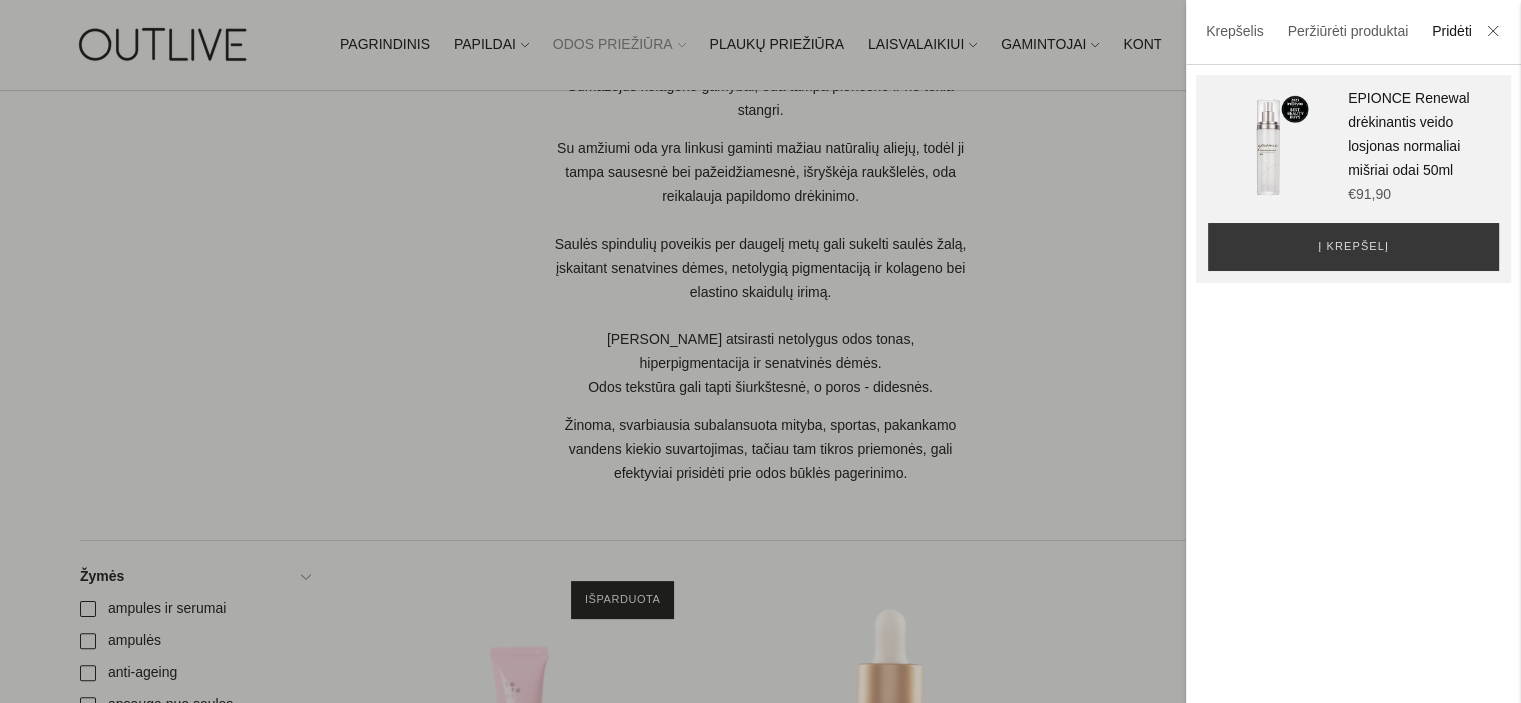 click at bounding box center (760, 351) 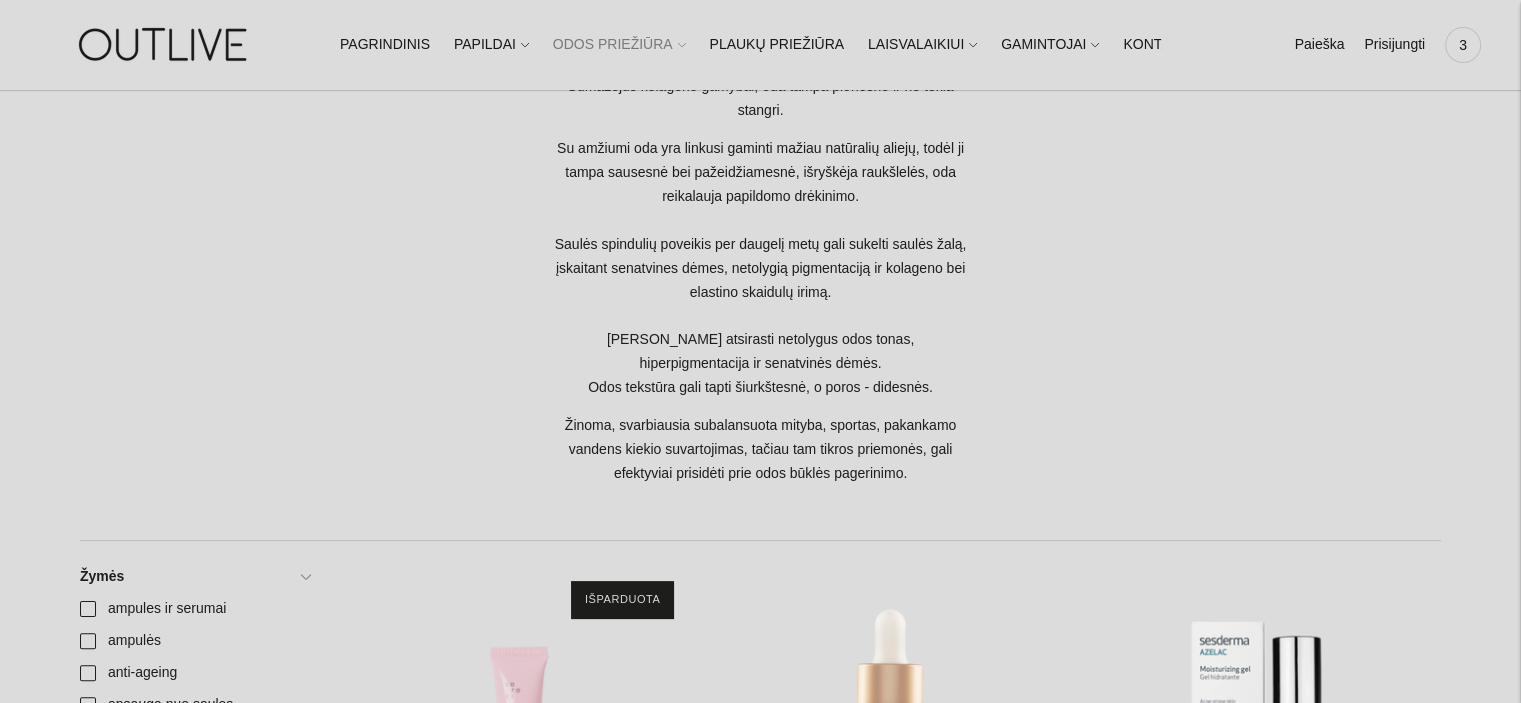 scroll, scrollTop: 8430, scrollLeft: 0, axis: vertical 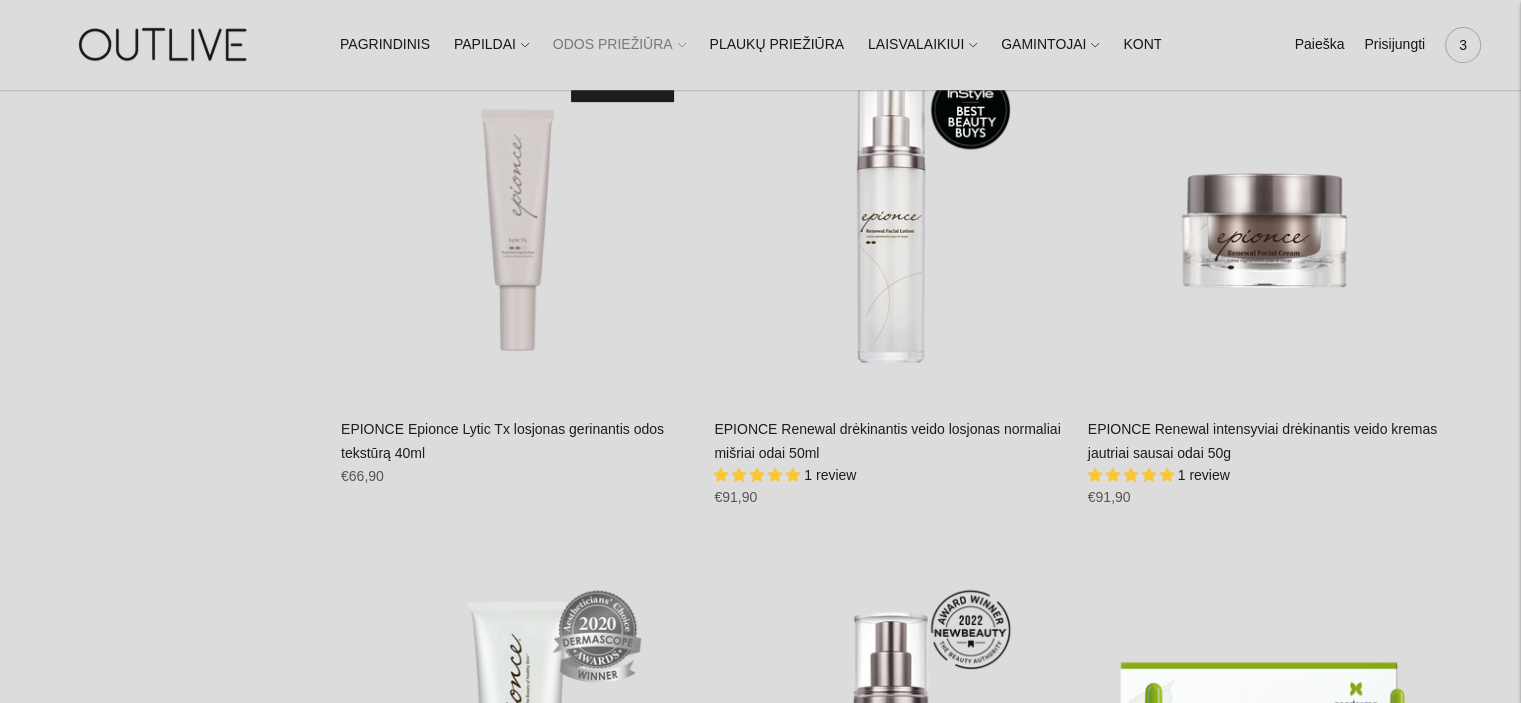 click on "3" at bounding box center [1463, 45] 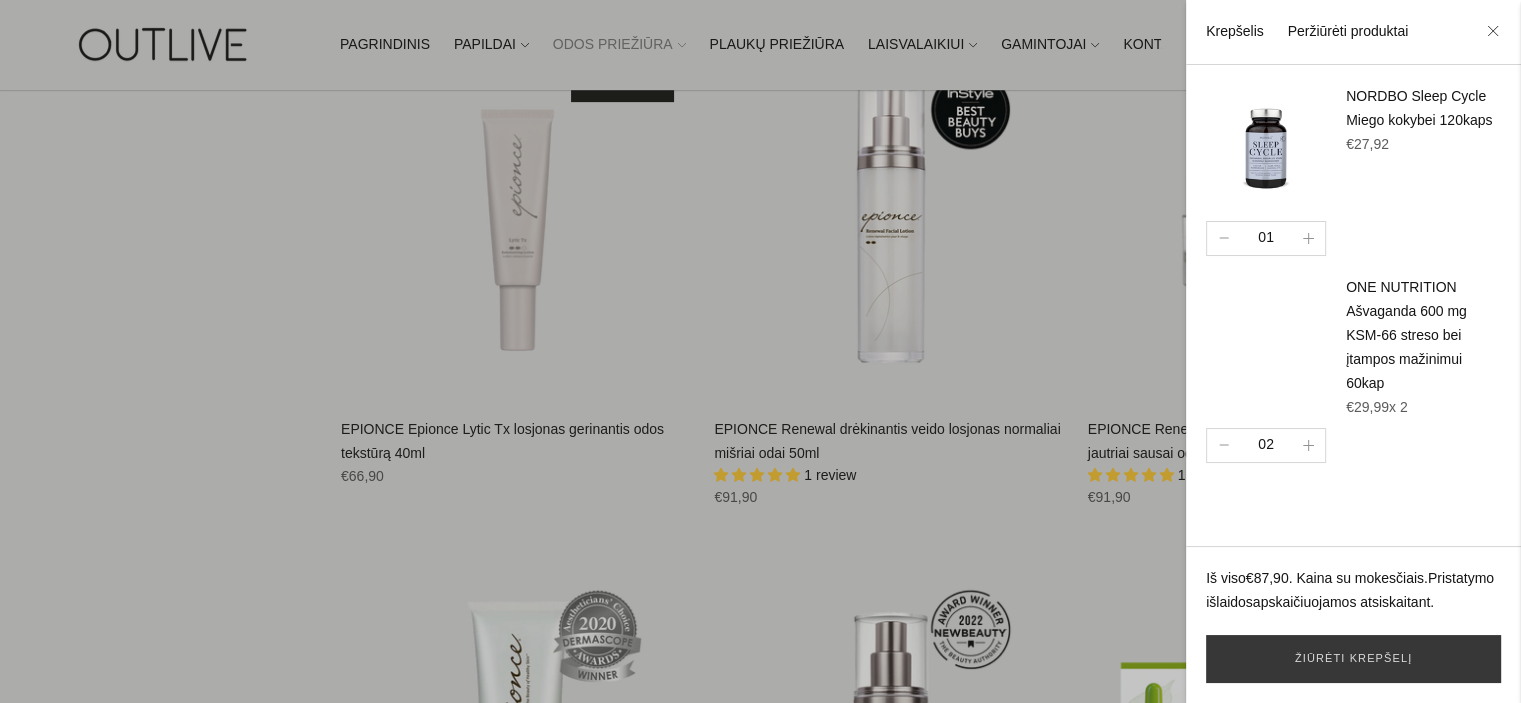 click on "Peržiūrėti produktai" at bounding box center [1347, 31] 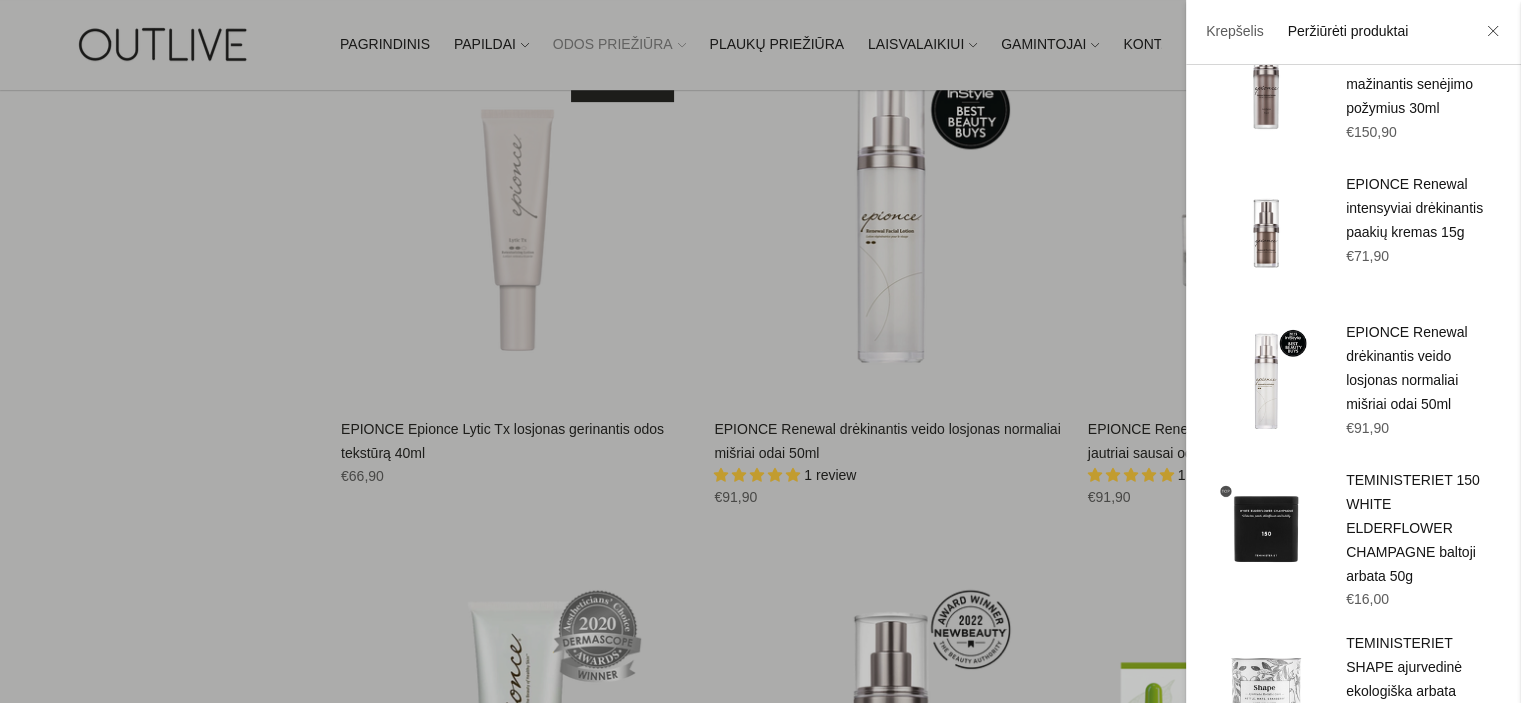 scroll, scrollTop: 0, scrollLeft: 0, axis: both 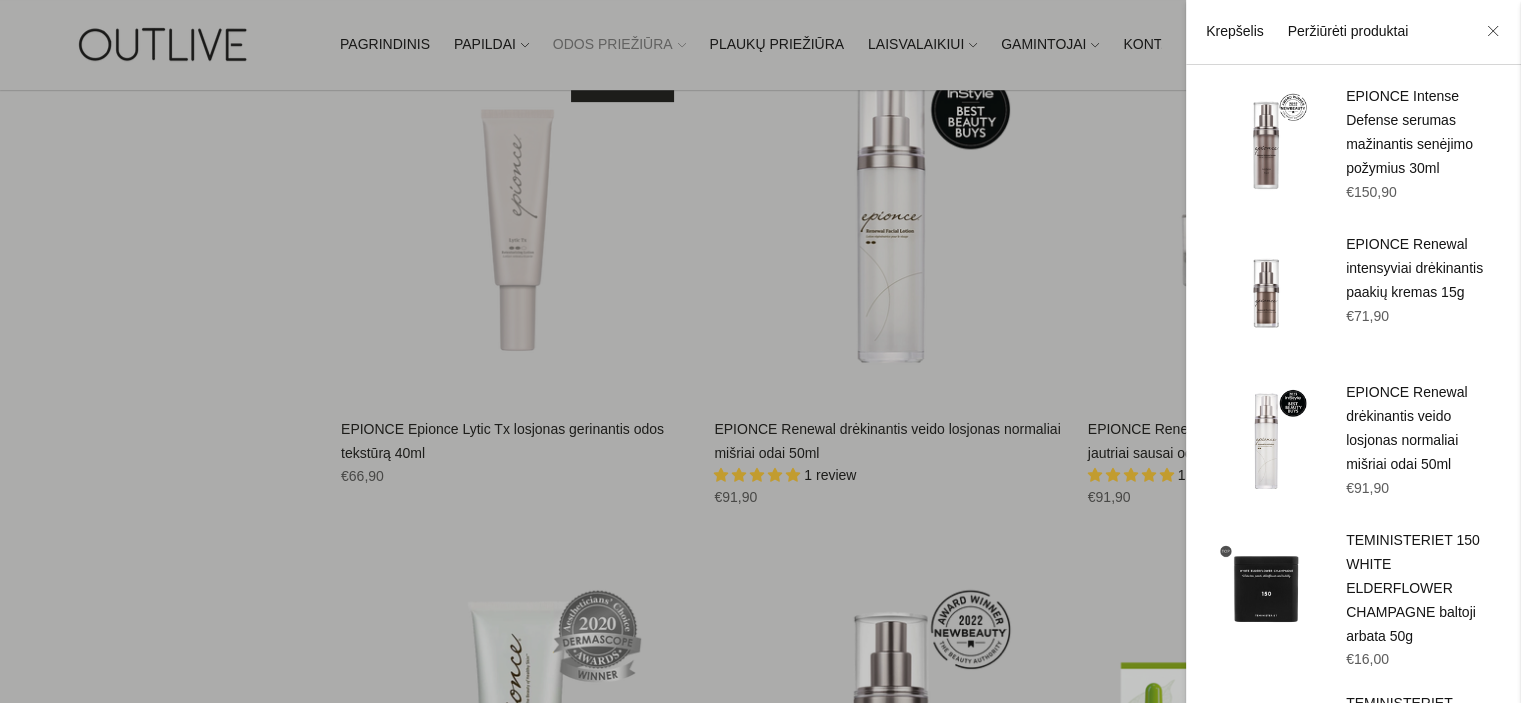 click on "Krepšelis" at bounding box center [1235, 31] 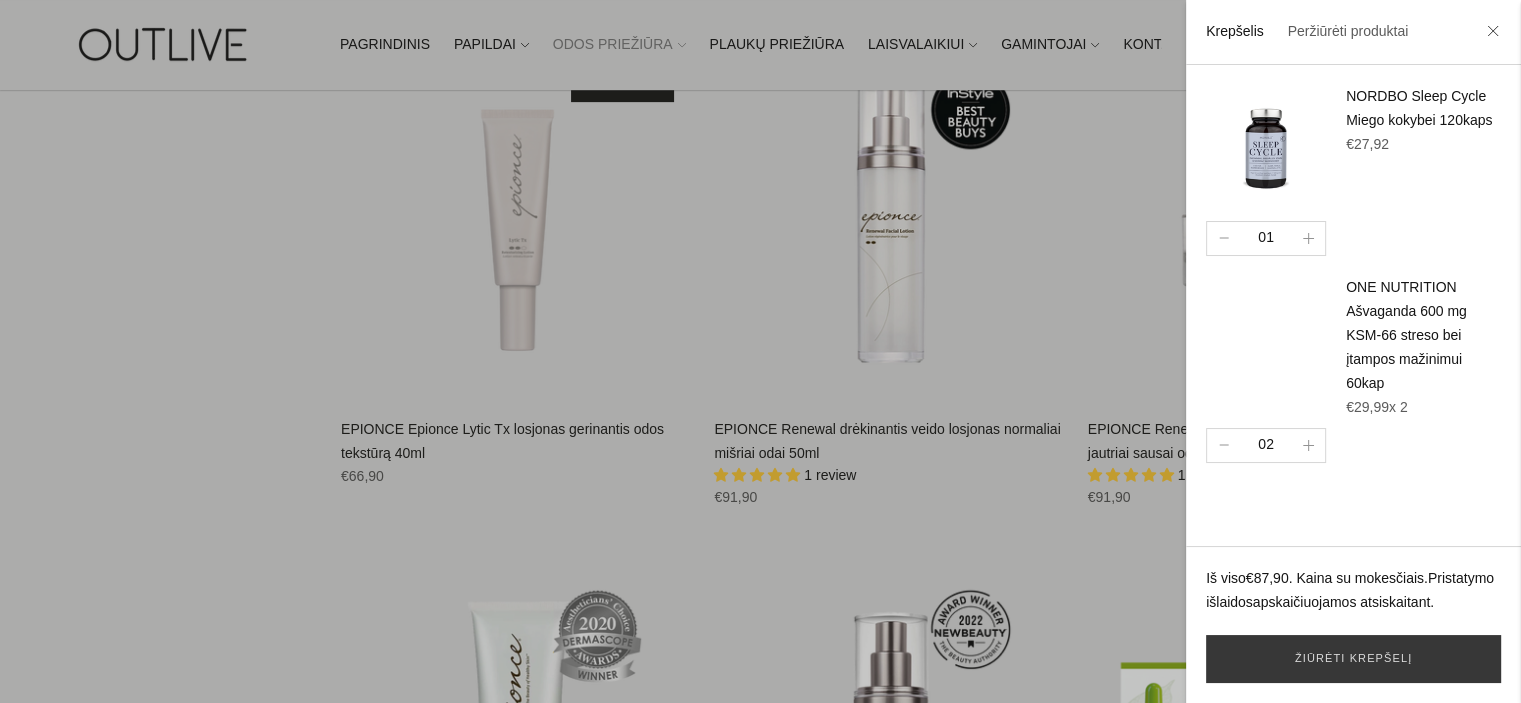 click at bounding box center [760, 351] 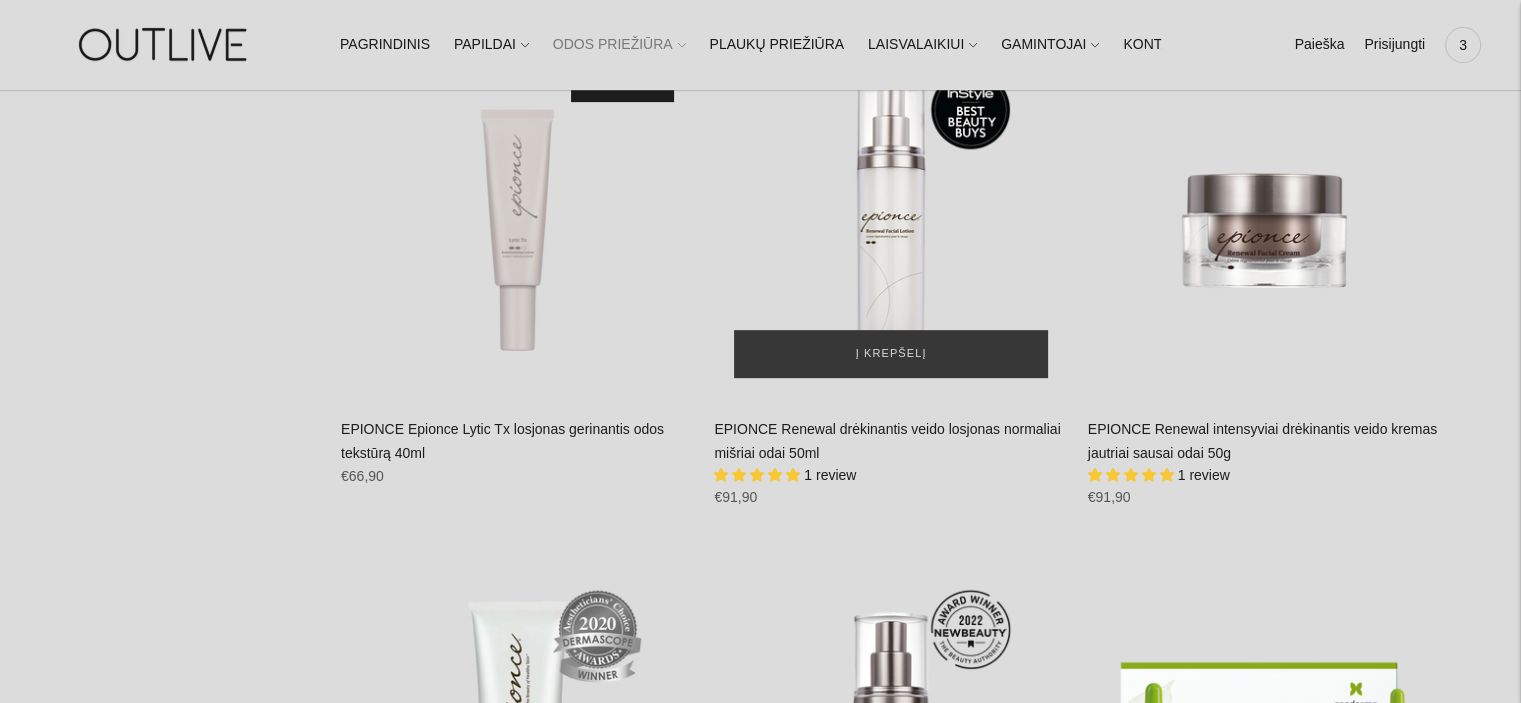 click at bounding box center [890, 220] 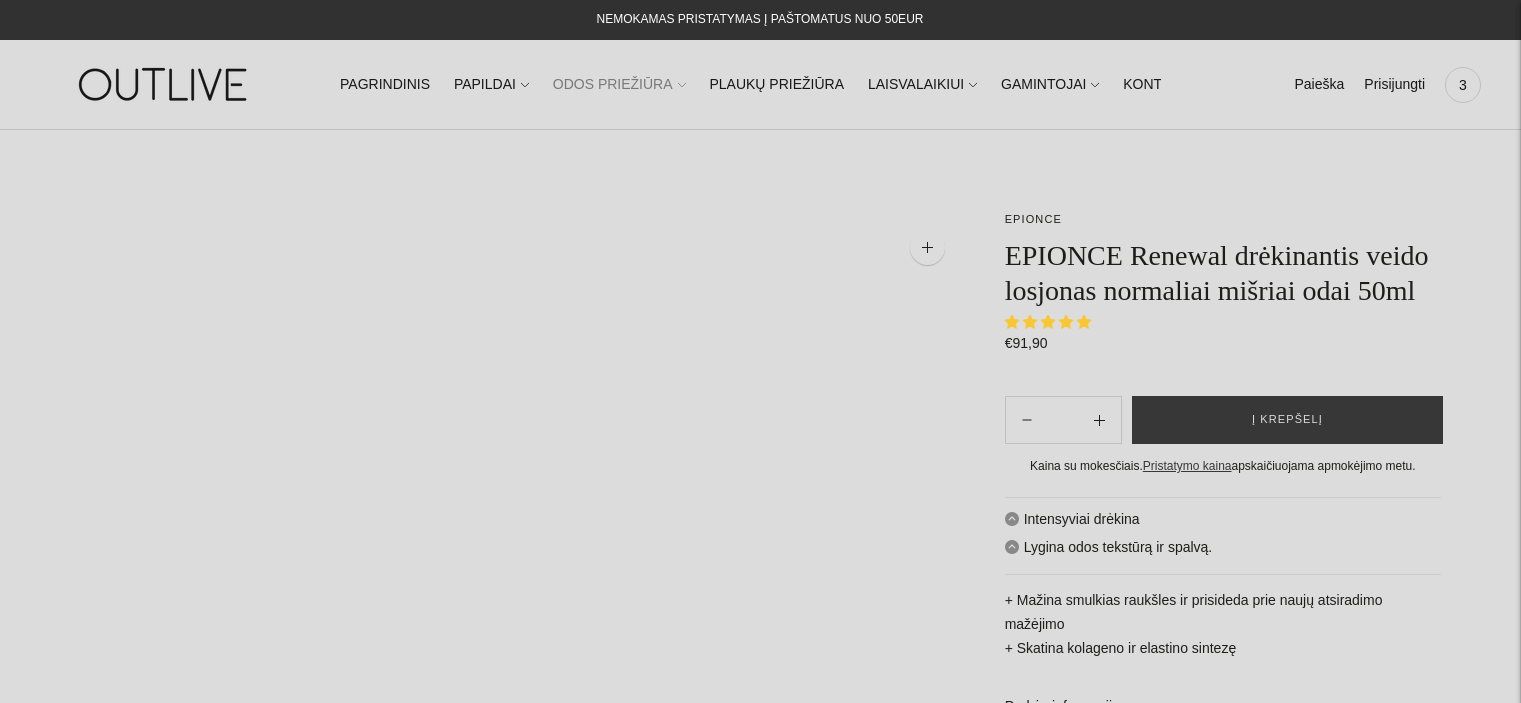 scroll, scrollTop: 0, scrollLeft: 0, axis: both 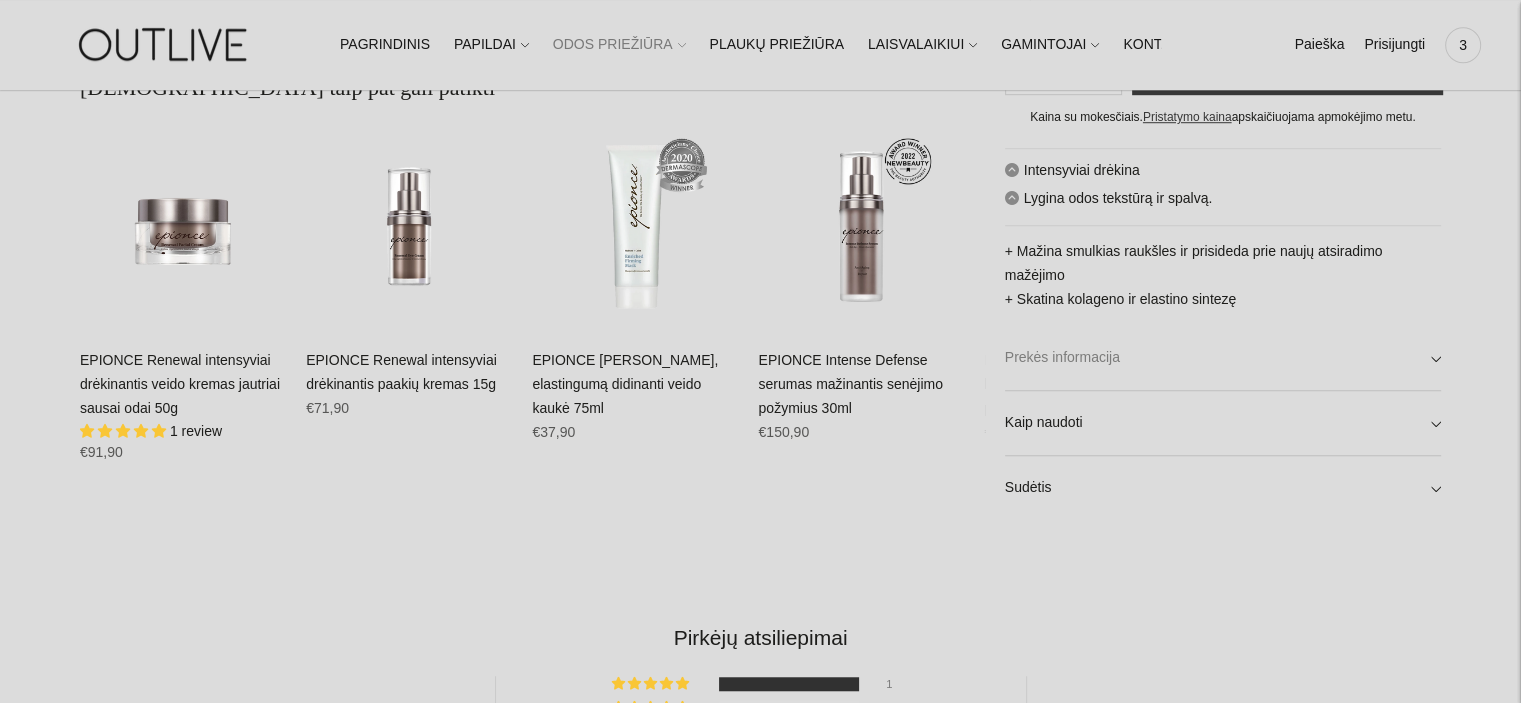 click on "Prekės informacija" at bounding box center [1223, 357] 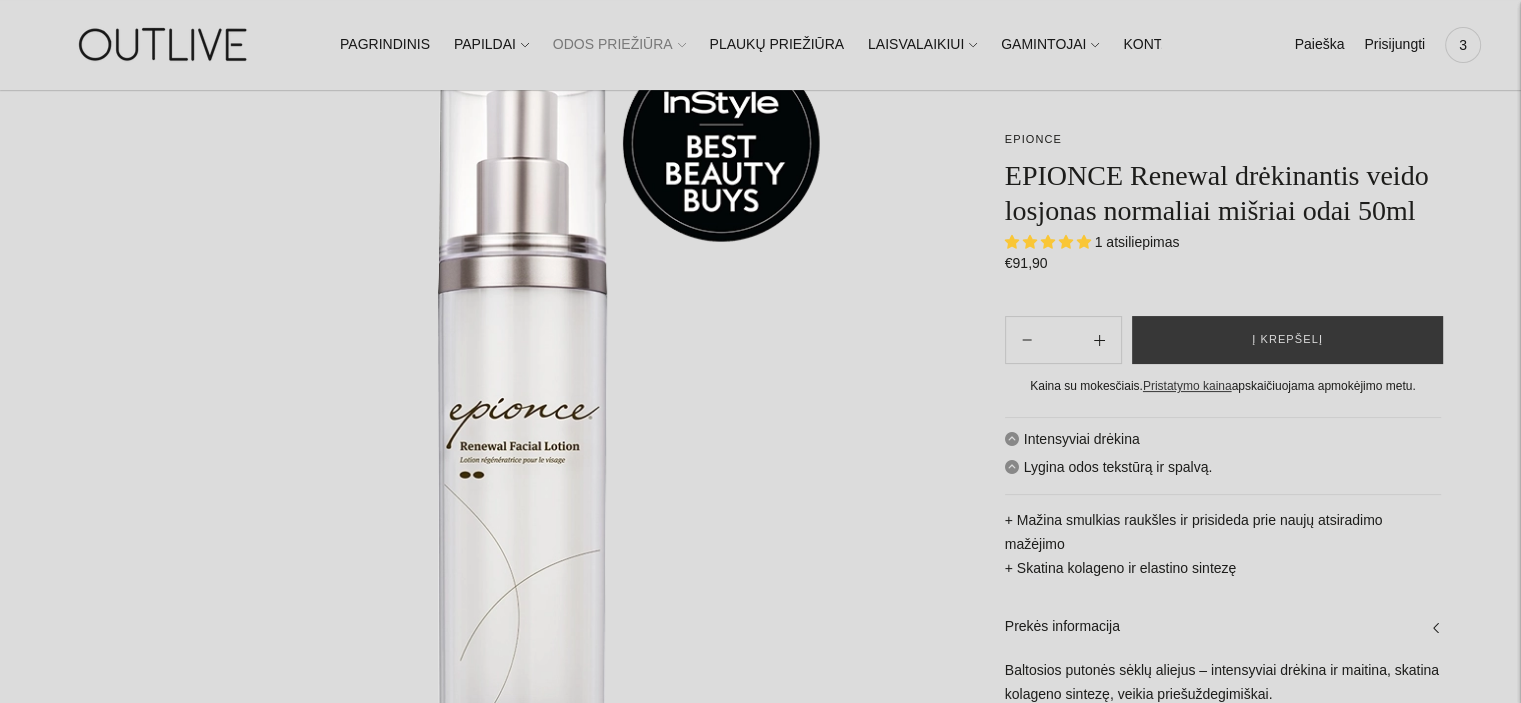 scroll, scrollTop: 220, scrollLeft: 0, axis: vertical 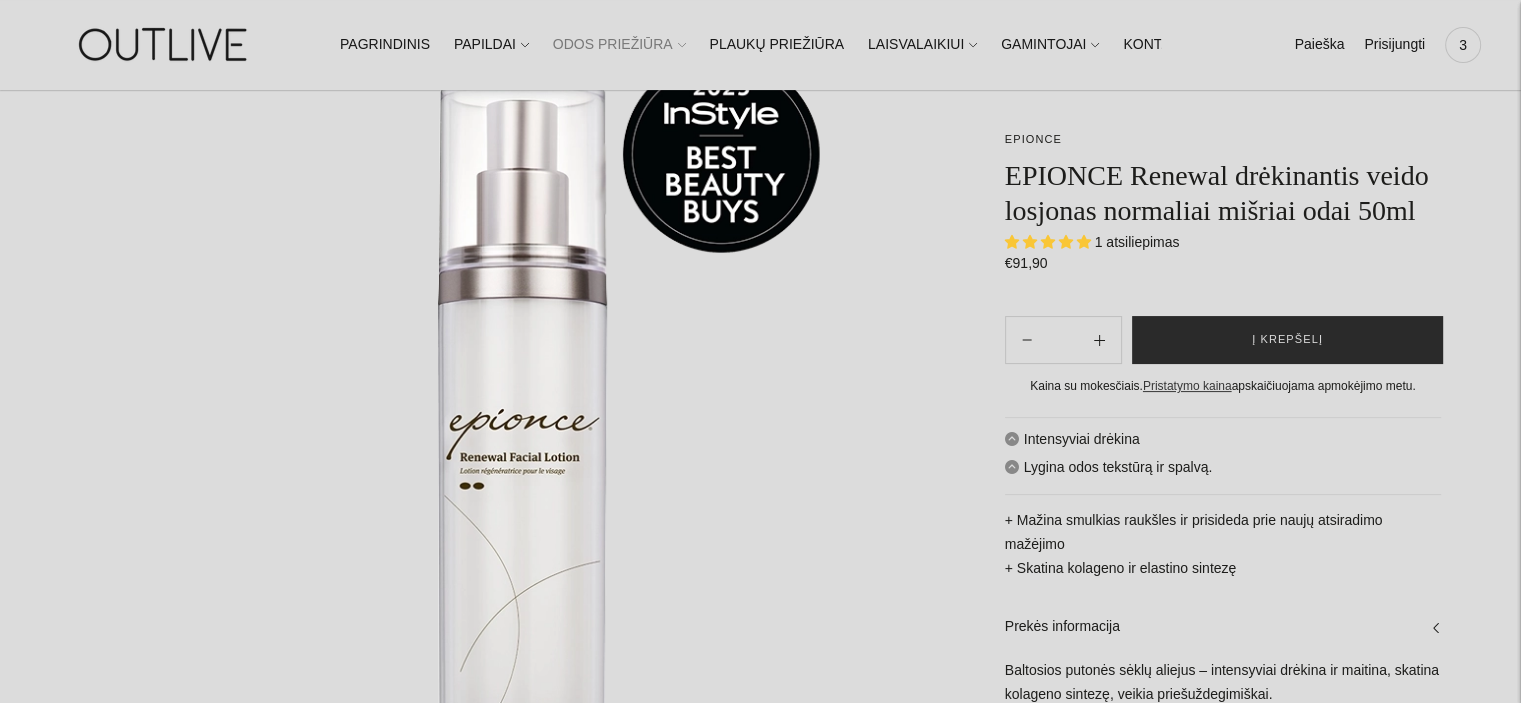 click on "Į krepšelį" at bounding box center [1287, 340] 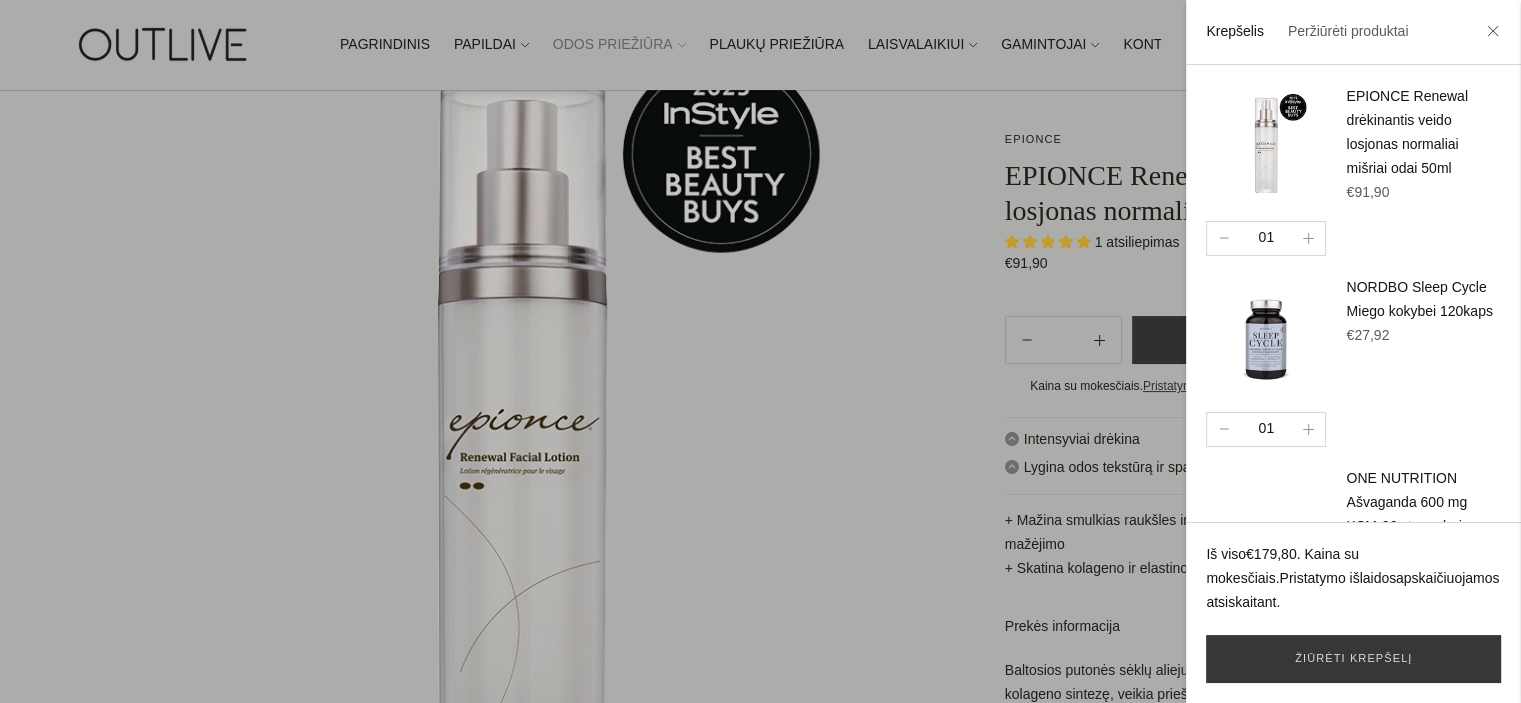click at bounding box center [760, 351] 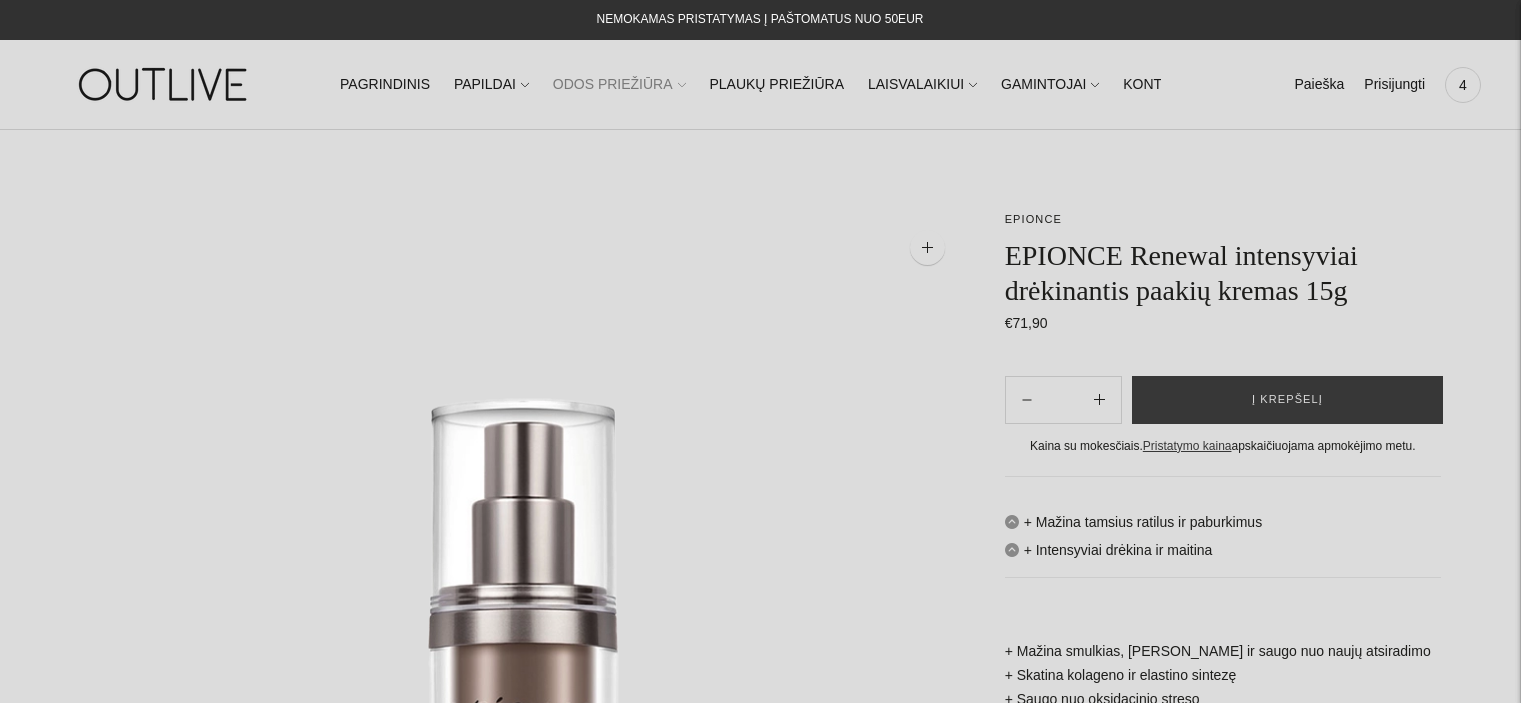 scroll, scrollTop: 0, scrollLeft: 0, axis: both 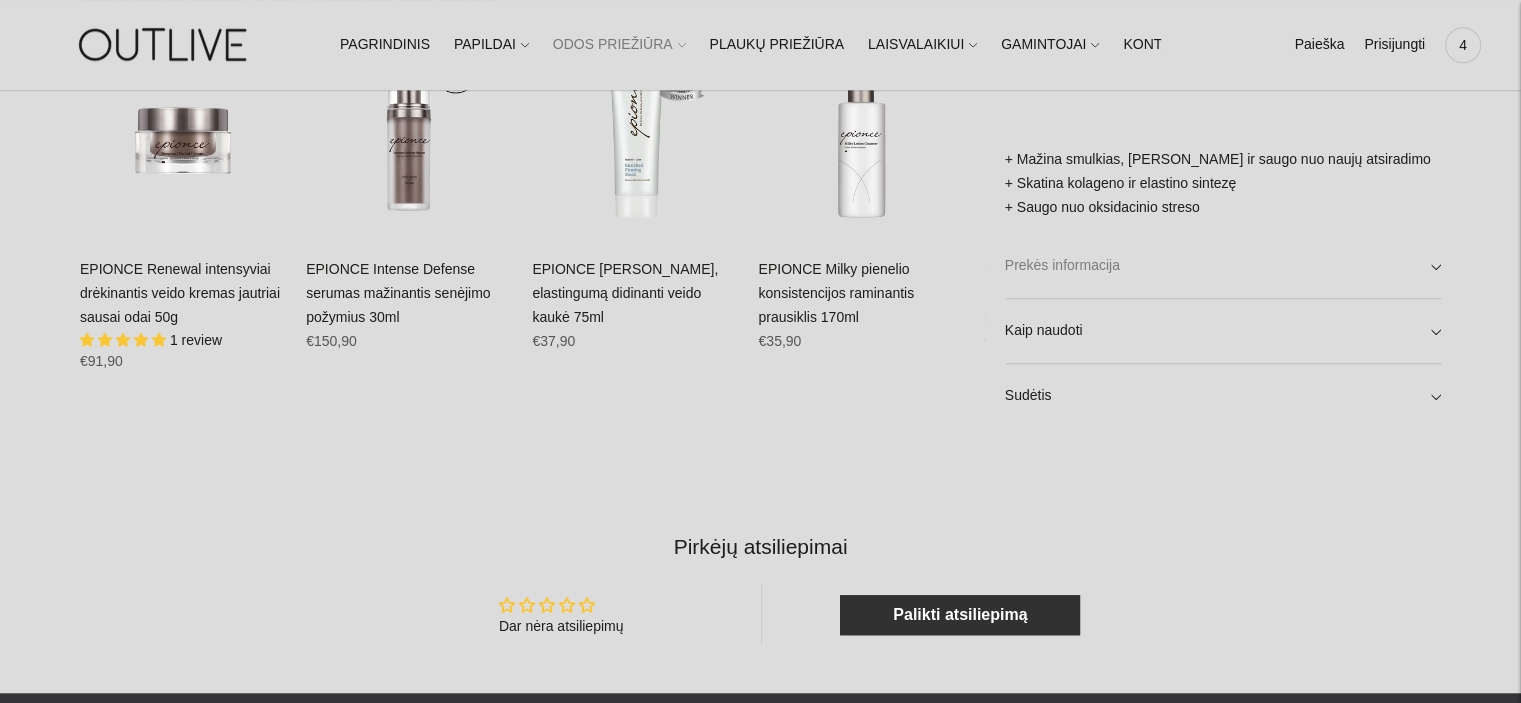 click on "Prekės informacija" at bounding box center [1223, 266] 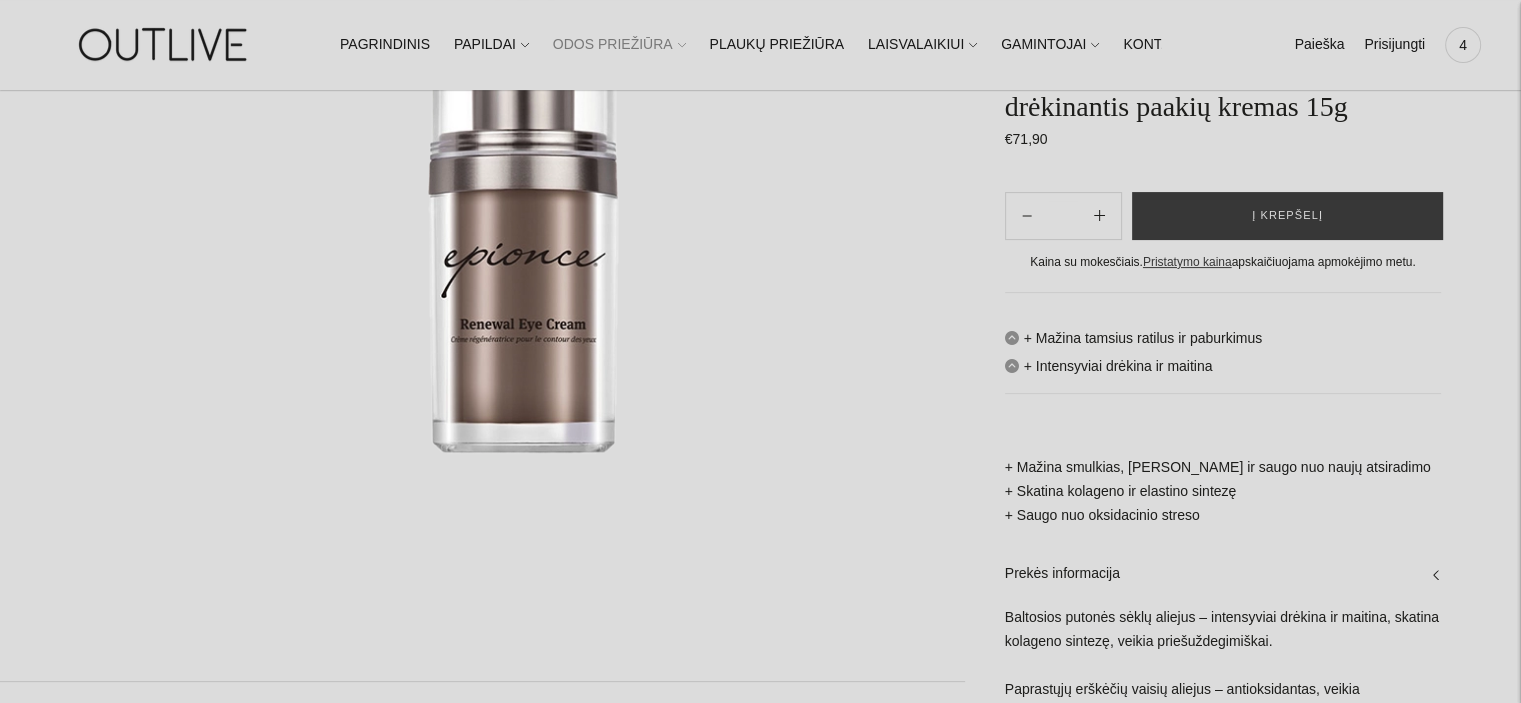 scroll, scrollTop: 437, scrollLeft: 0, axis: vertical 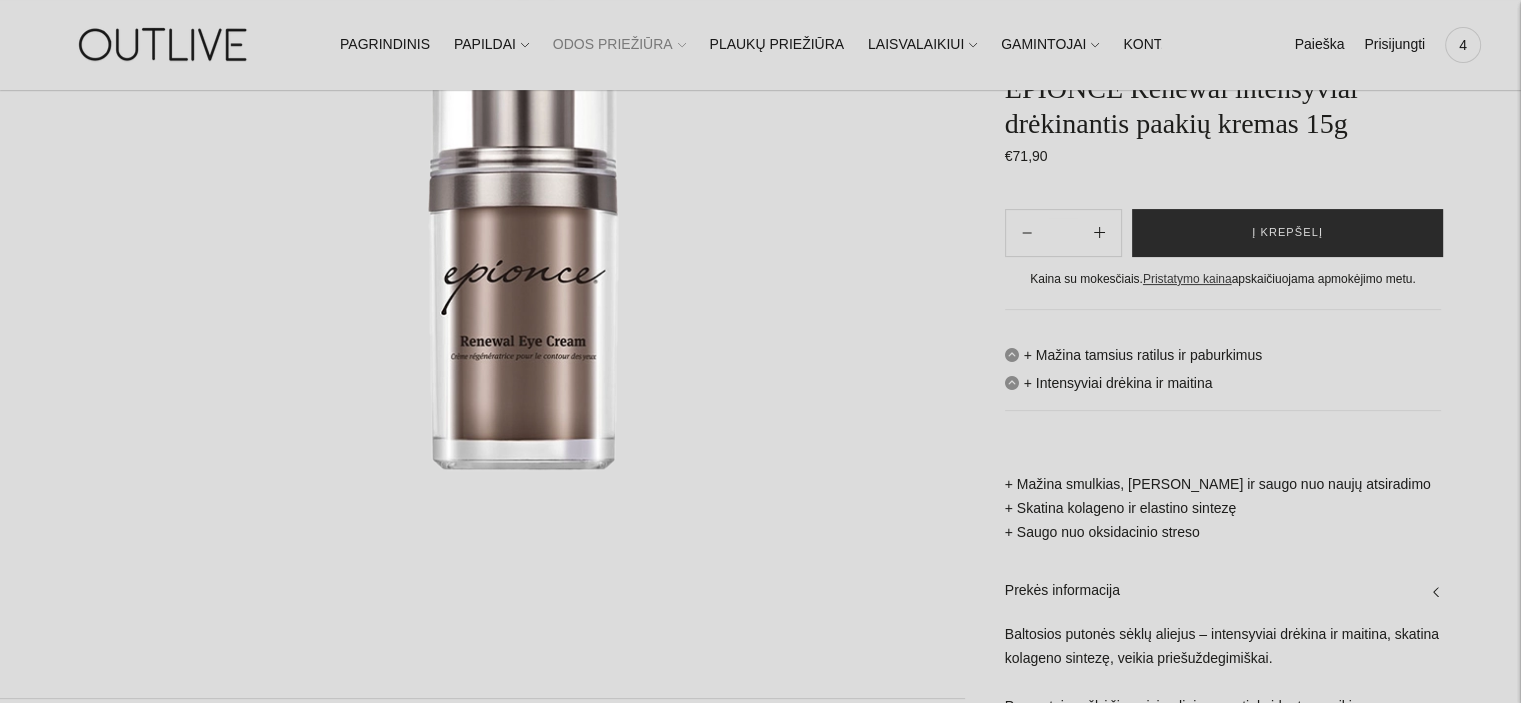 click on "Į krepšelį" at bounding box center (1287, 233) 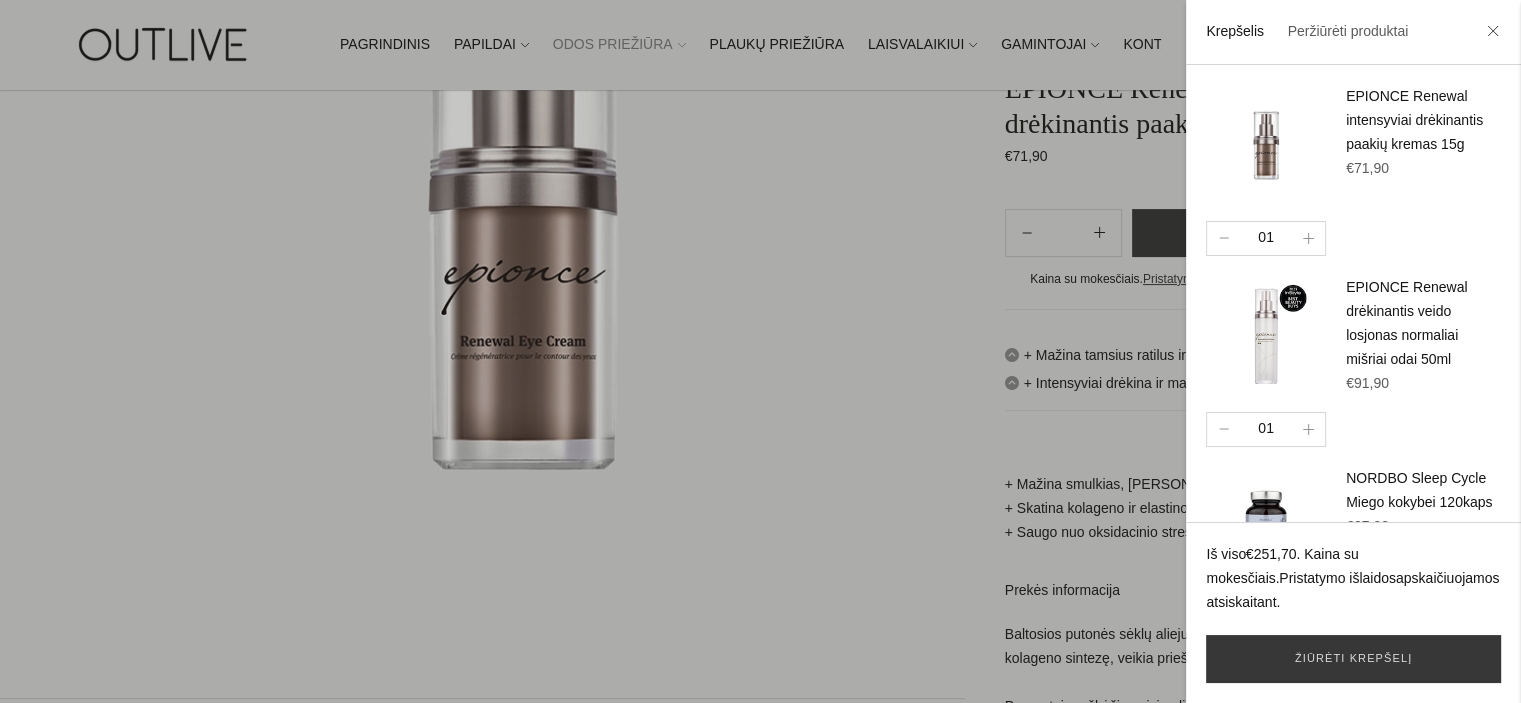 click at bounding box center (760, 351) 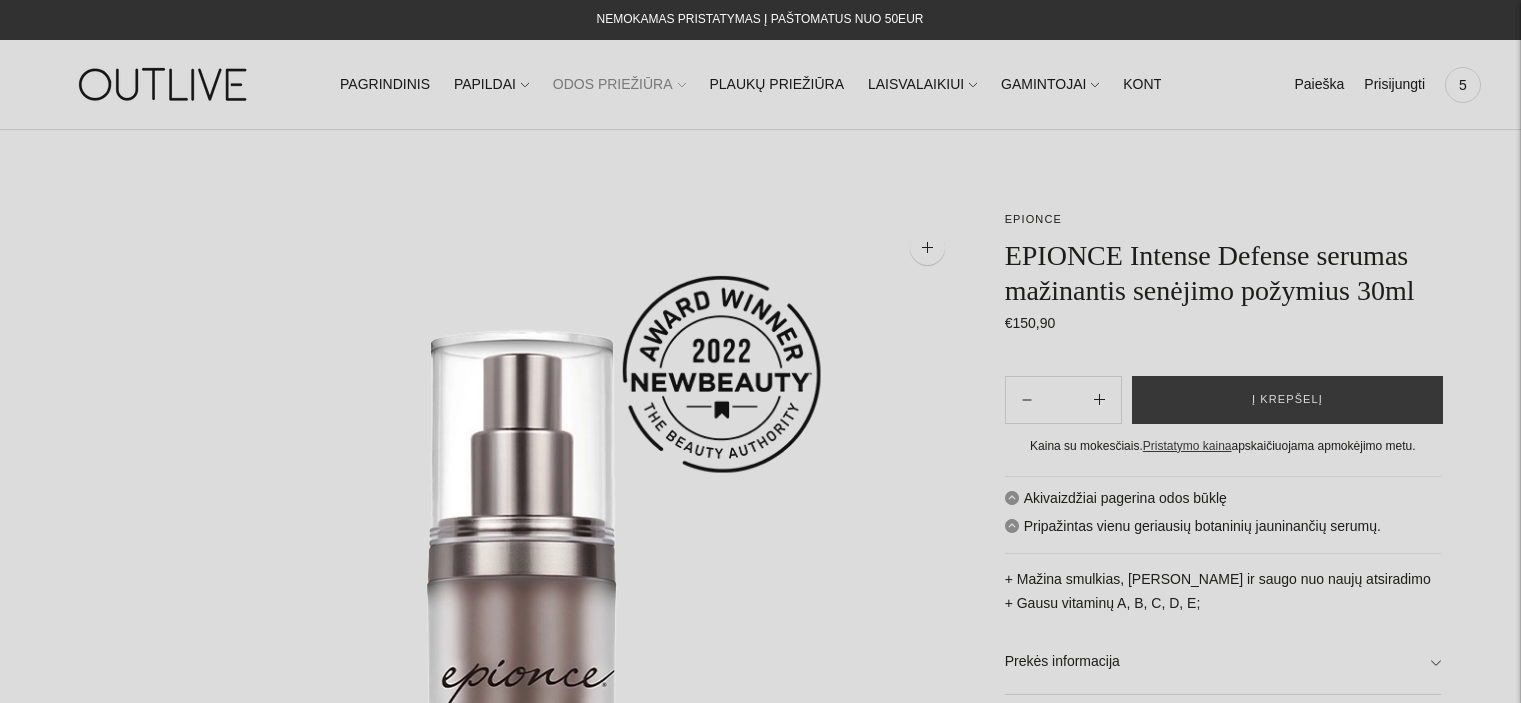 scroll, scrollTop: 0, scrollLeft: 0, axis: both 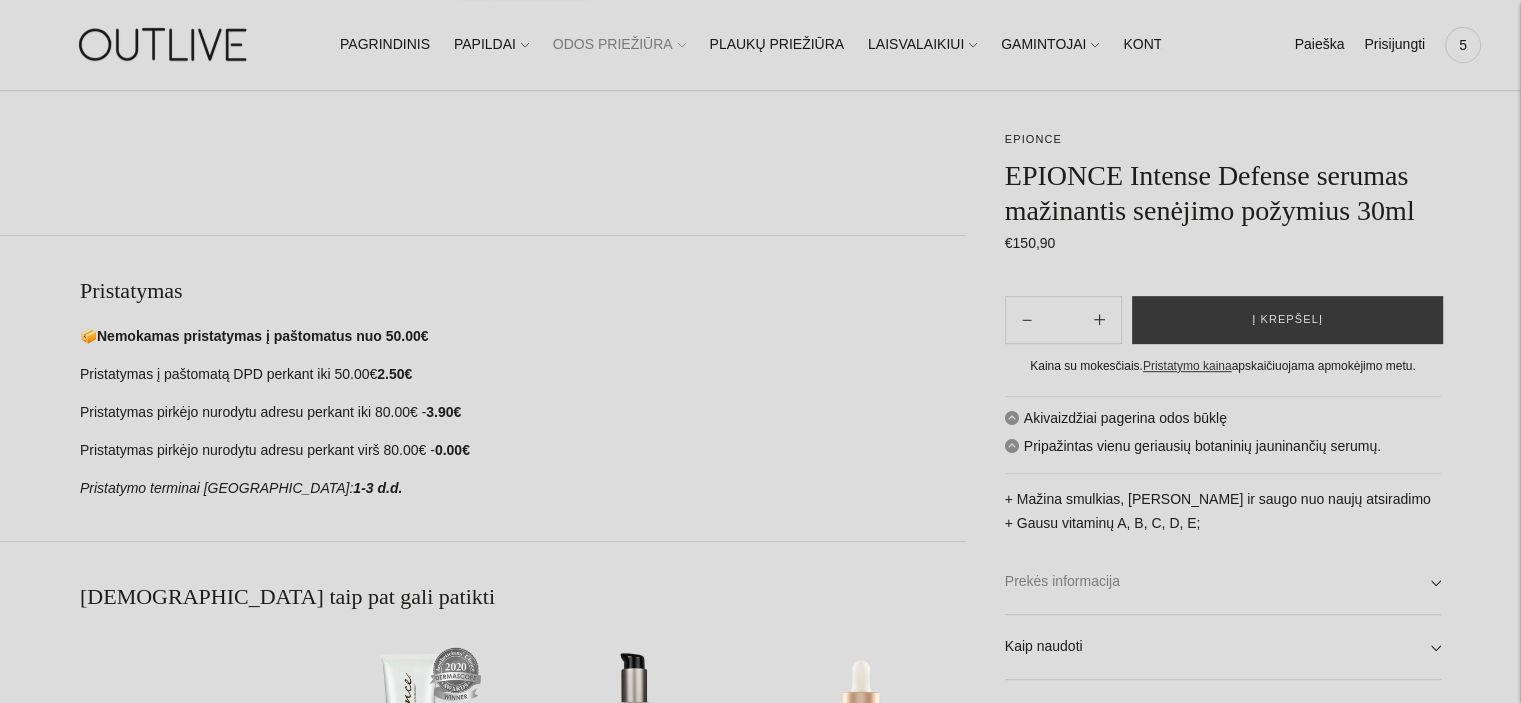 click on "Prekės informacija" at bounding box center [1223, 582] 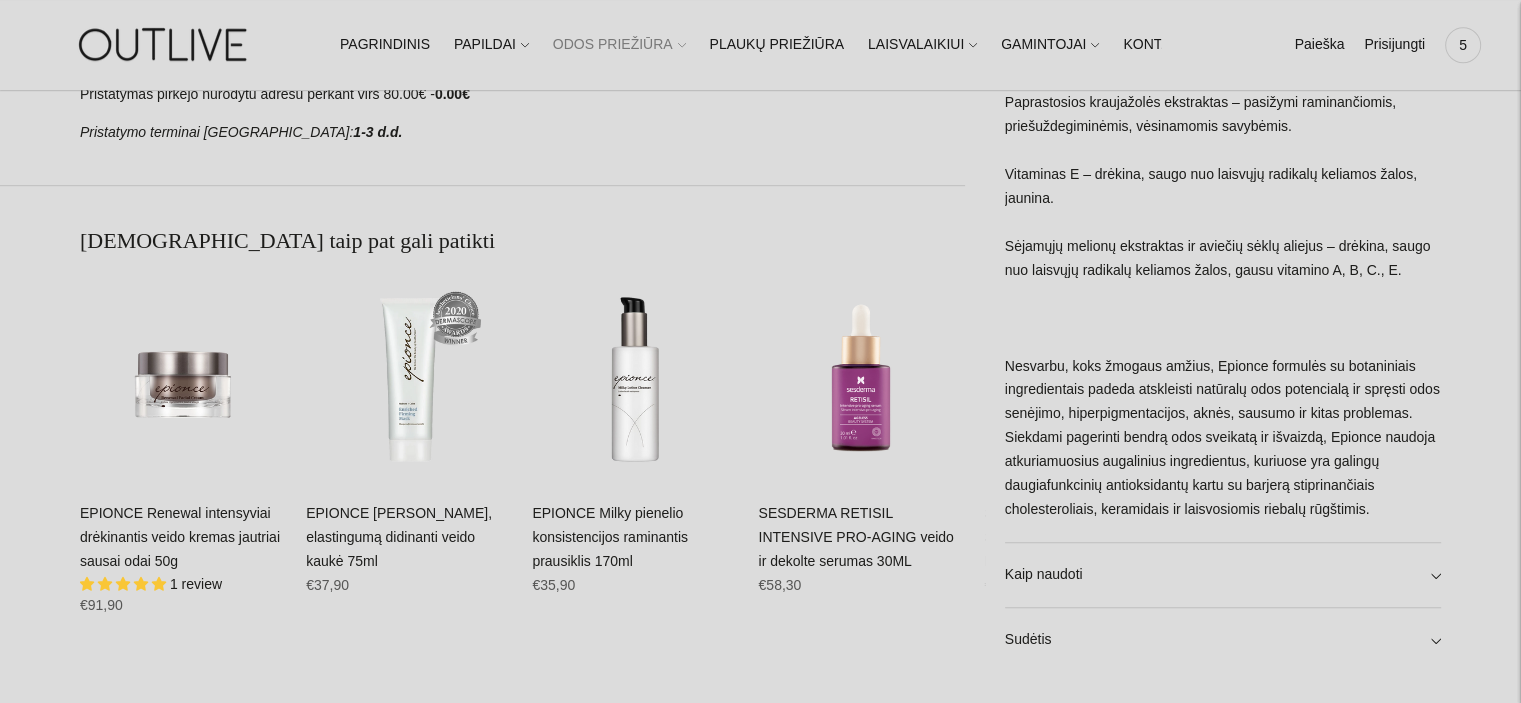 scroll, scrollTop: 1240, scrollLeft: 0, axis: vertical 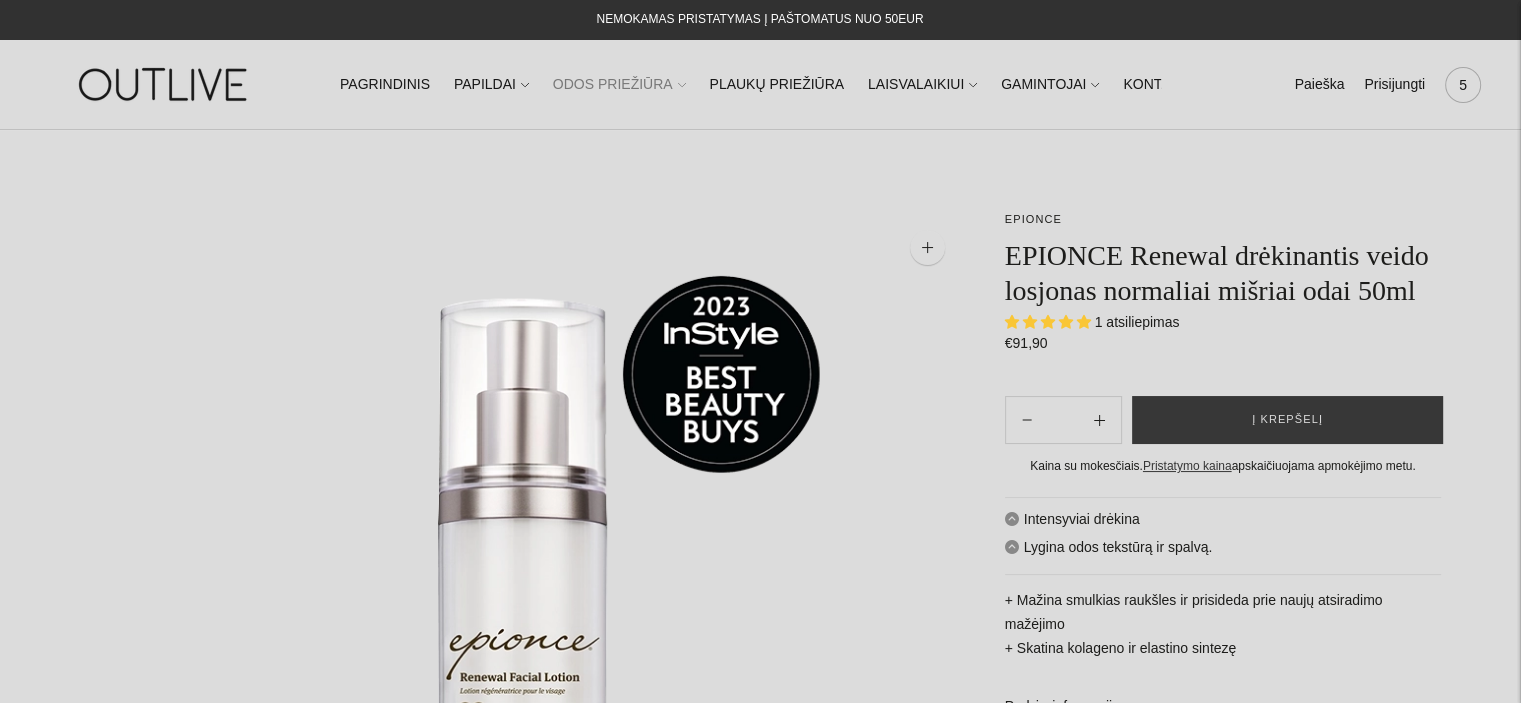 click on "5" at bounding box center [1463, 85] 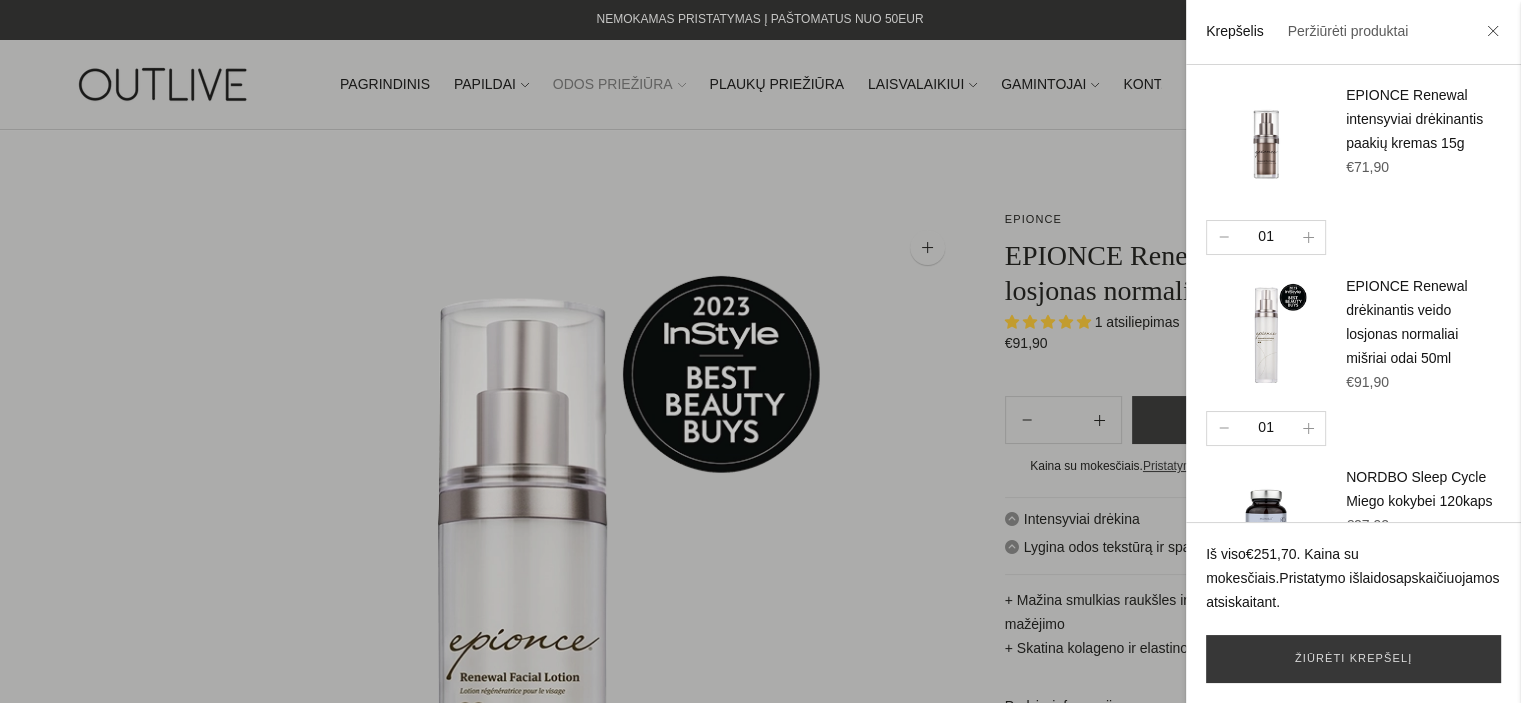 scroll, scrollTop: 0, scrollLeft: 0, axis: both 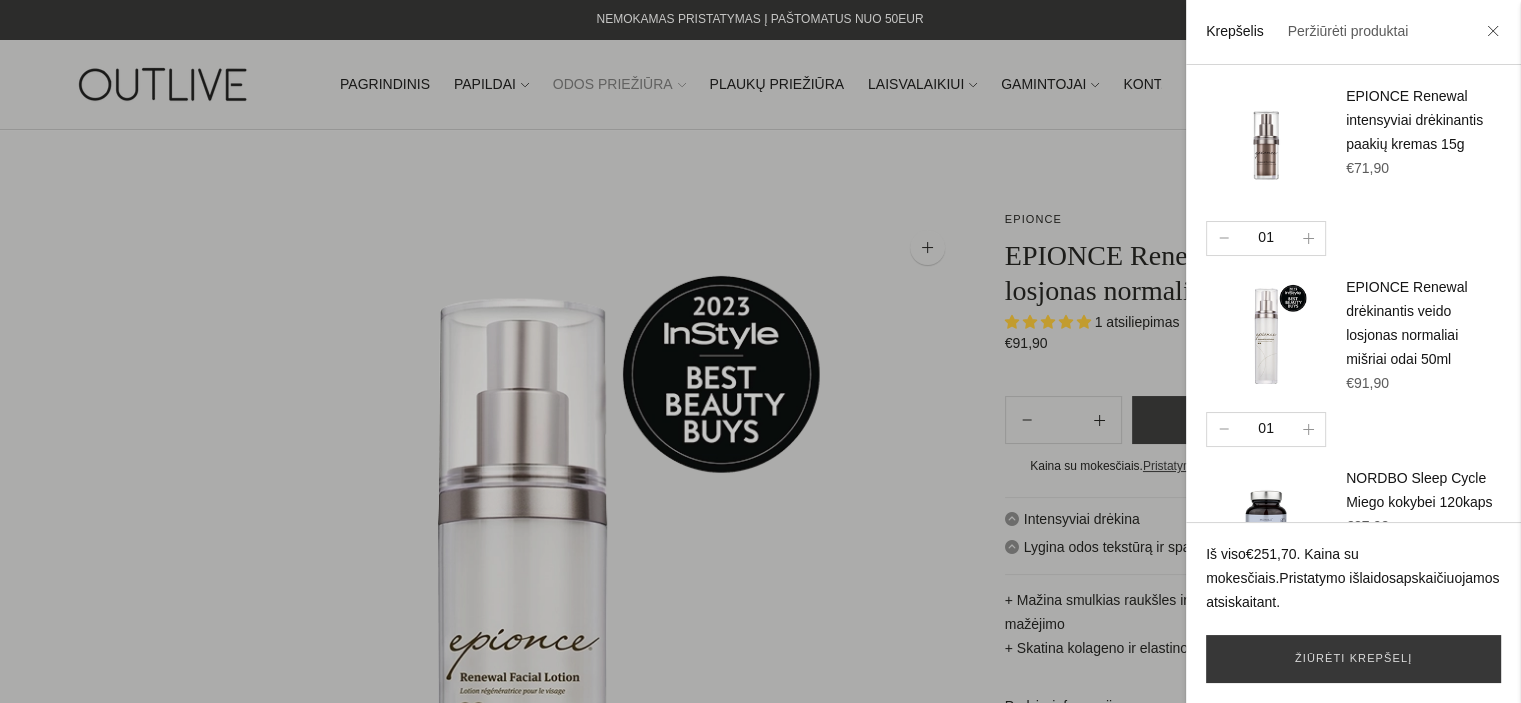 click at bounding box center (760, 351) 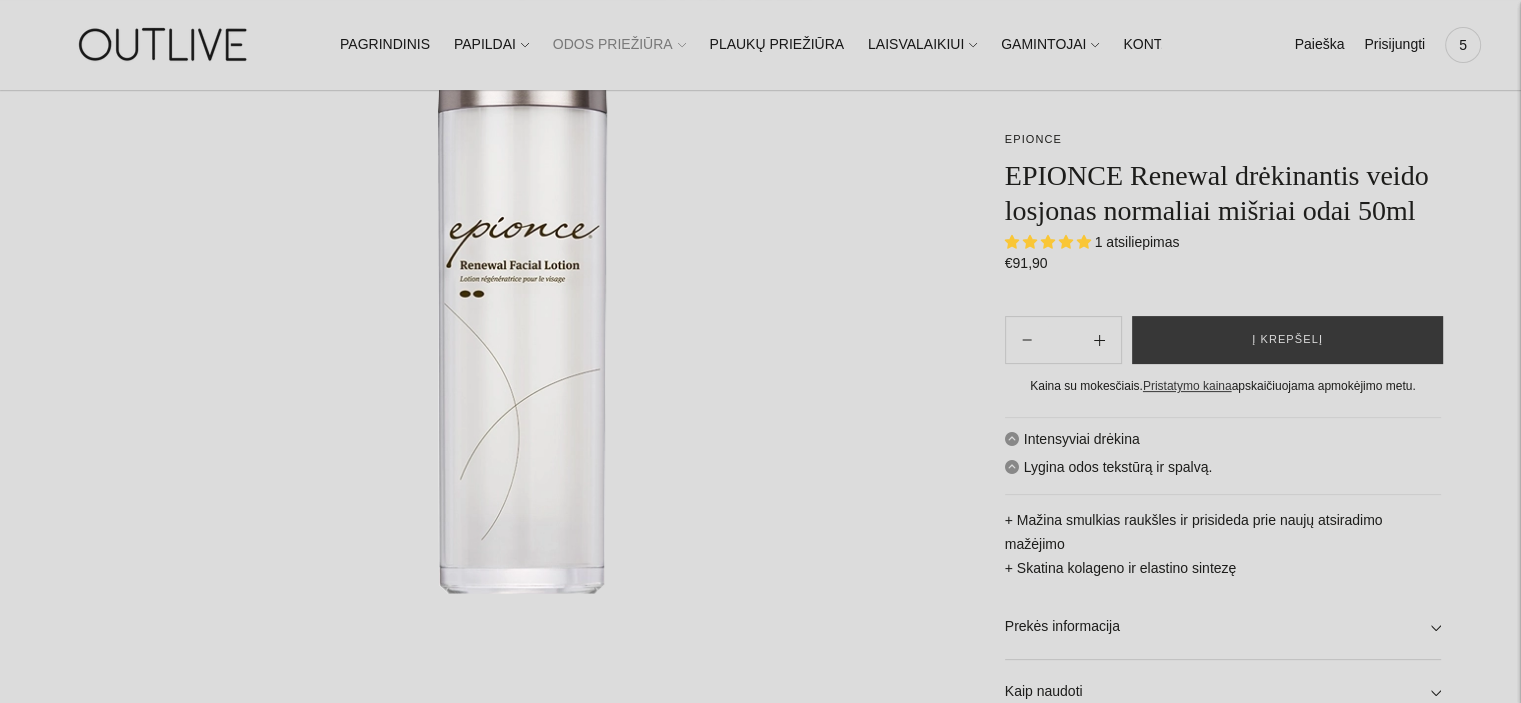 scroll, scrollTop: 400, scrollLeft: 0, axis: vertical 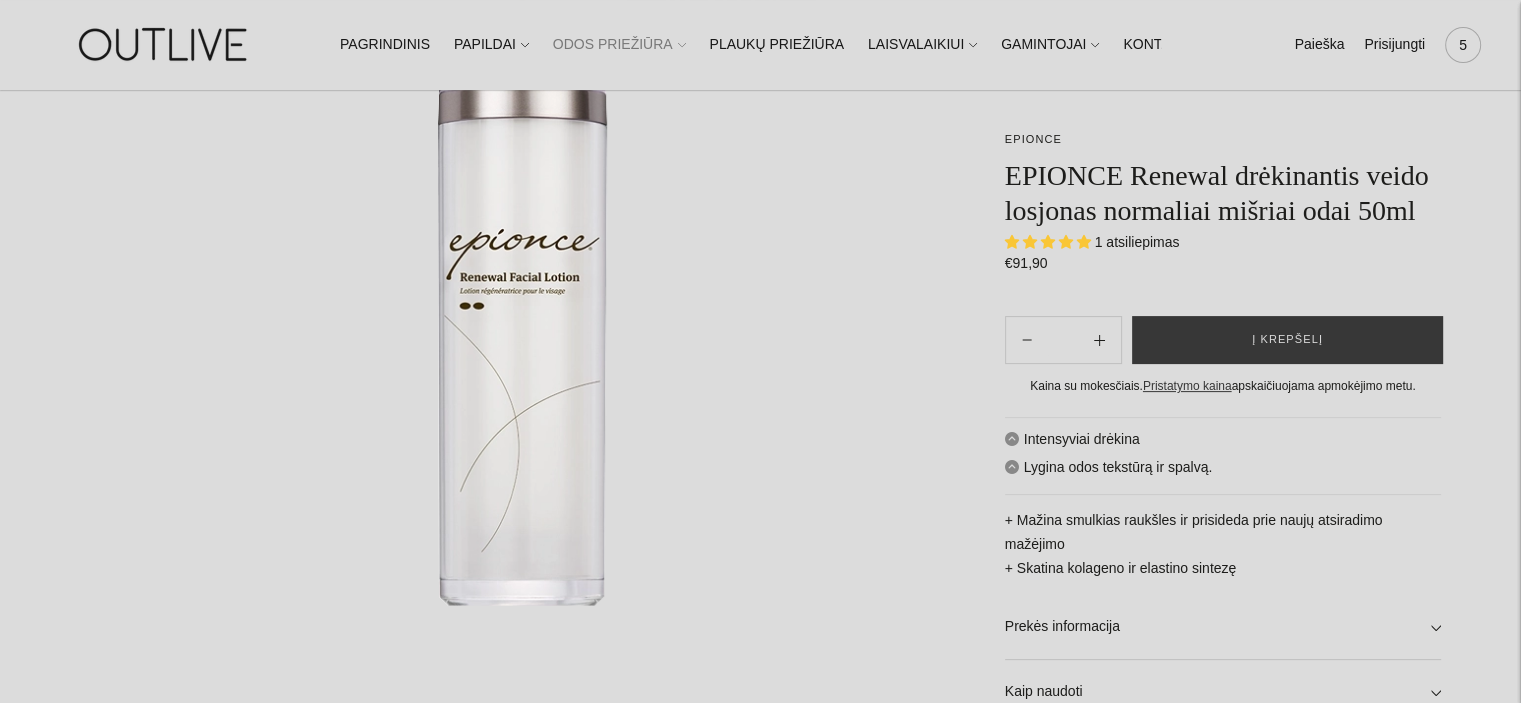 click on "5" at bounding box center (1463, 45) 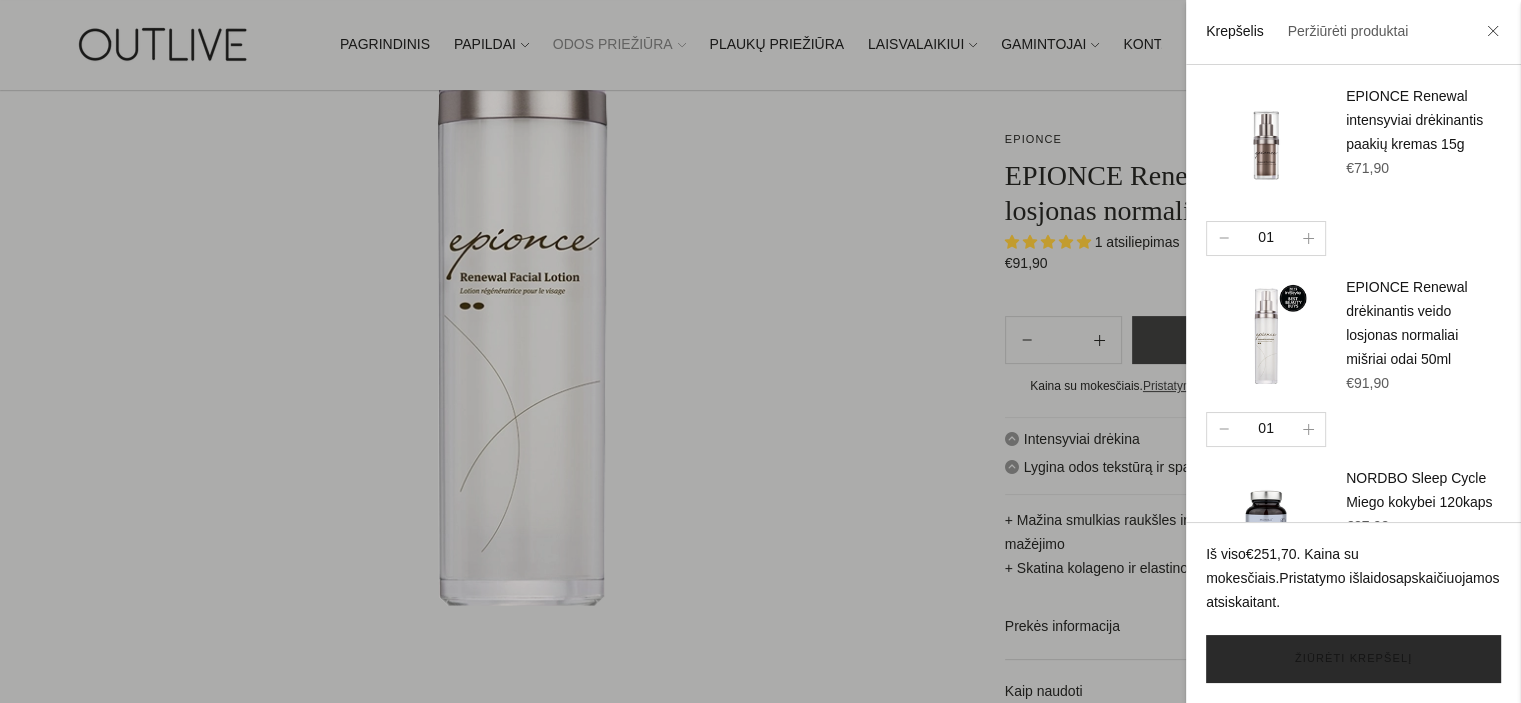 click on "Žiūrėti krepšelį" at bounding box center (1353, 659) 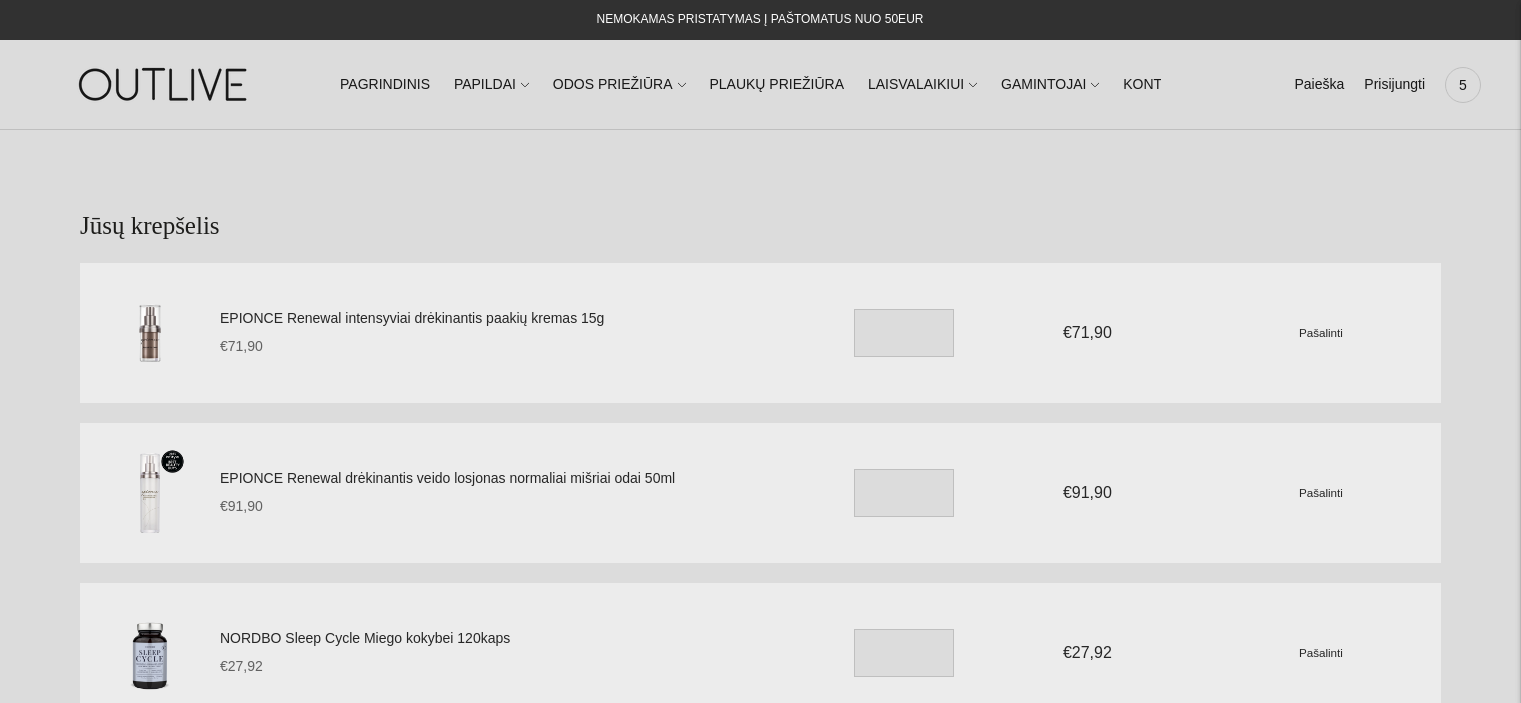 scroll, scrollTop: 0, scrollLeft: 0, axis: both 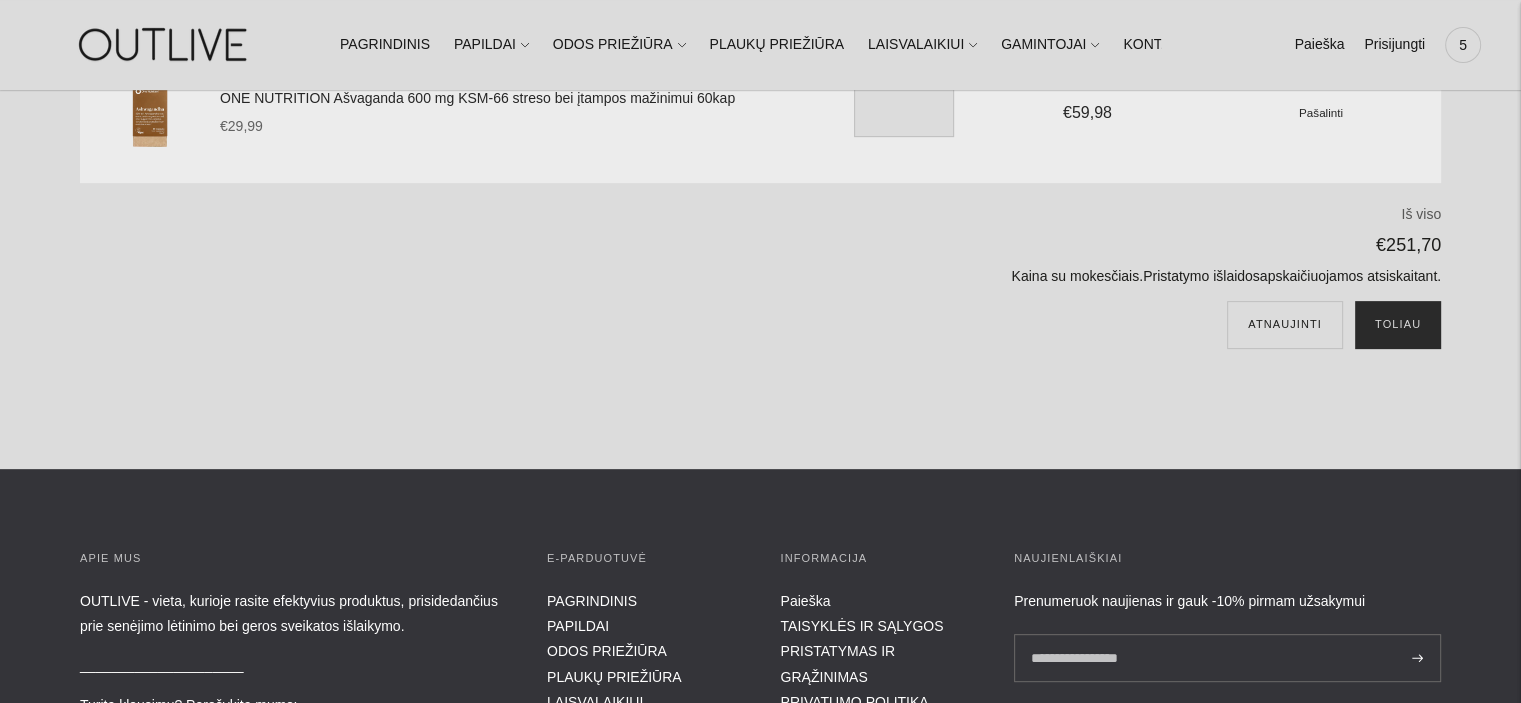 click on "Toliau" at bounding box center [1398, 325] 